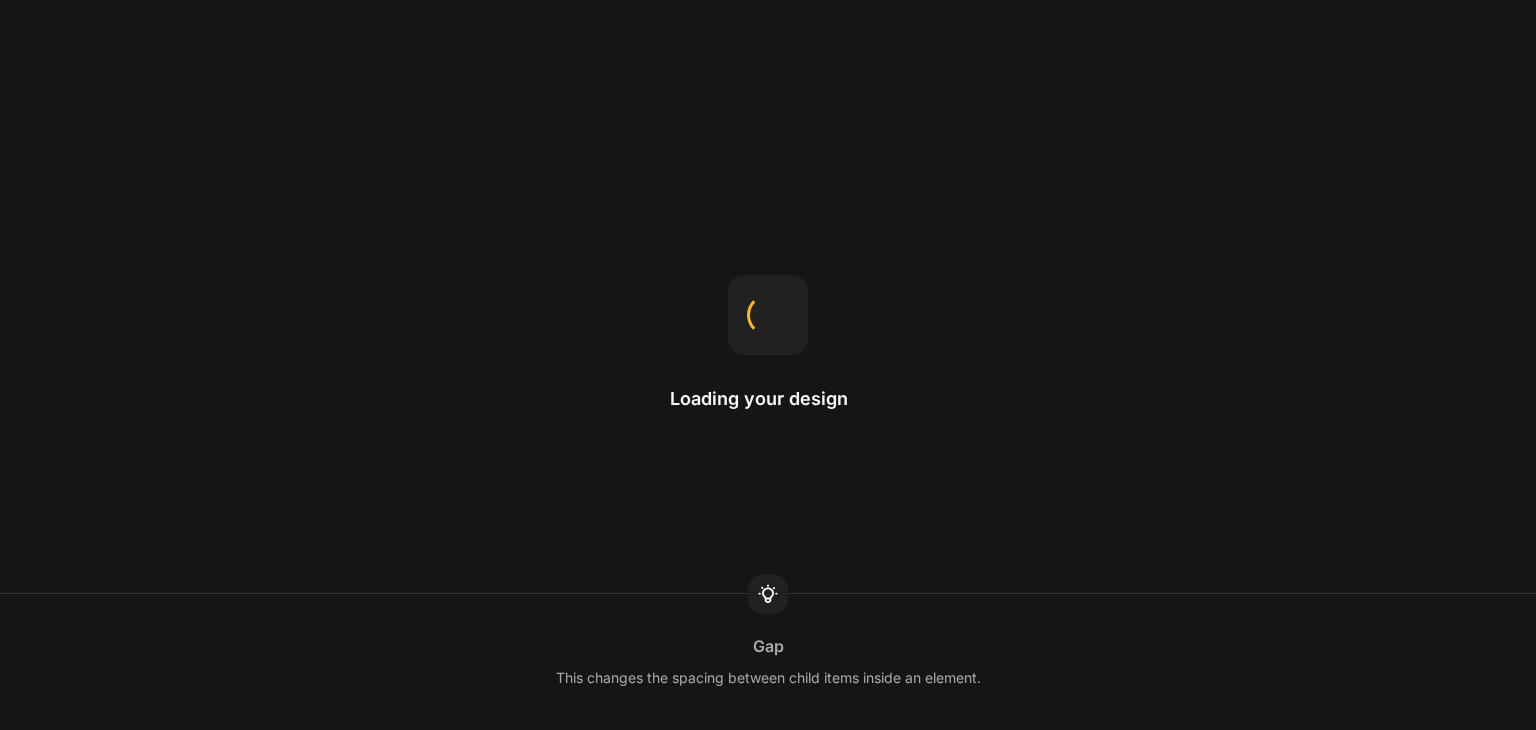 scroll, scrollTop: 0, scrollLeft: 0, axis: both 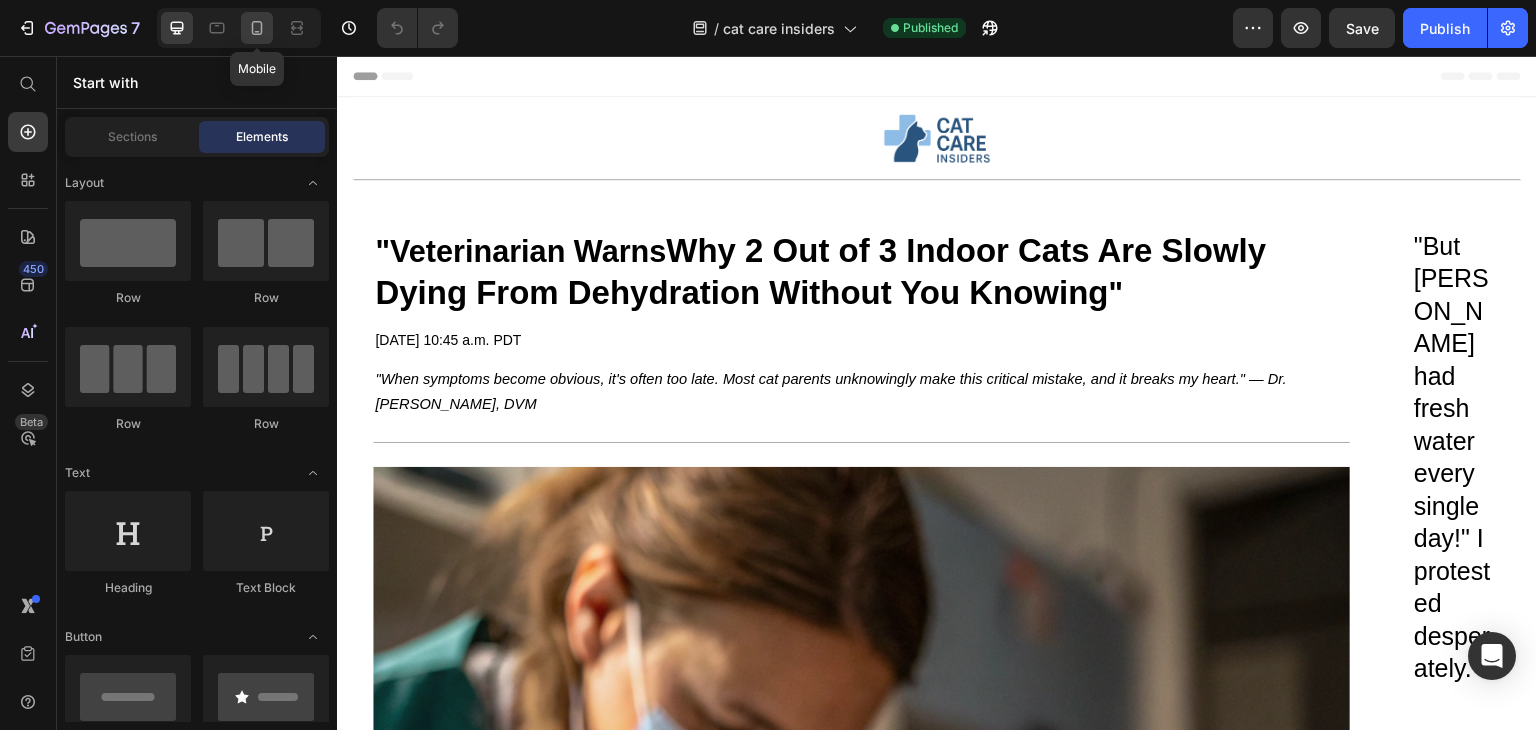 click 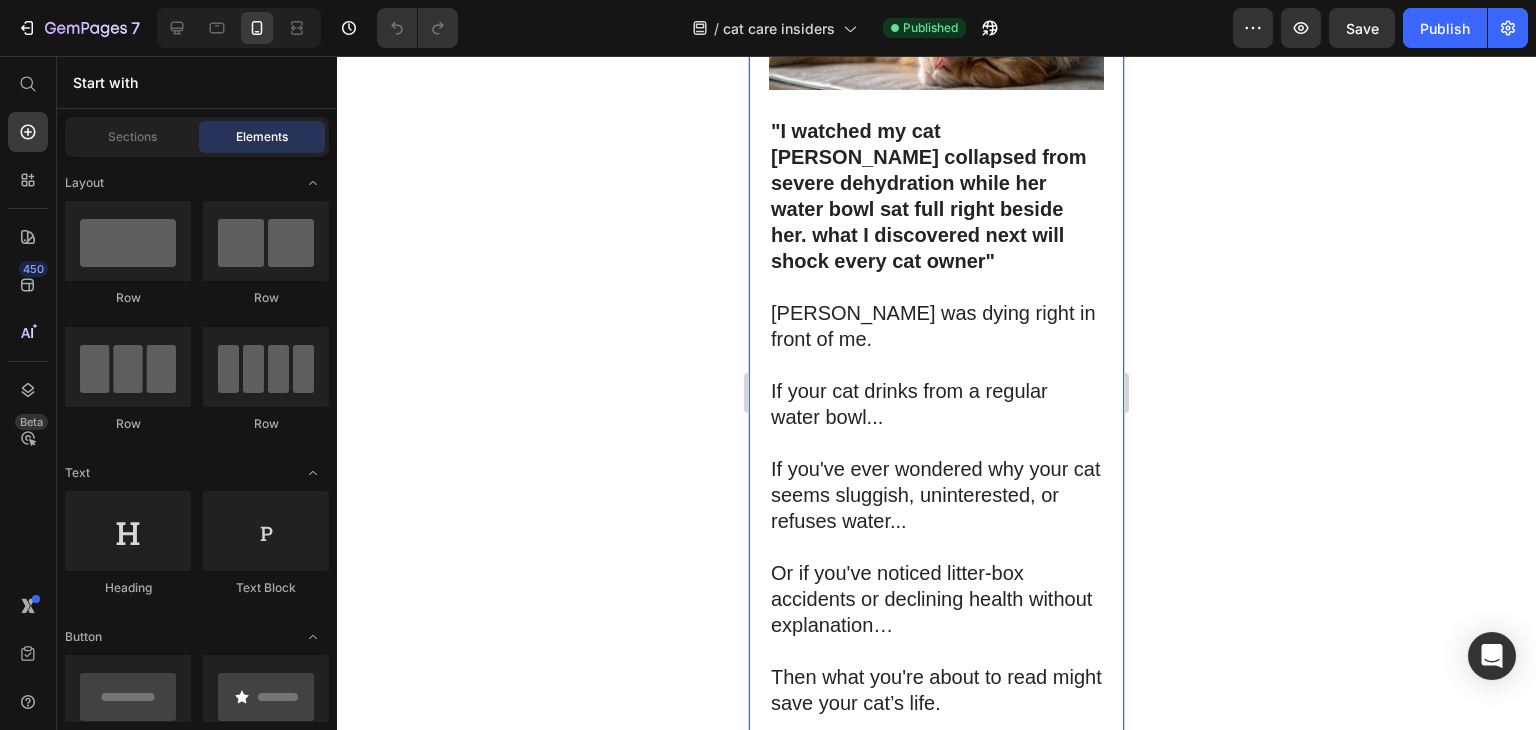 scroll, scrollTop: 833, scrollLeft: 0, axis: vertical 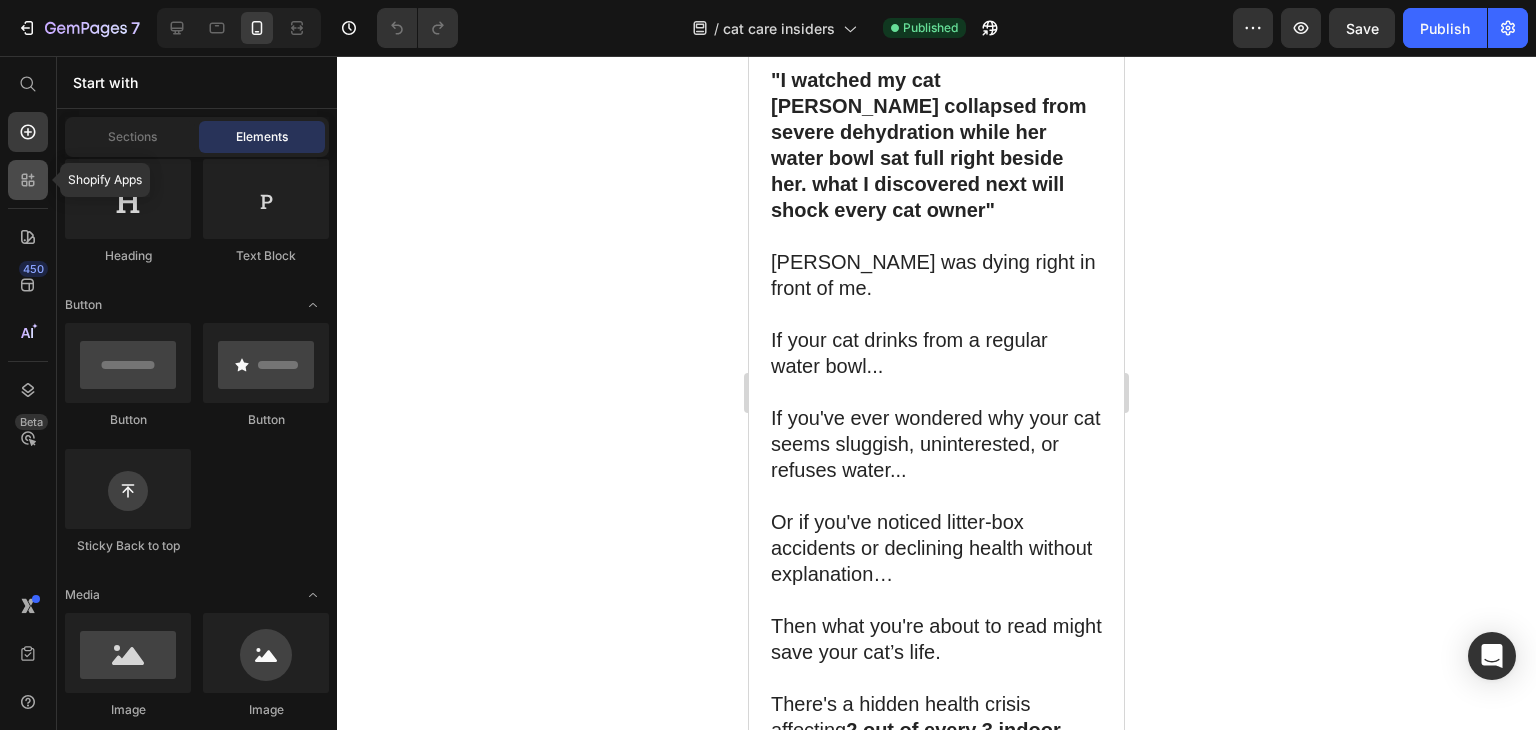 click 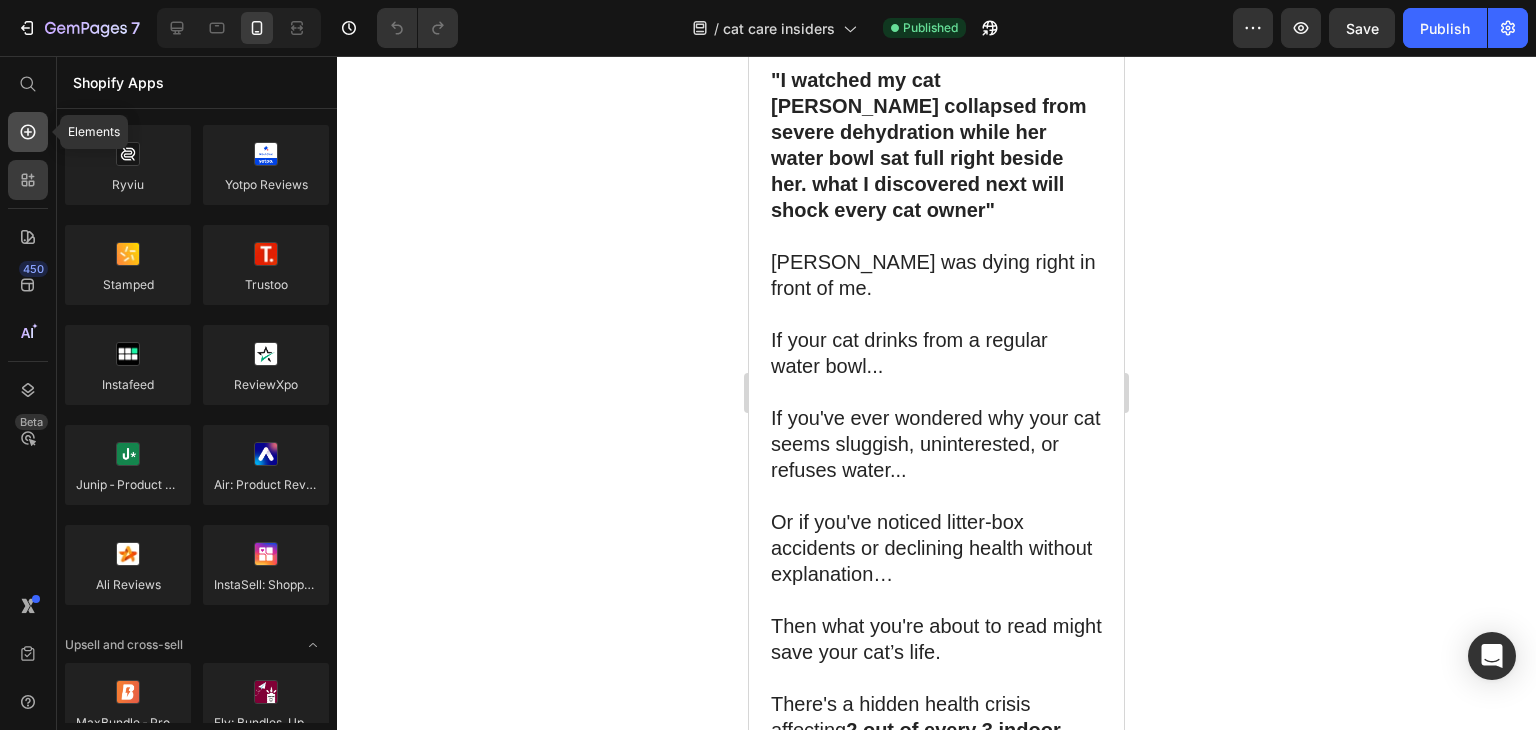 click 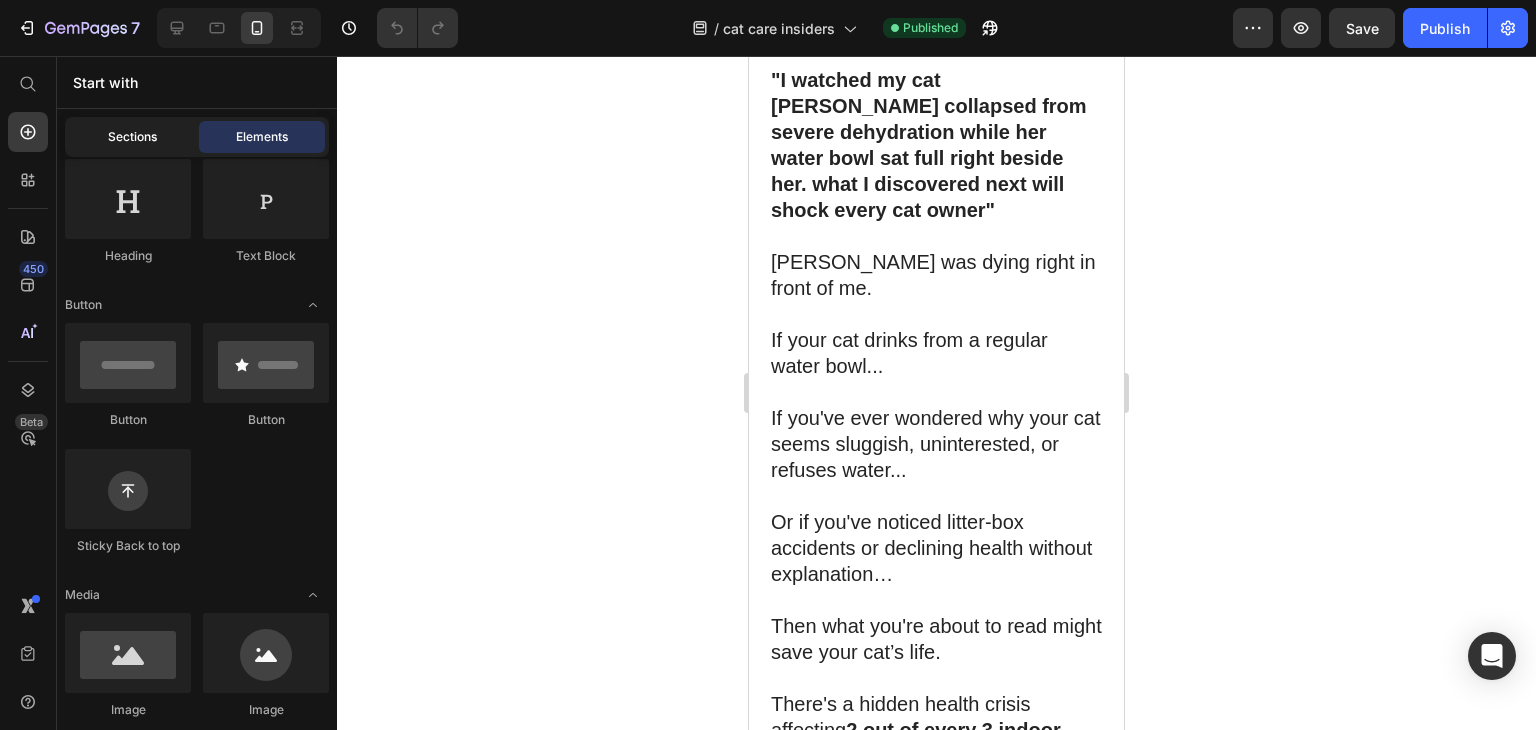 click on "Sections" 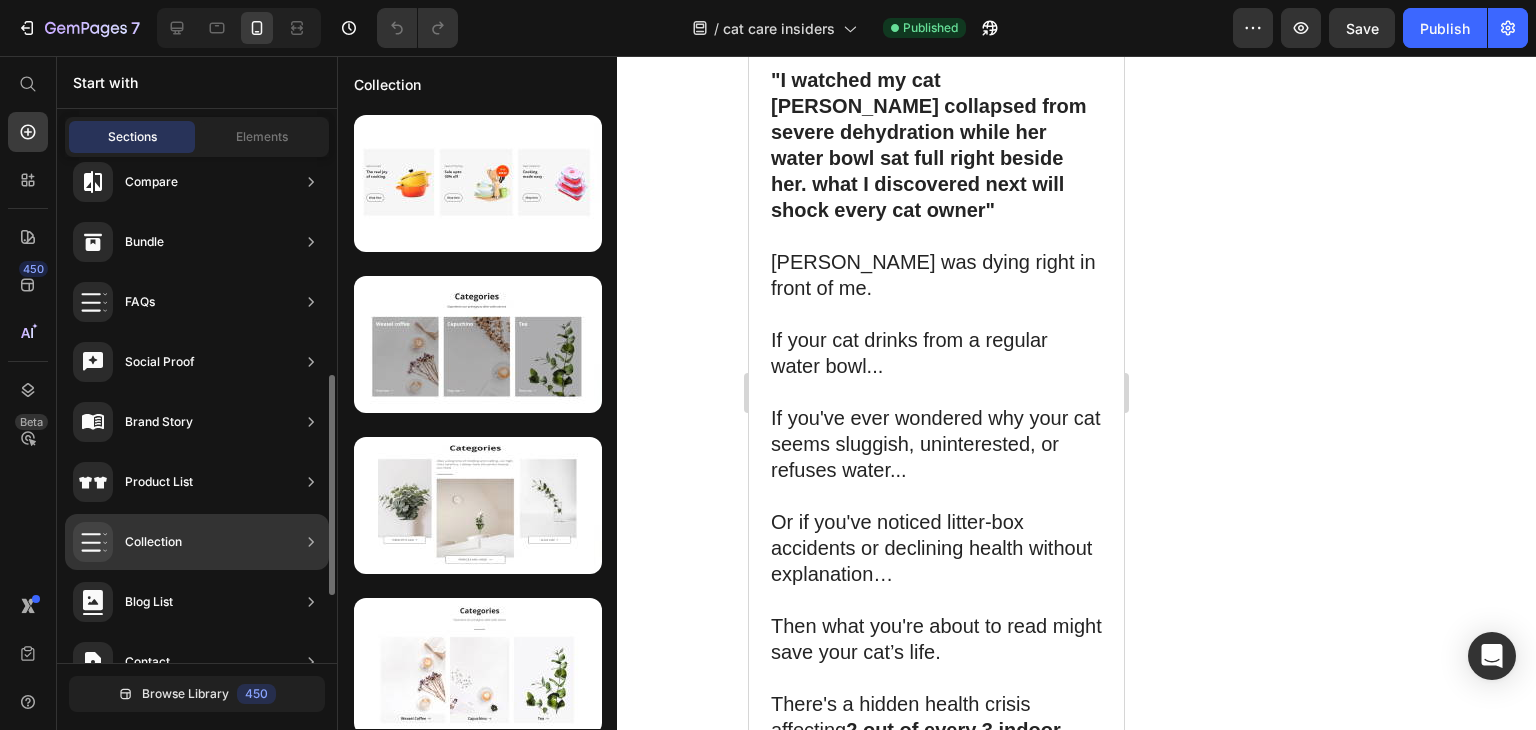 scroll, scrollTop: 654, scrollLeft: 0, axis: vertical 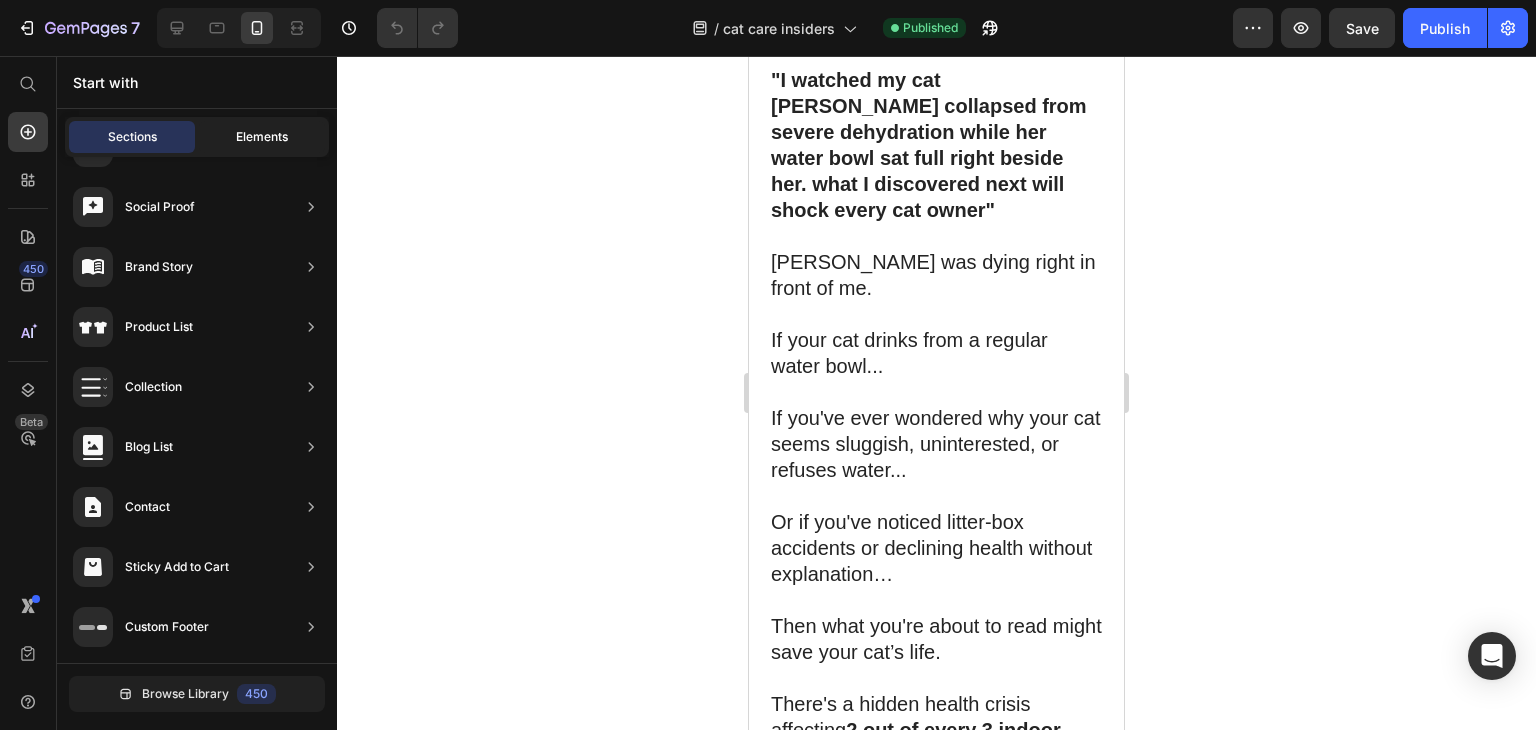 click on "Elements" at bounding box center [262, 137] 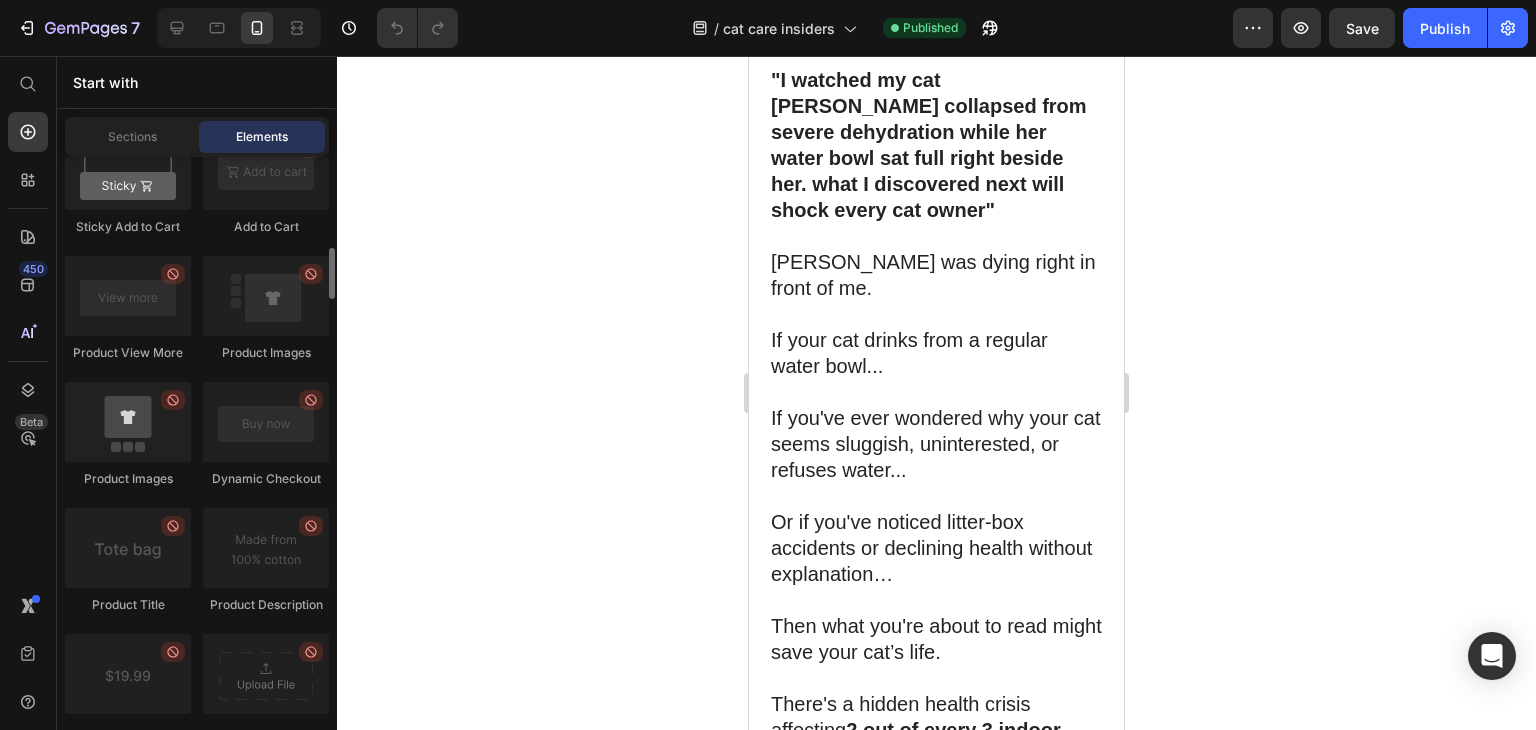 scroll, scrollTop: 2828, scrollLeft: 0, axis: vertical 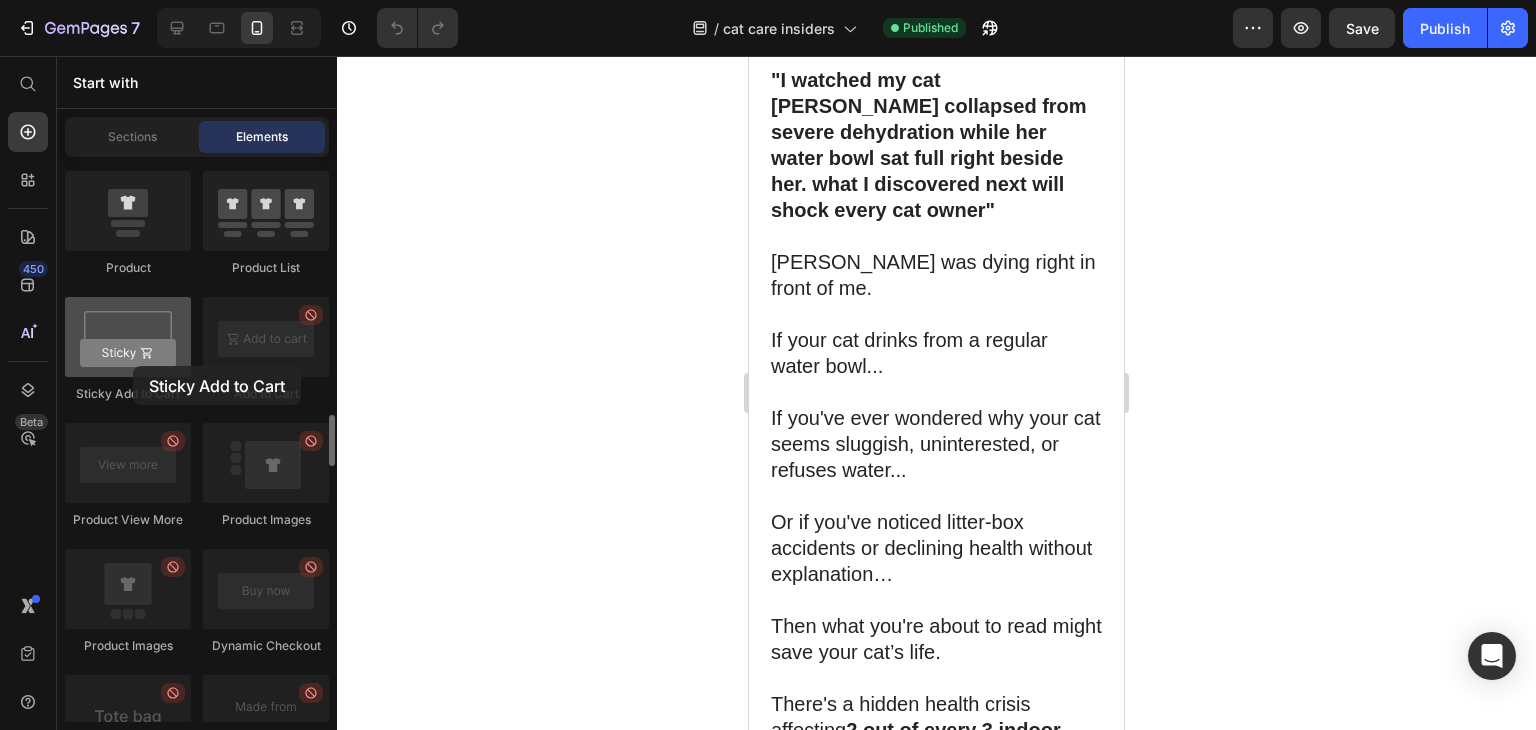 click at bounding box center [128, 337] 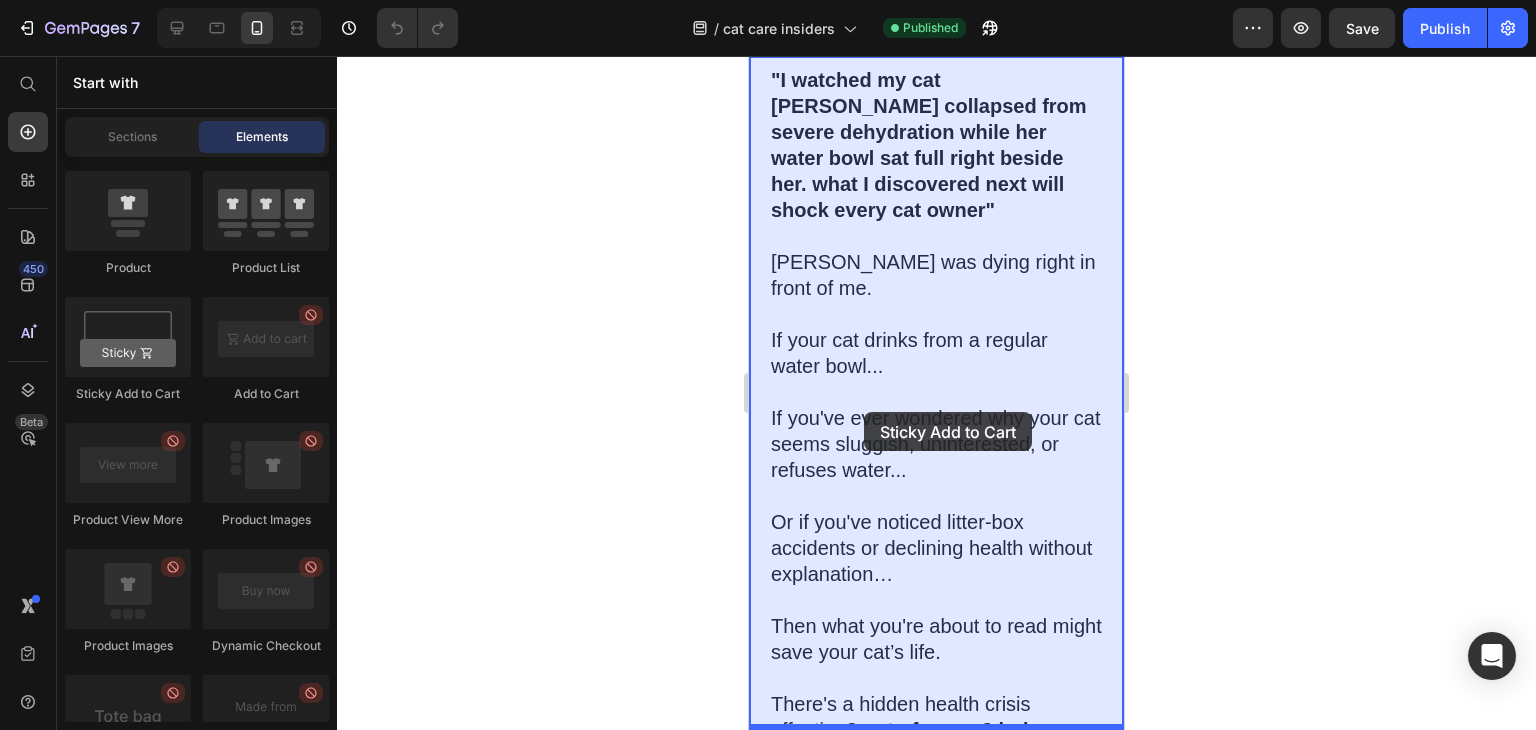 drag, startPoint x: 895, startPoint y: 408, endPoint x: 864, endPoint y: 412, distance: 31.257 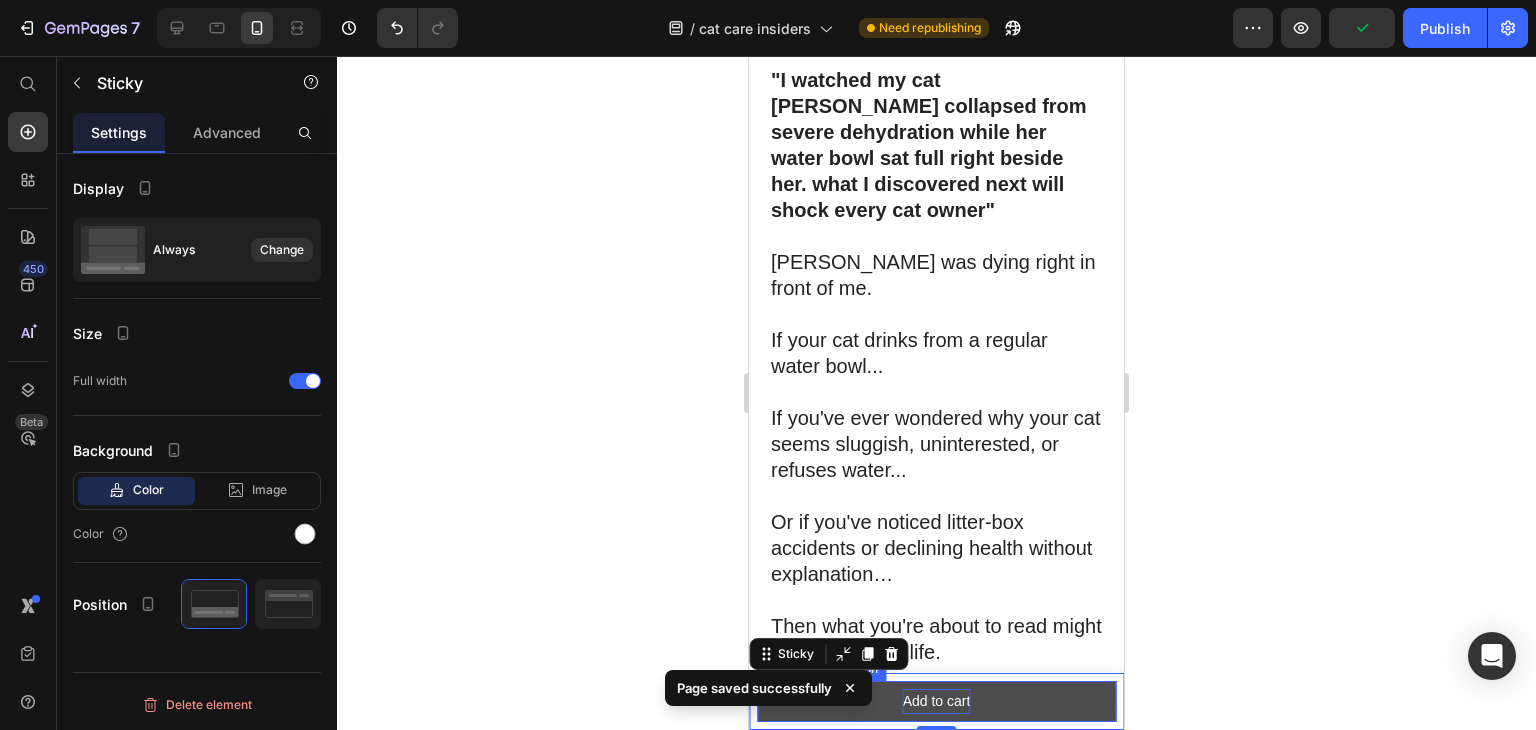 click on "Add to cart" at bounding box center [937, 701] 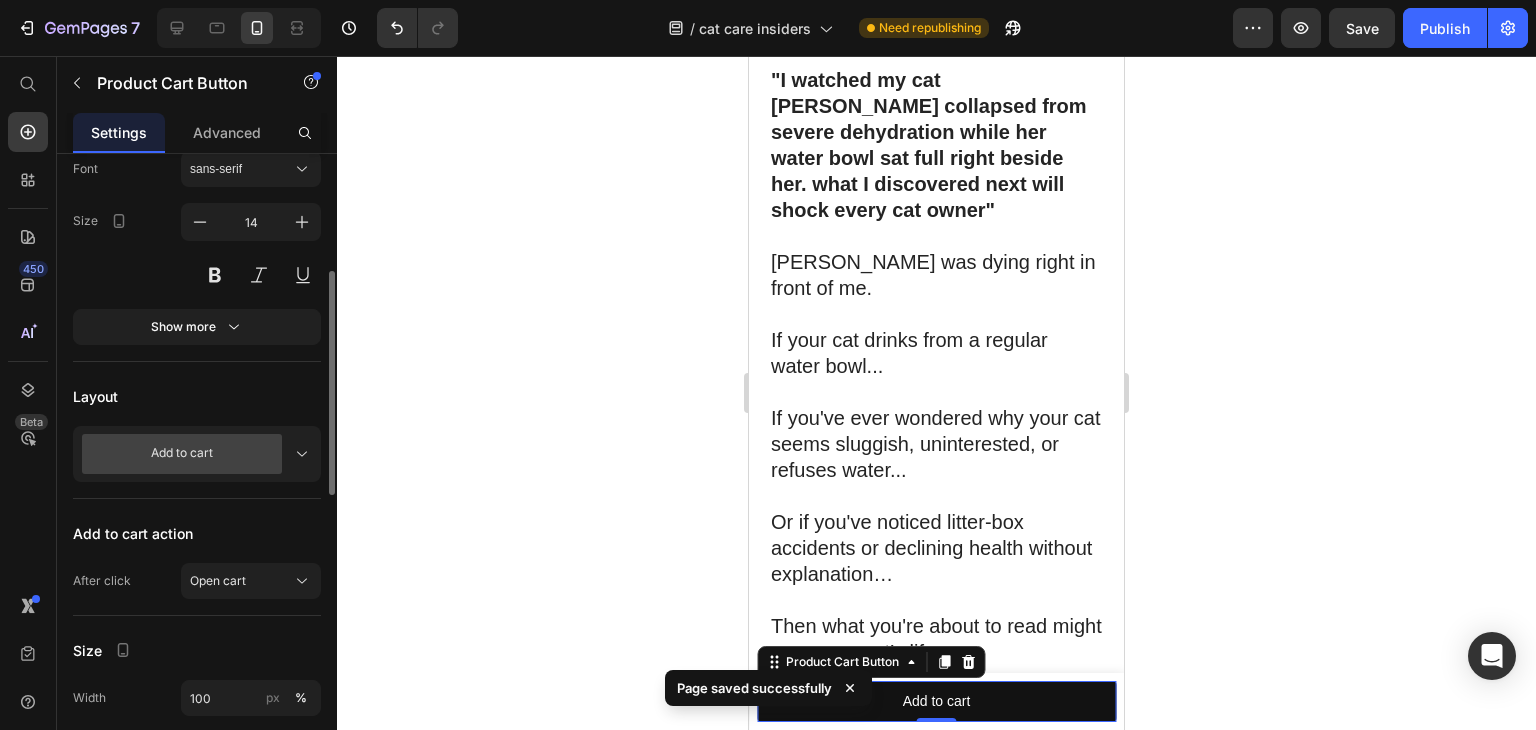 scroll, scrollTop: 499, scrollLeft: 0, axis: vertical 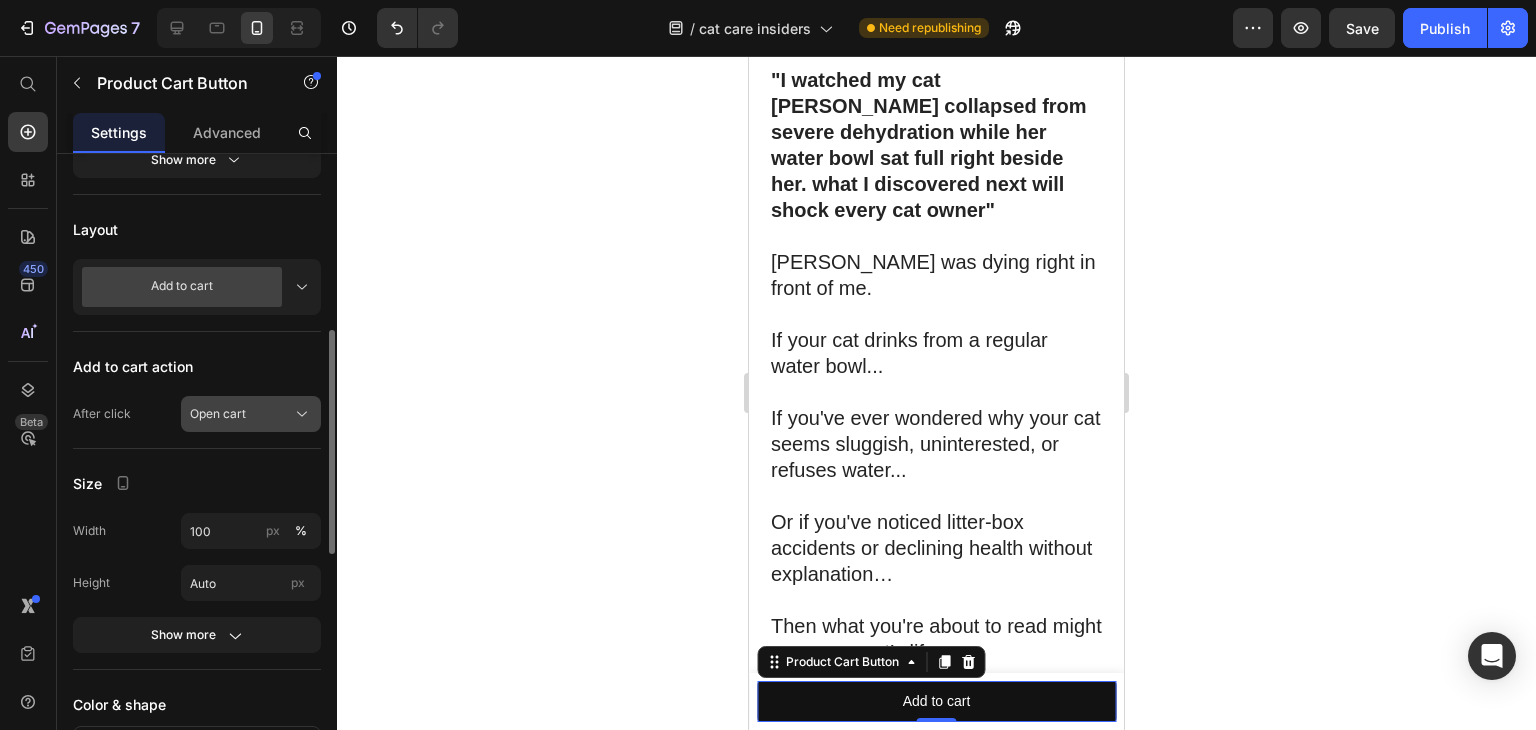 click on "Open cart" 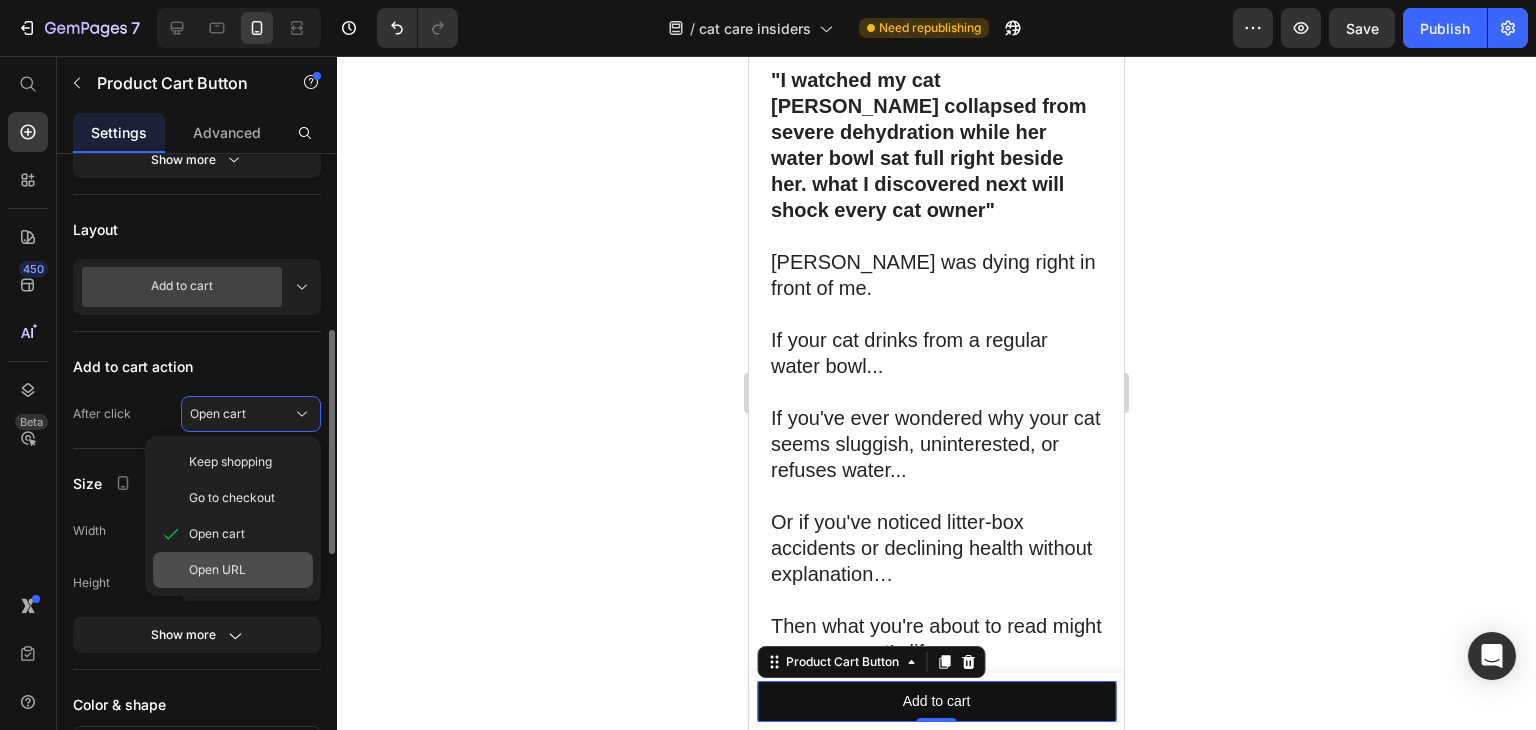 click on "Open URL" 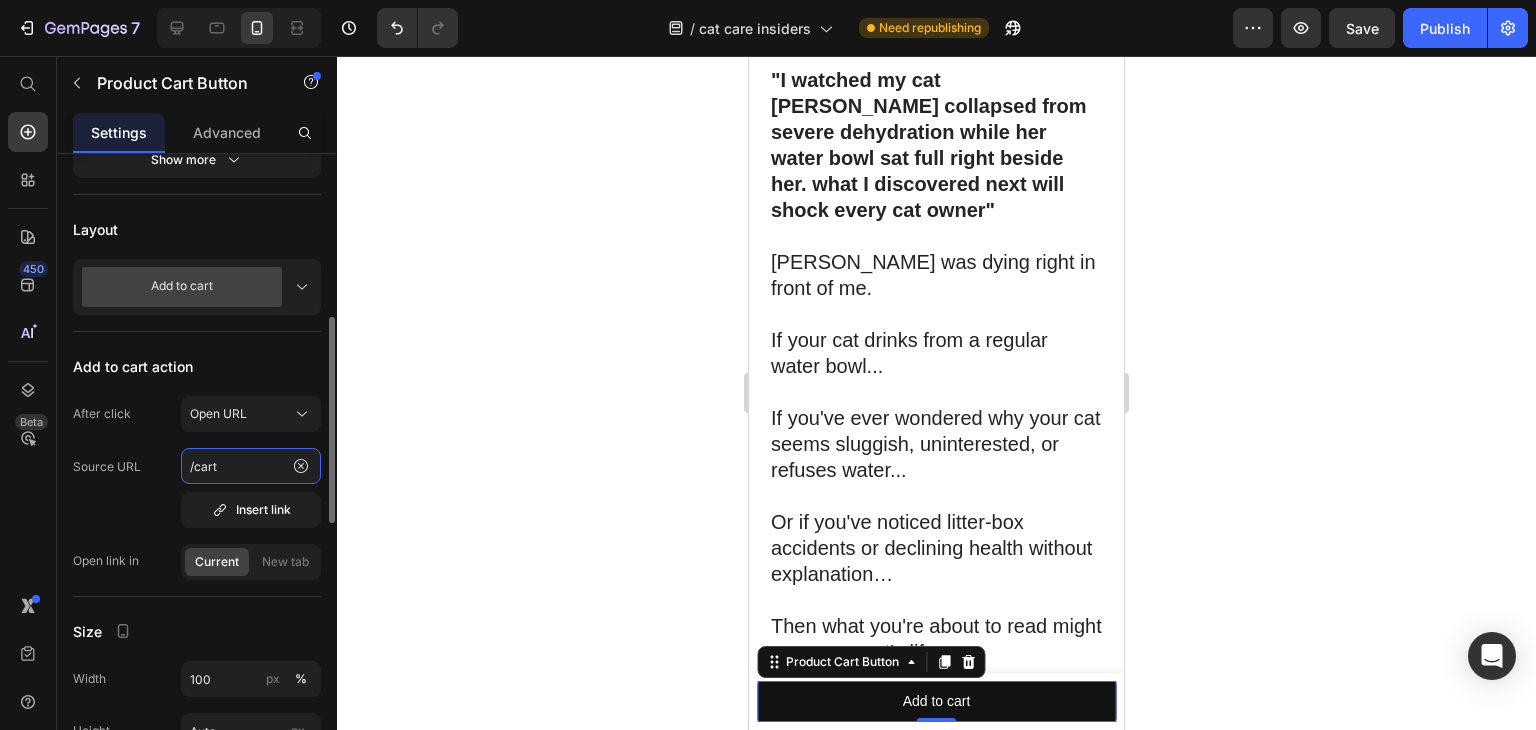 click on "/cart" 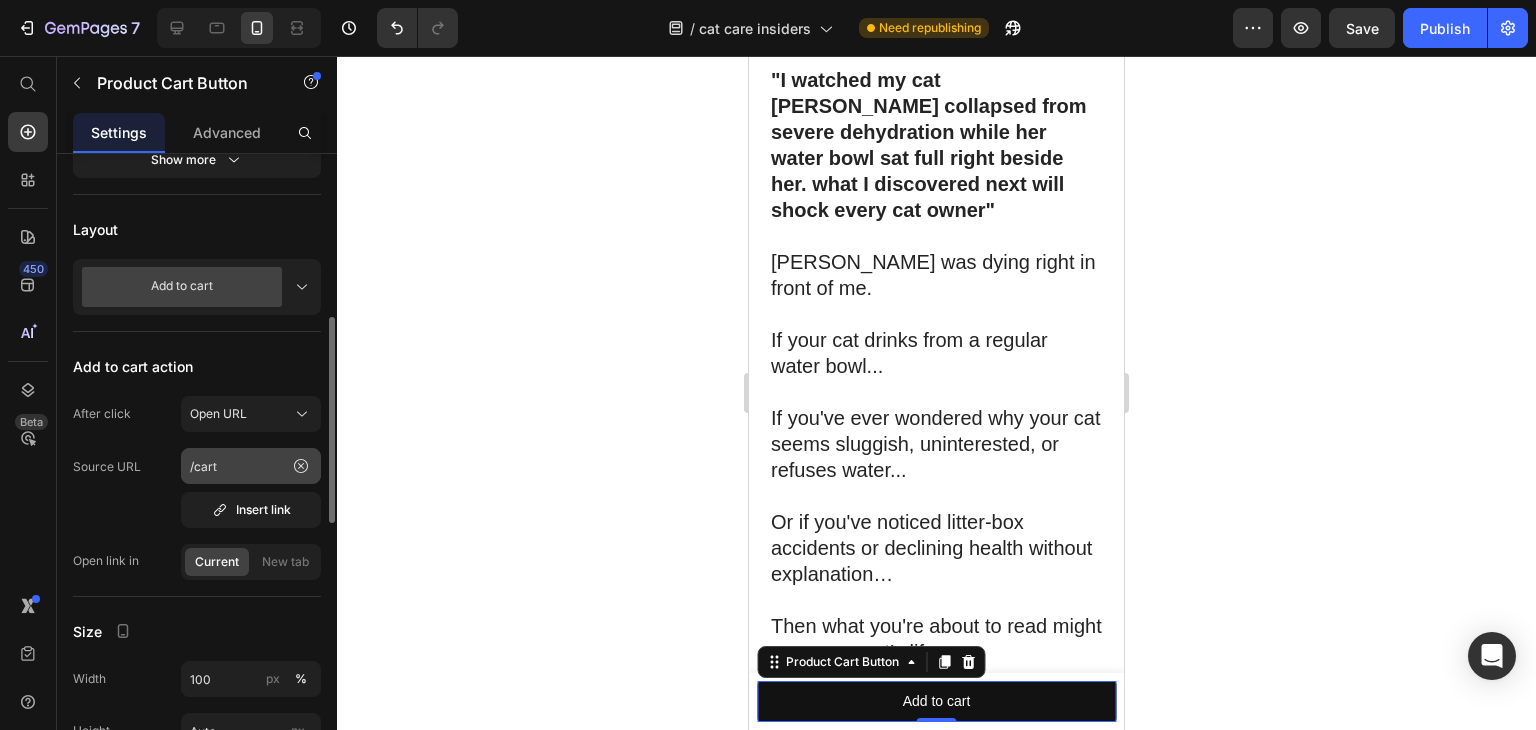 click 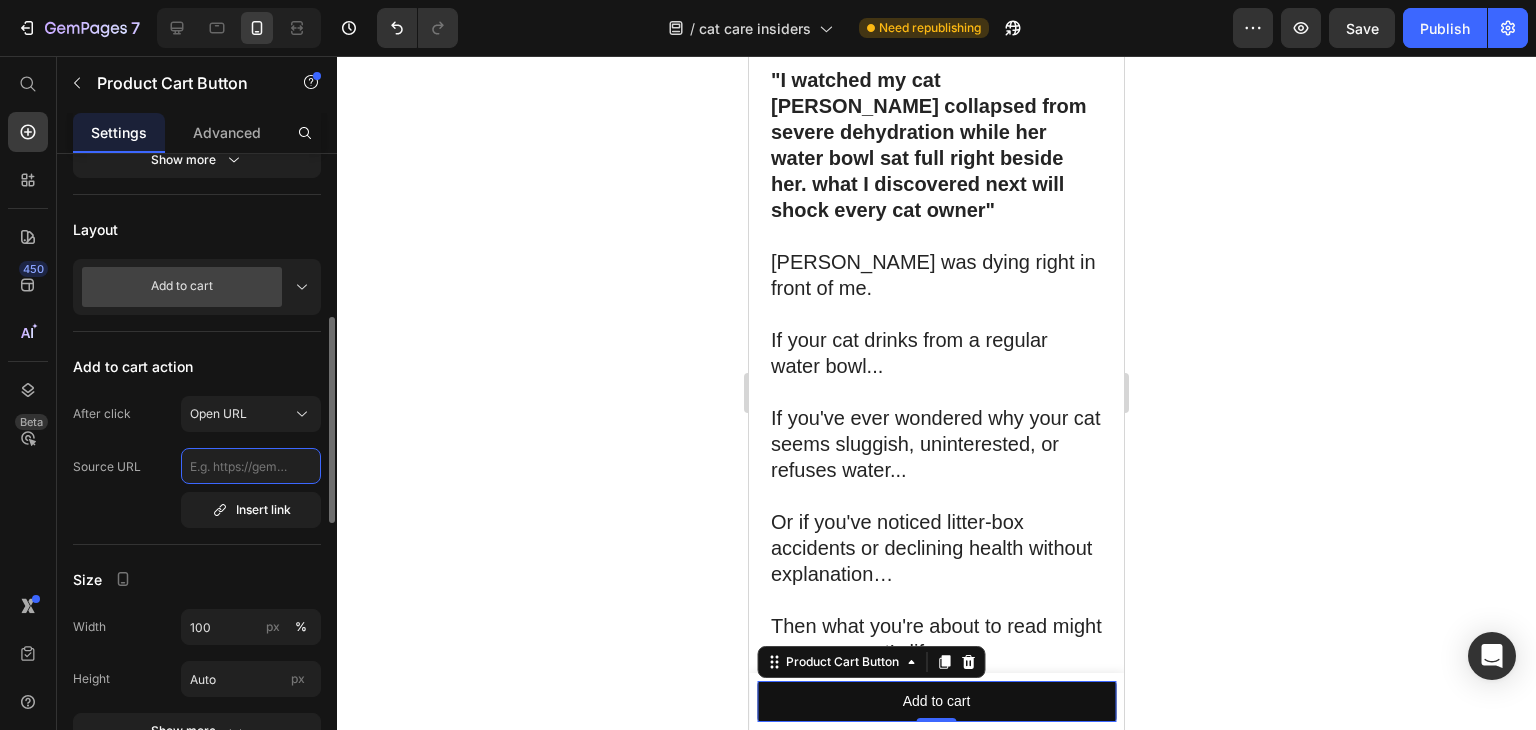 click 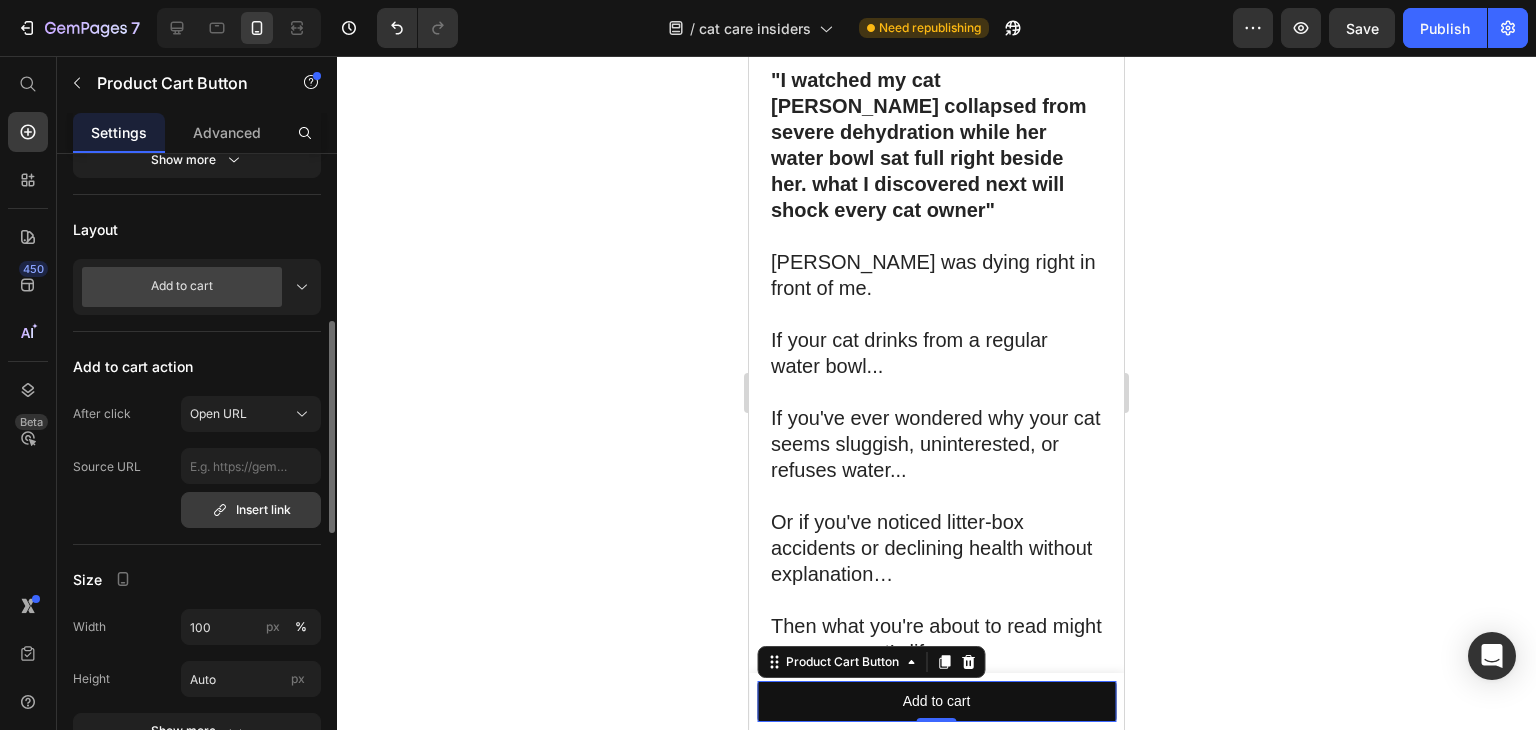 click on "Insert link" at bounding box center (251, 510) 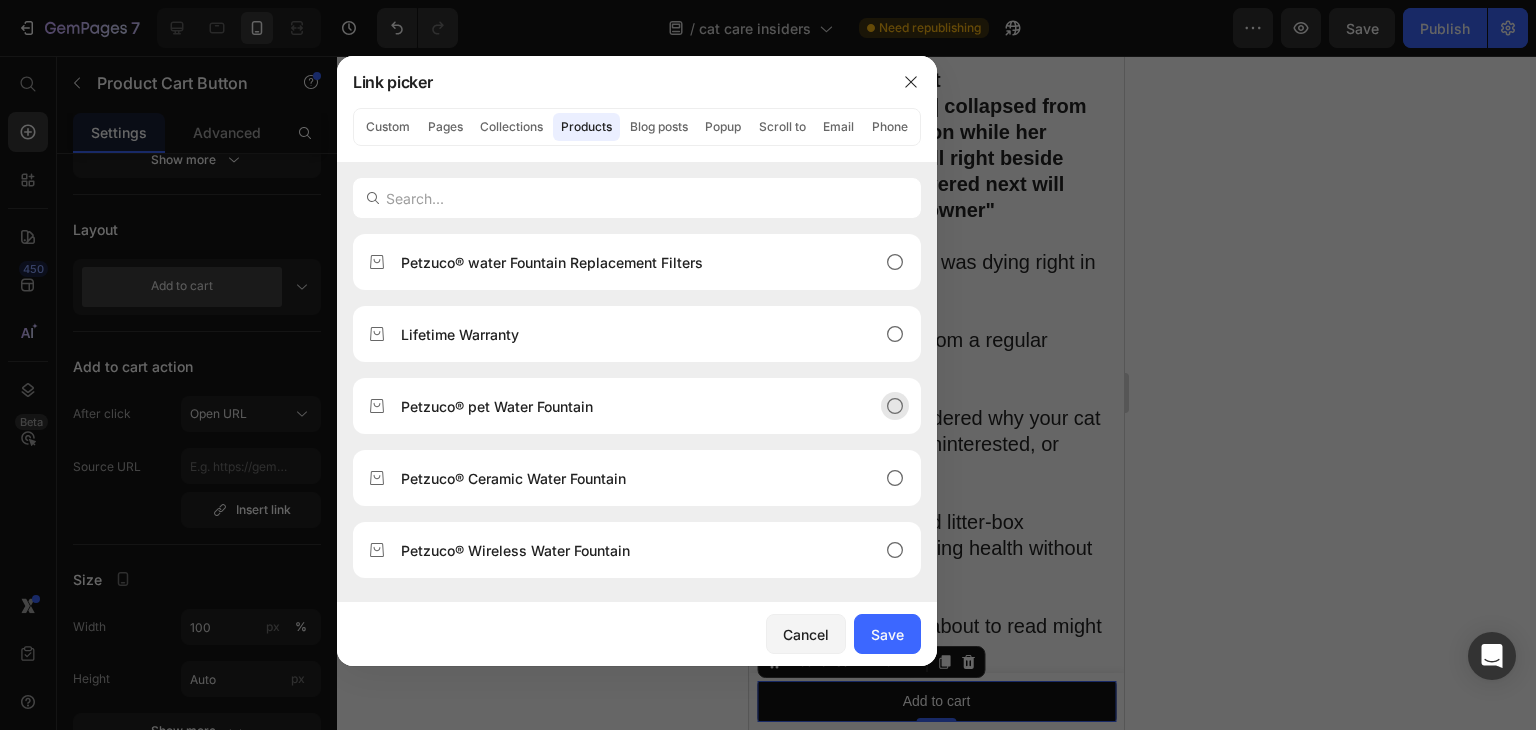 click on "Petzuco® pet Water Fountain" 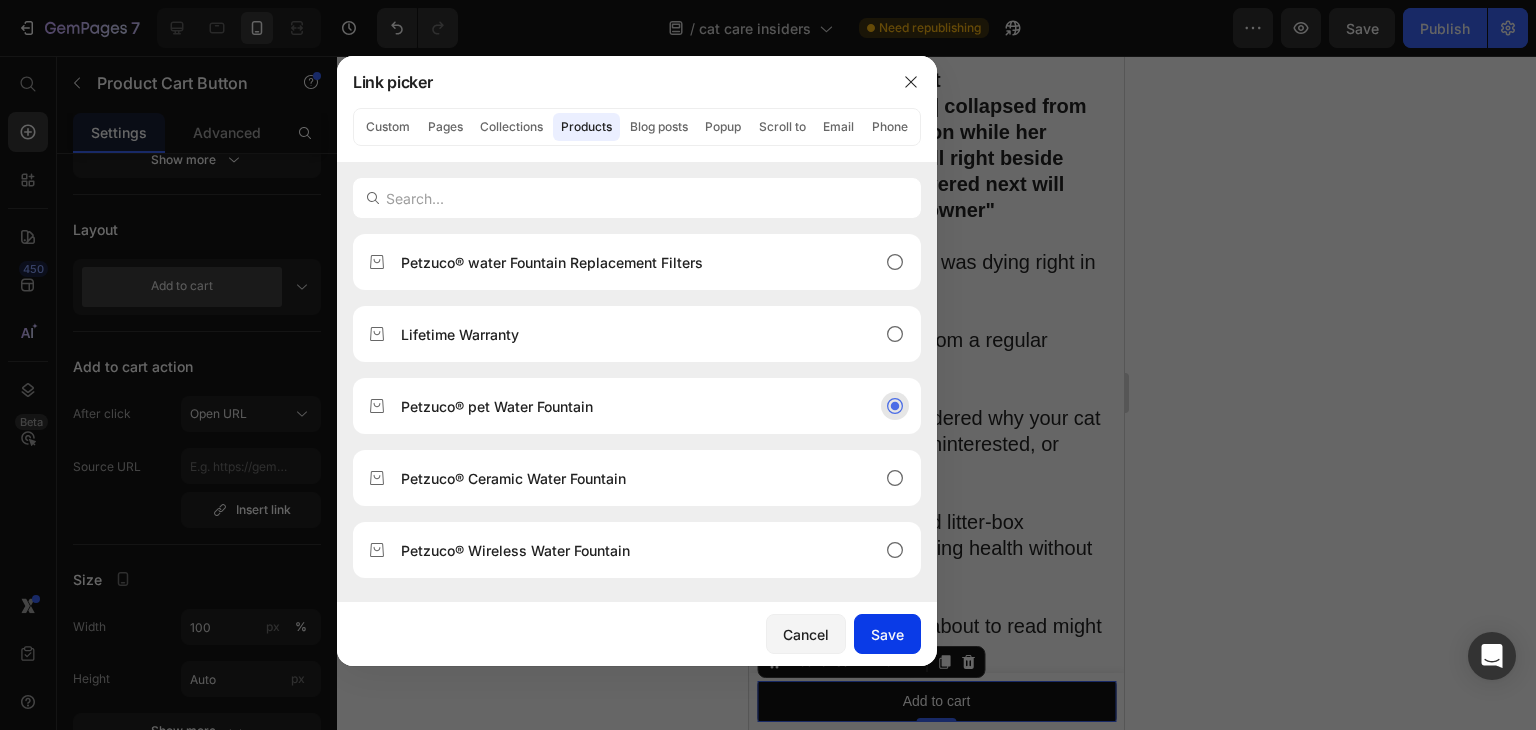 click on "Save" at bounding box center (887, 634) 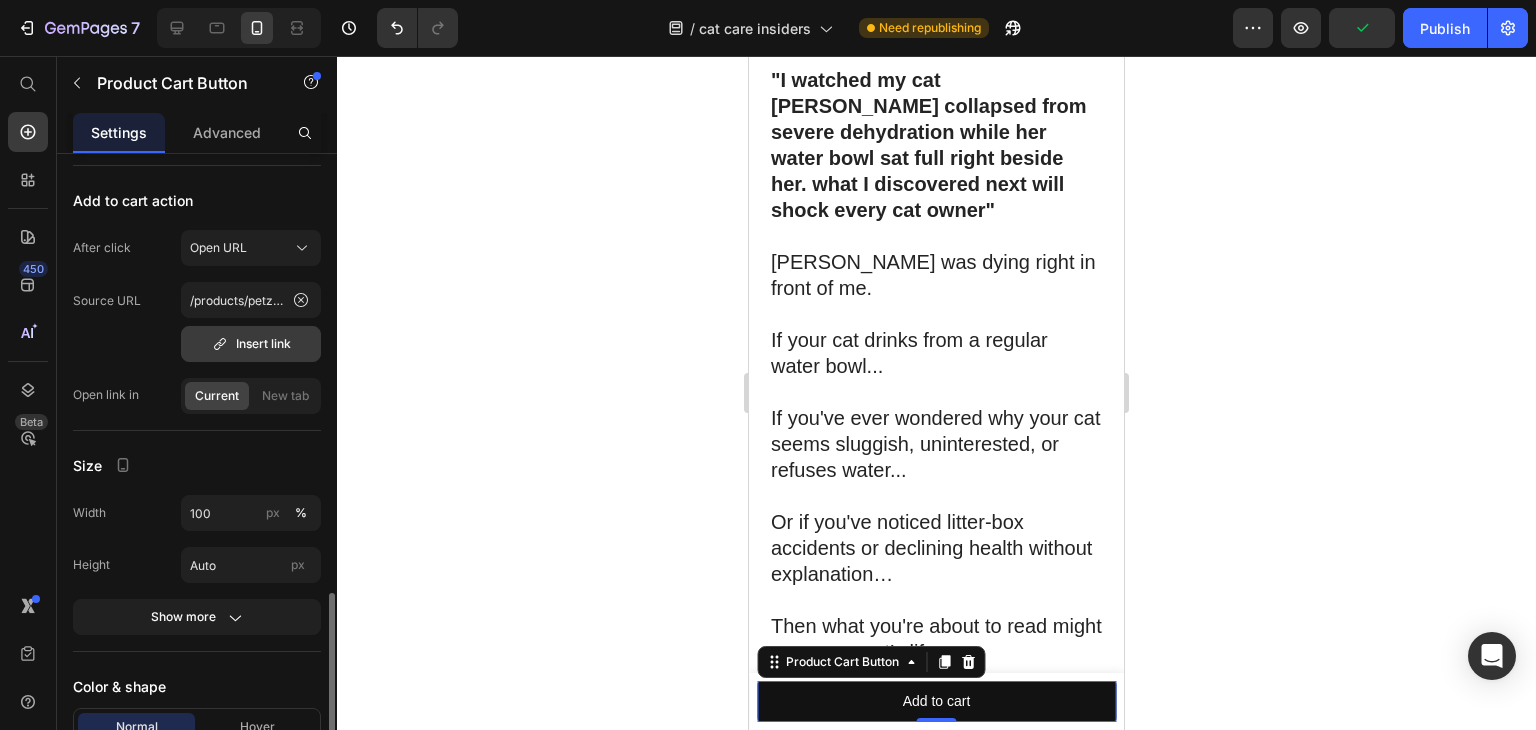 scroll, scrollTop: 832, scrollLeft: 0, axis: vertical 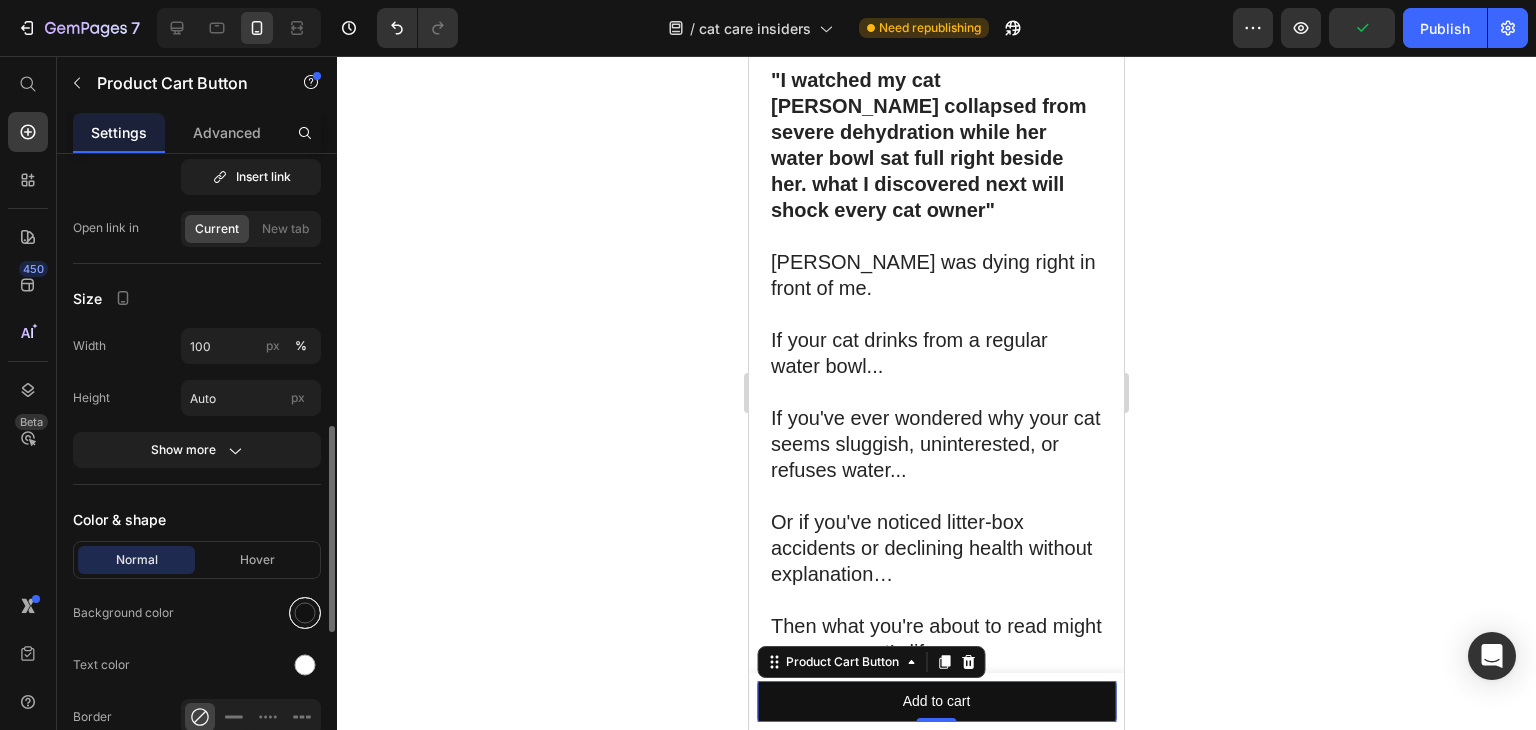 click at bounding box center (305, 613) 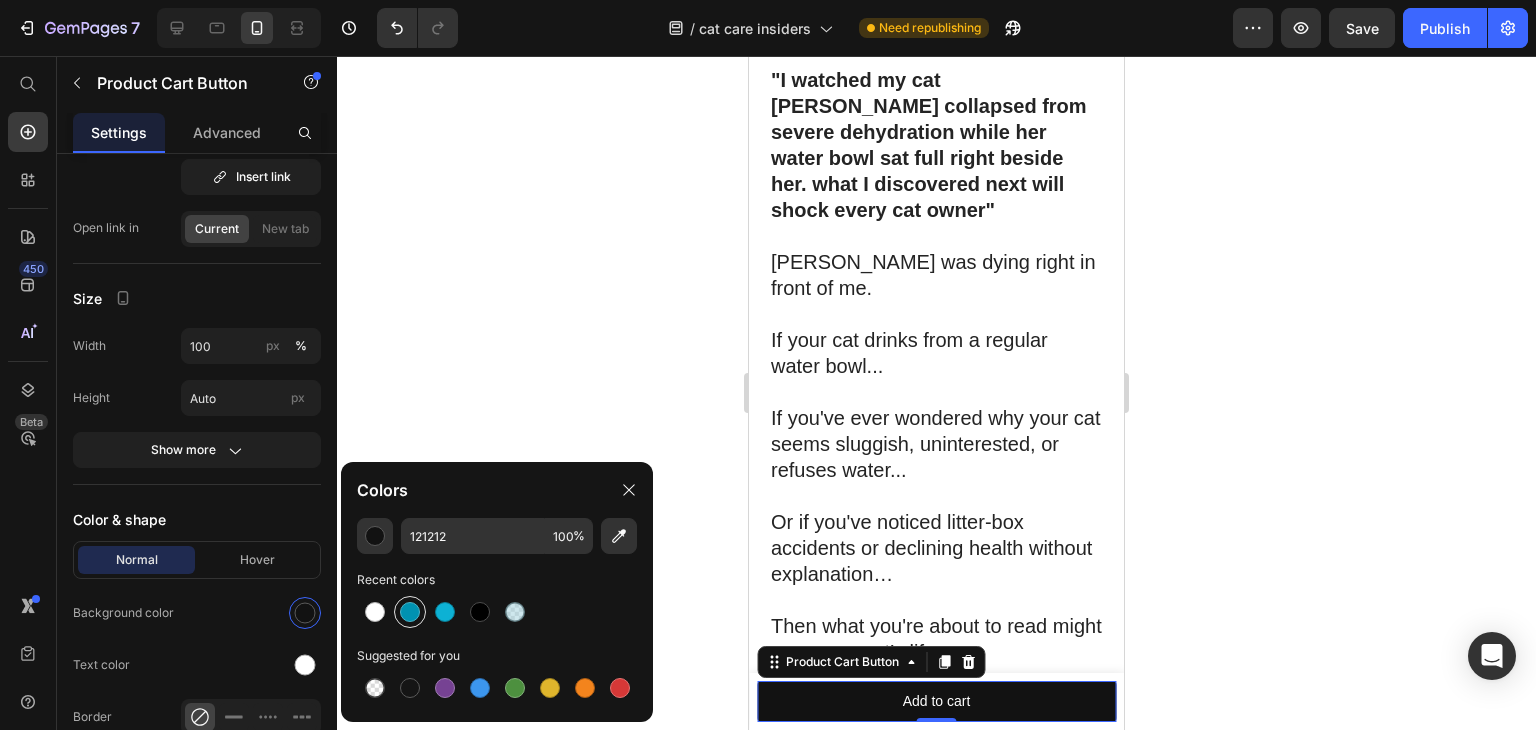 click at bounding box center (410, 612) 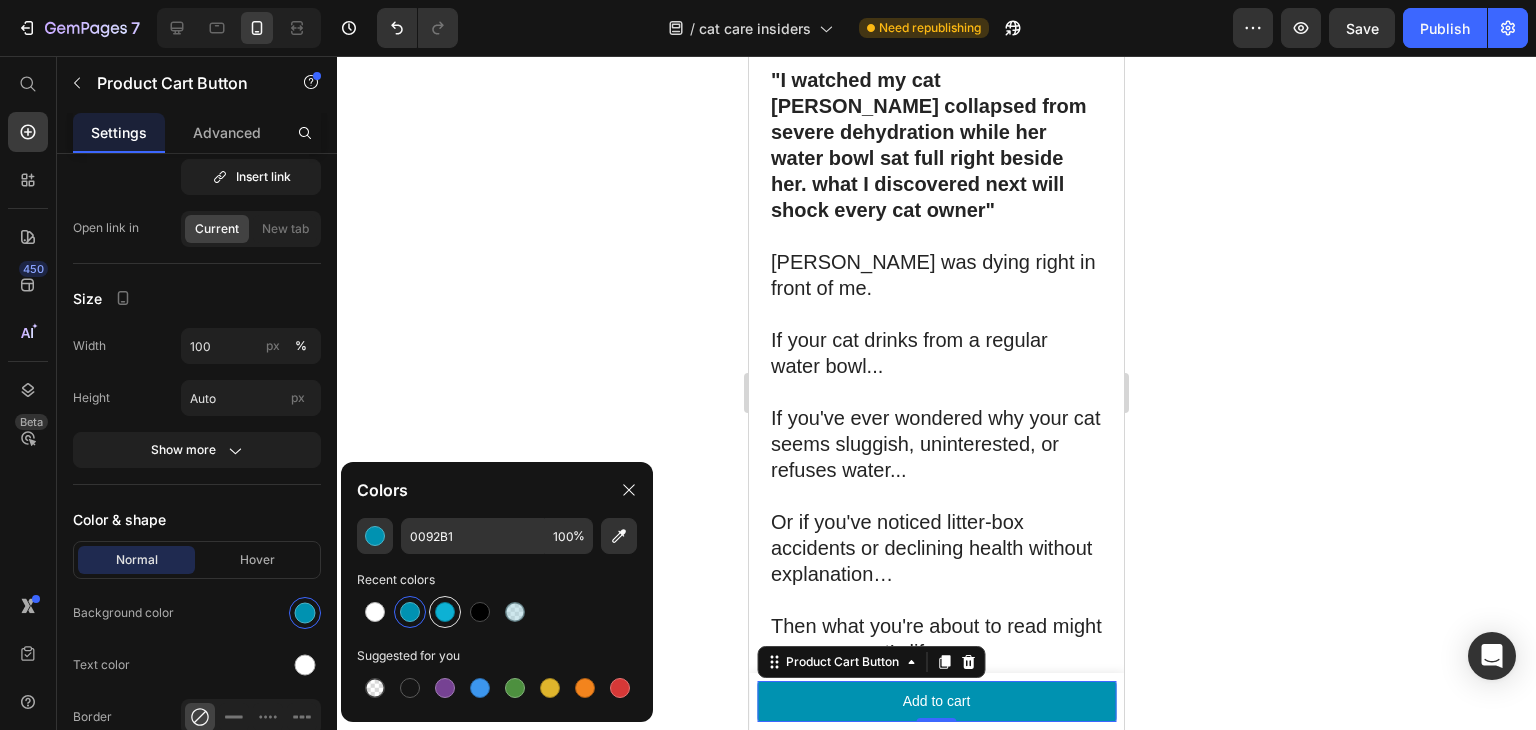 click at bounding box center [445, 612] 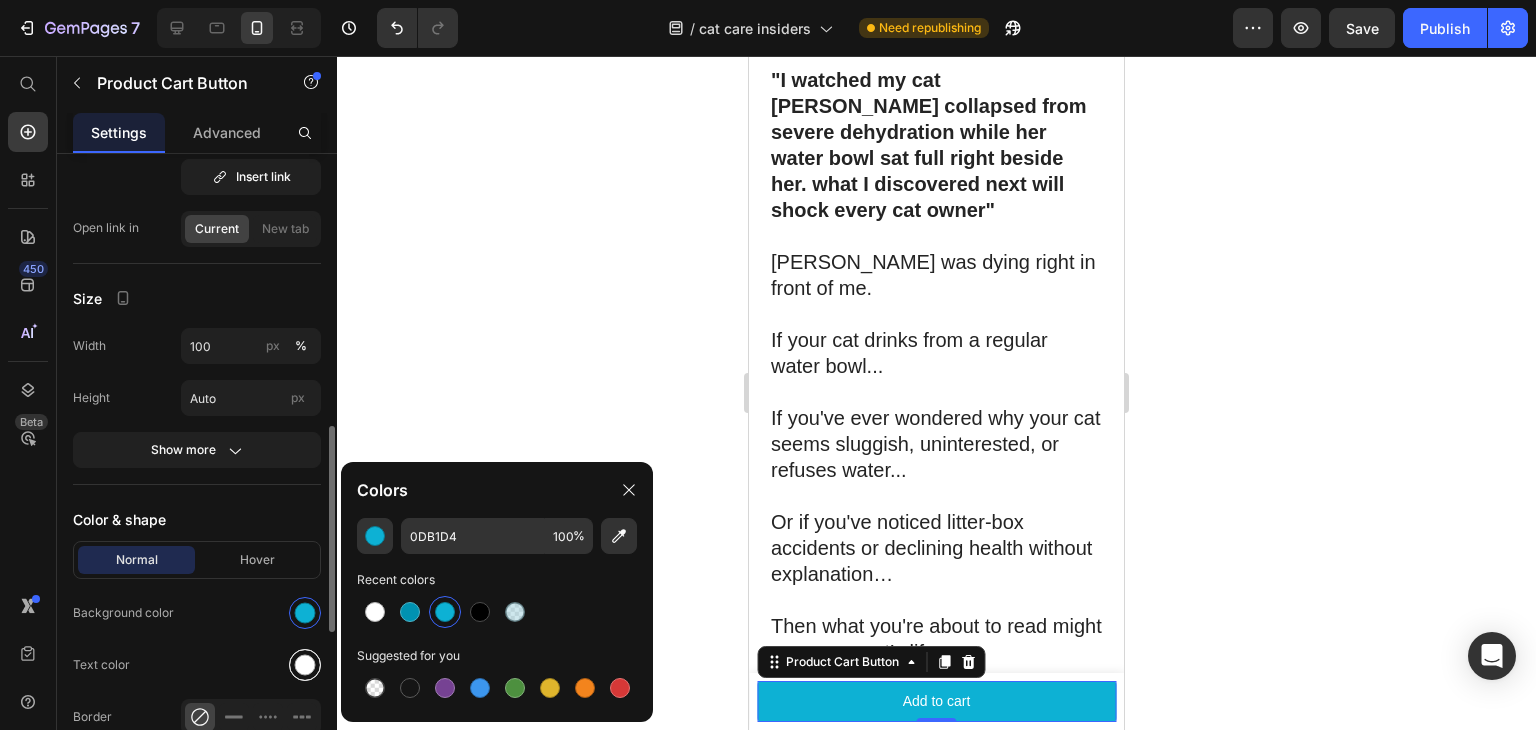 click at bounding box center (305, 665) 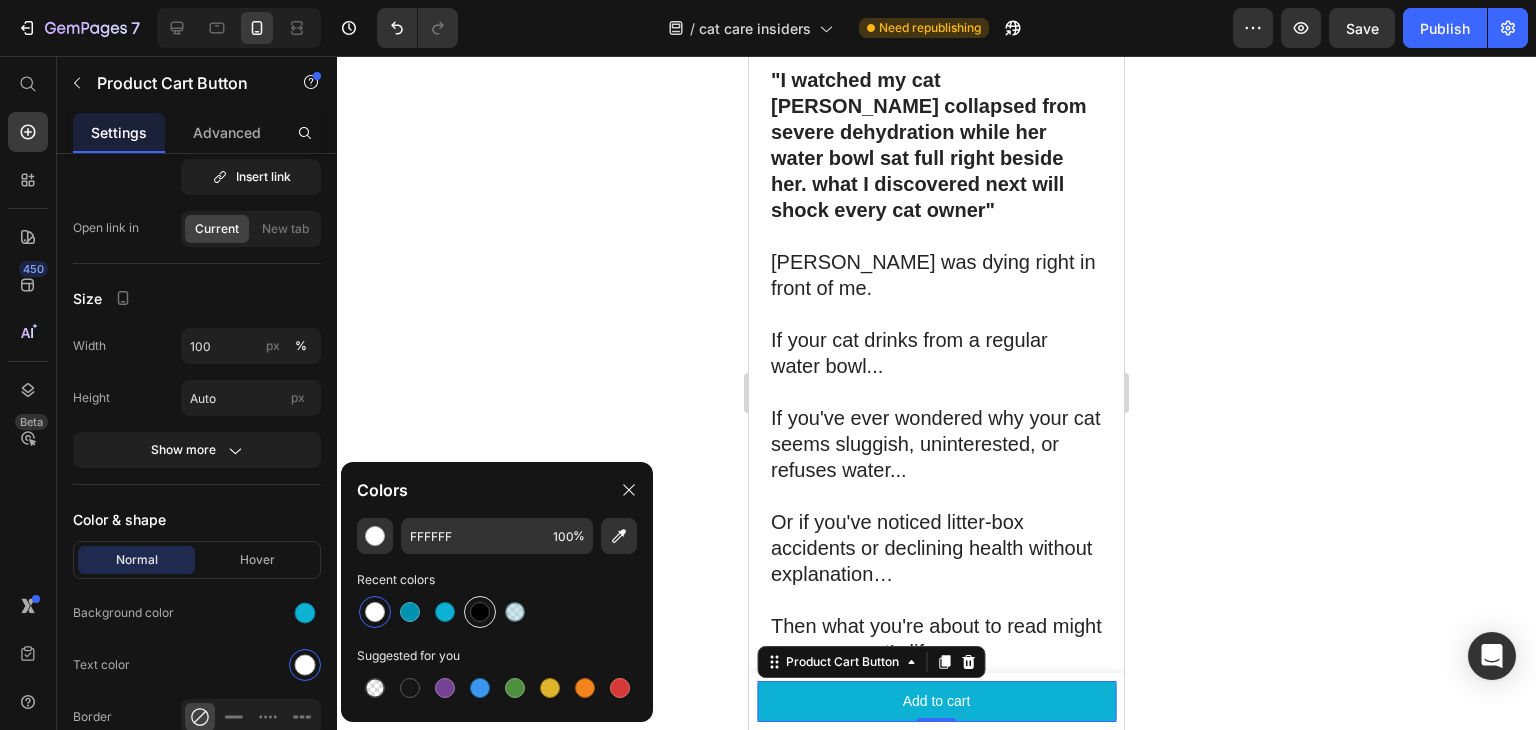 click at bounding box center (480, 612) 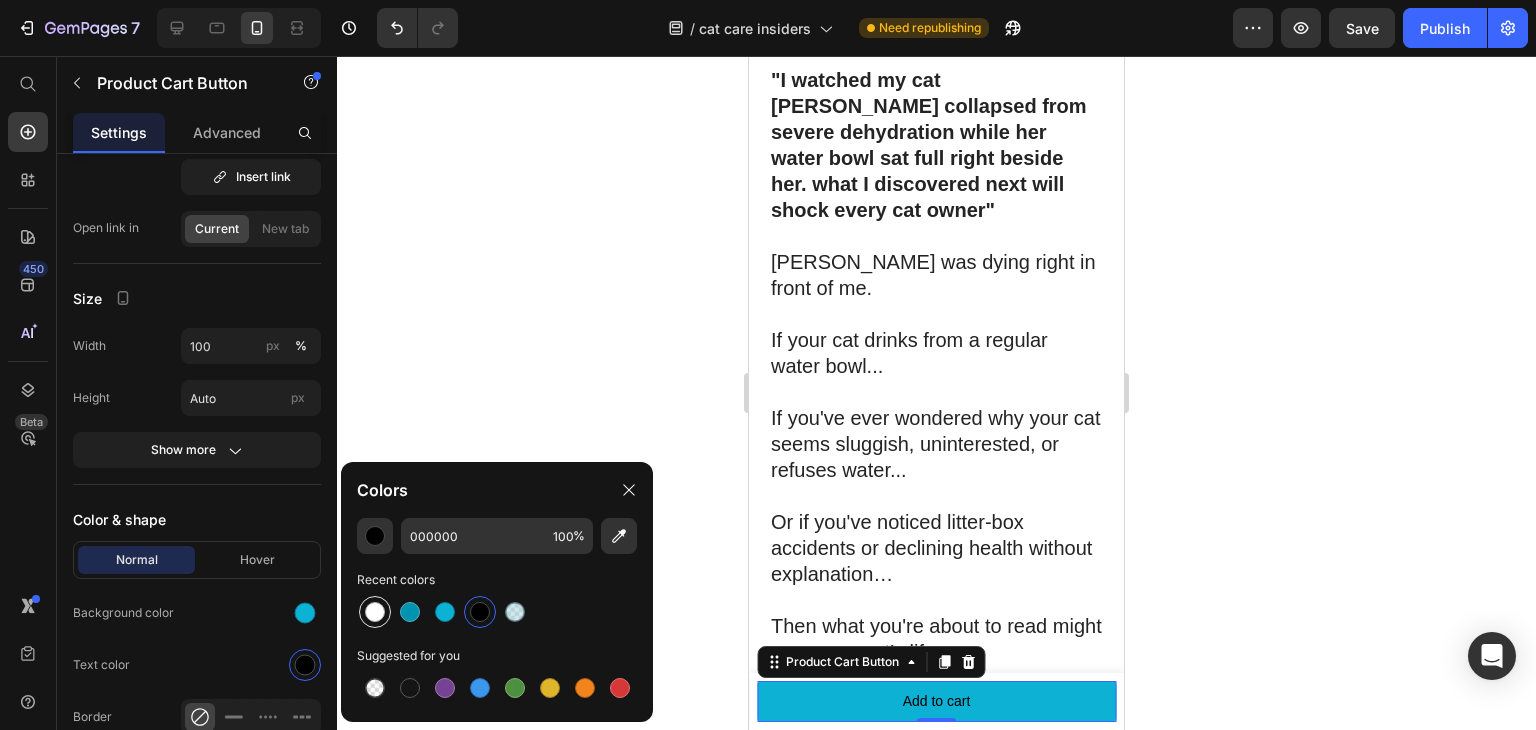 click at bounding box center (375, 612) 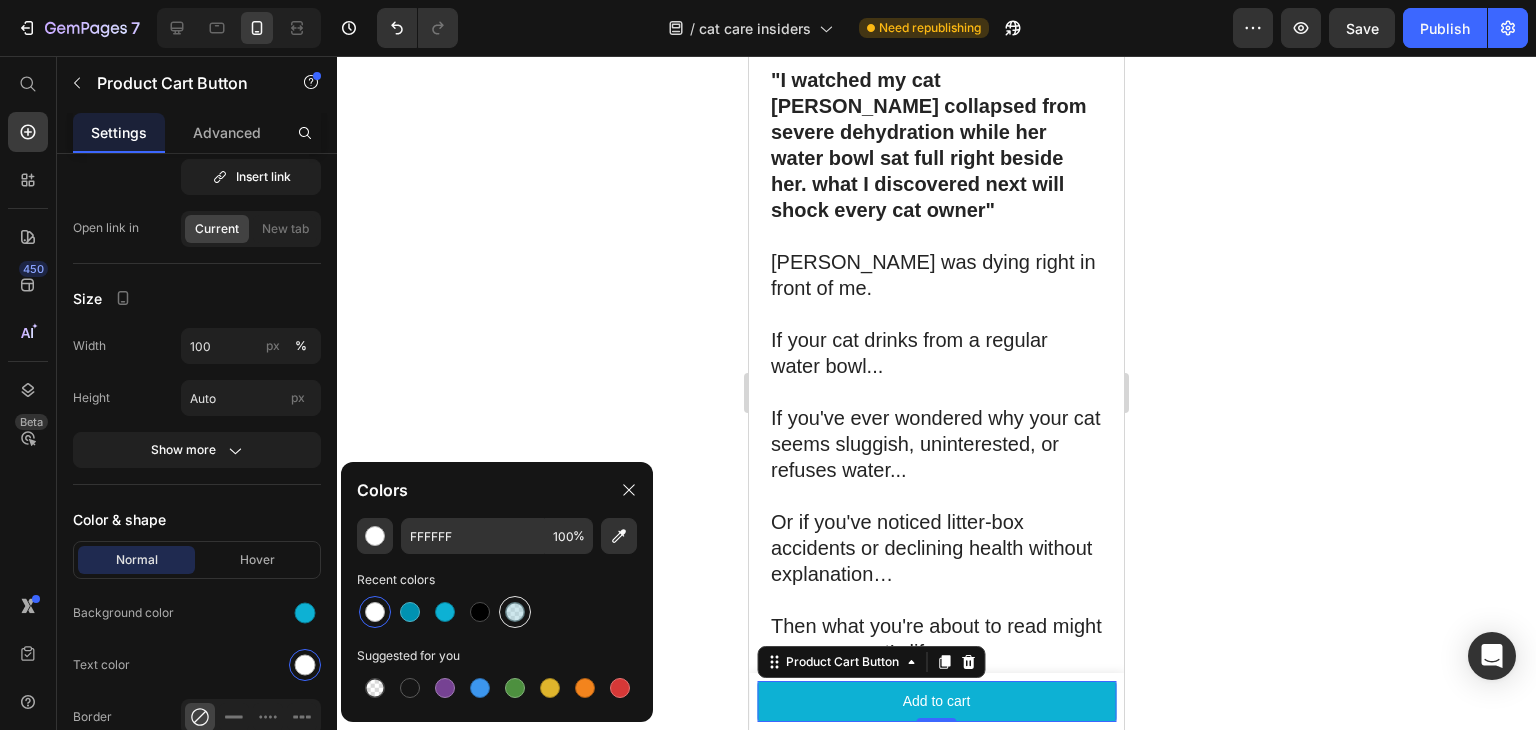 click at bounding box center [515, 612] 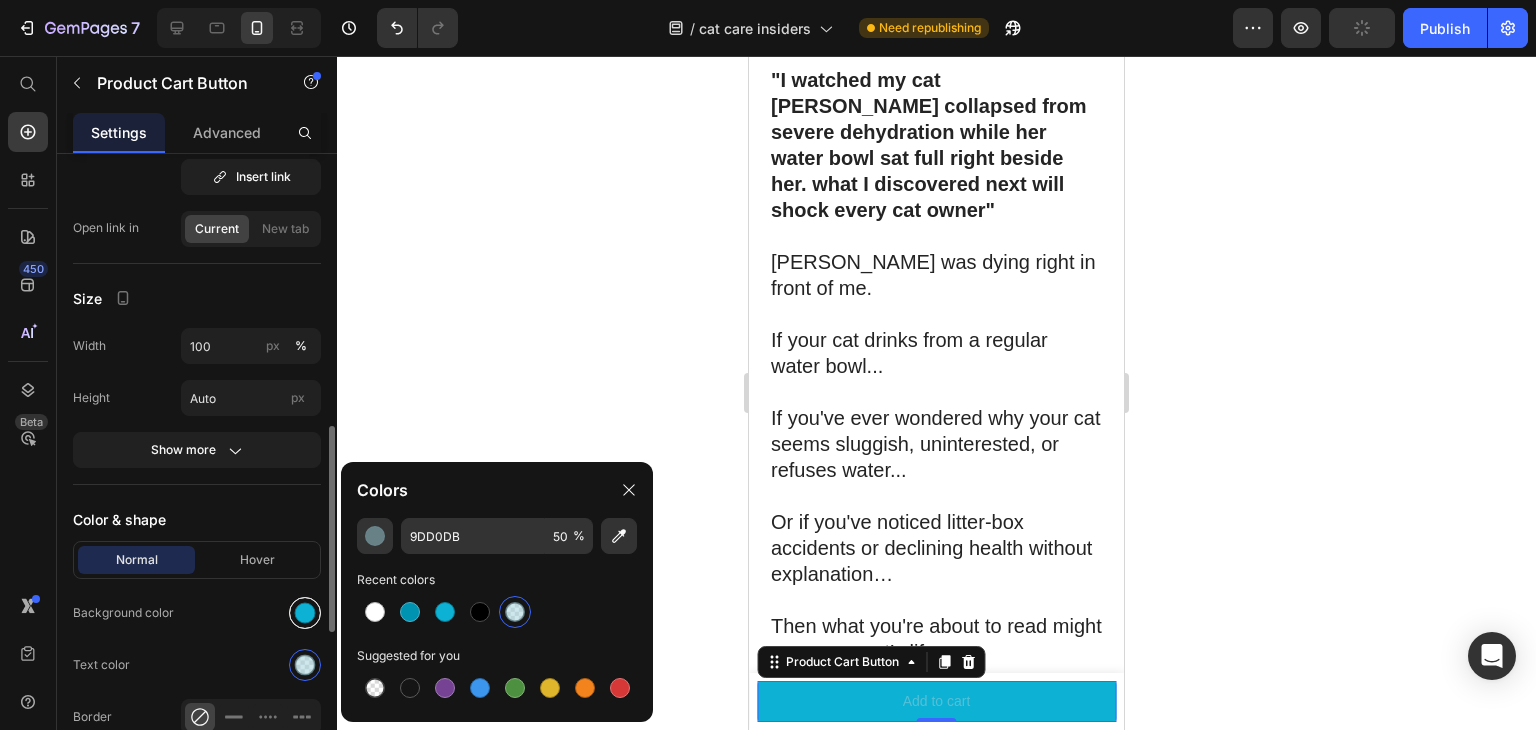 click at bounding box center [305, 613] 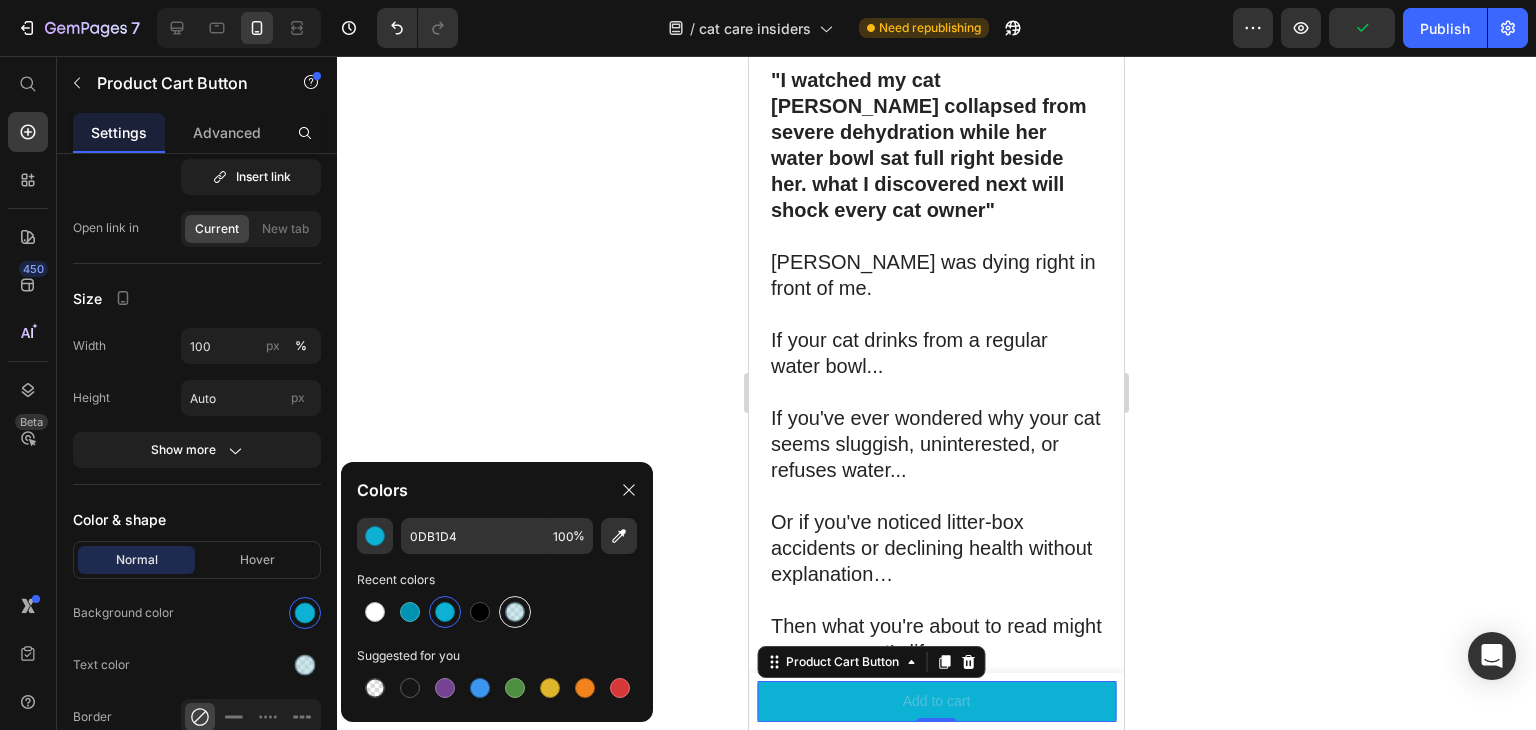 click at bounding box center [515, 612] 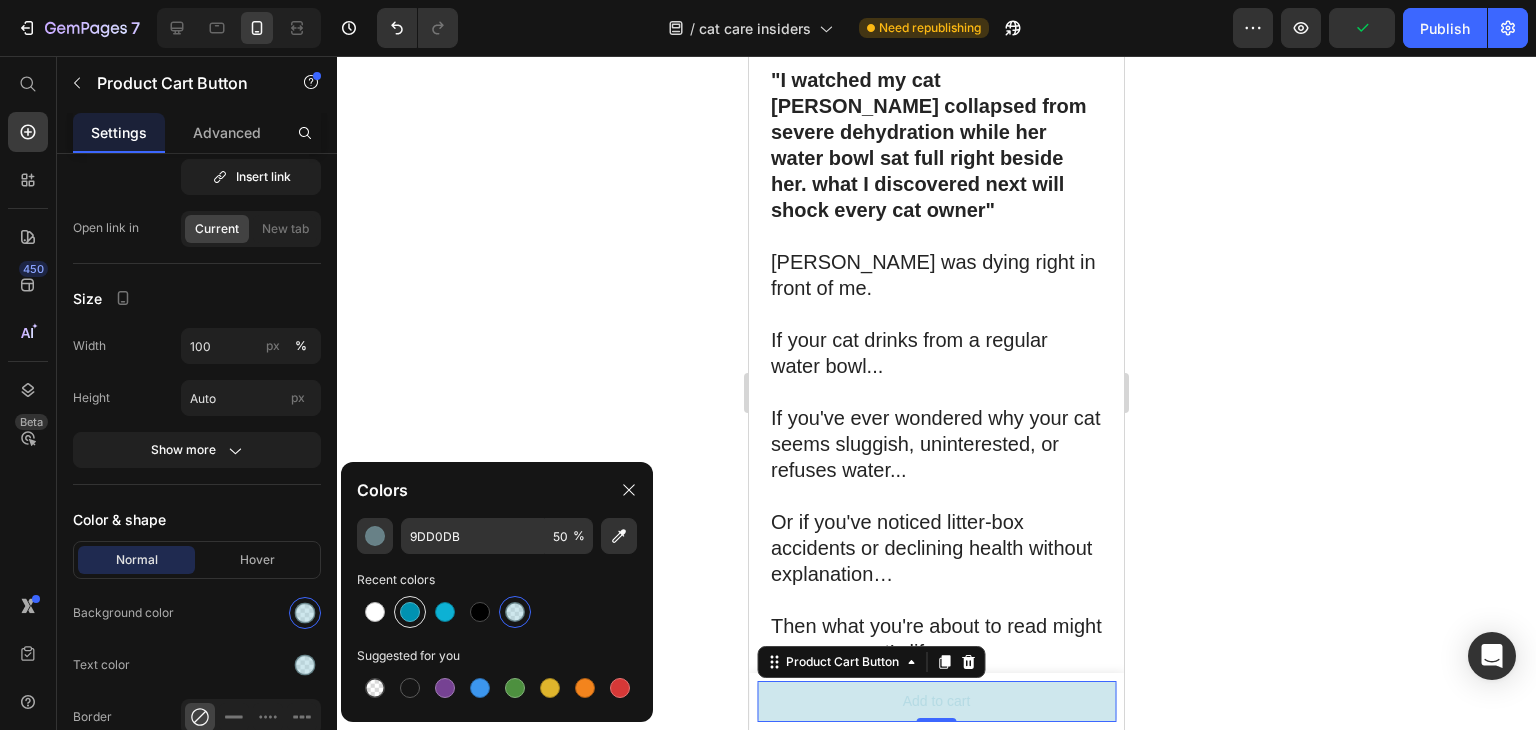 click at bounding box center (410, 612) 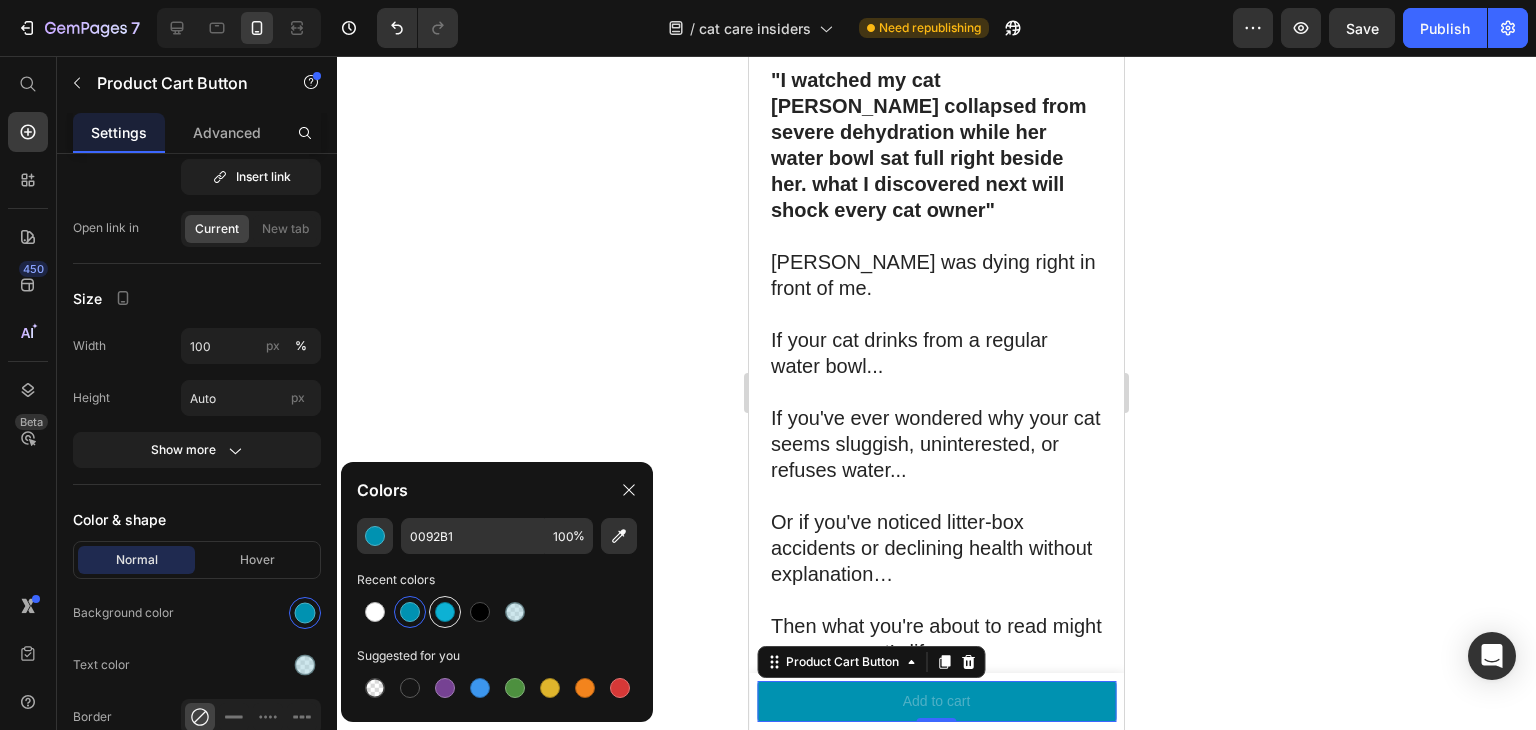 click at bounding box center [445, 612] 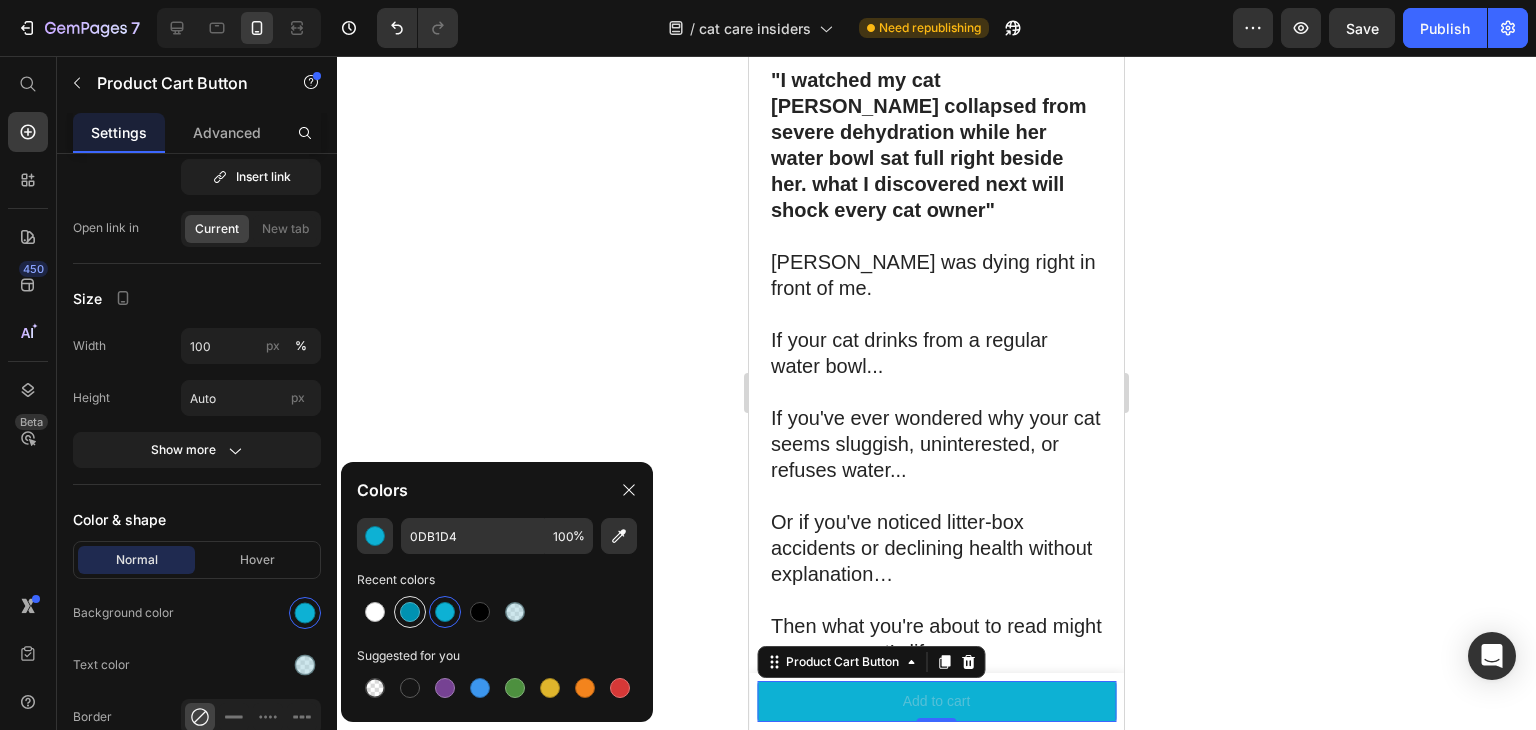 click at bounding box center (410, 612) 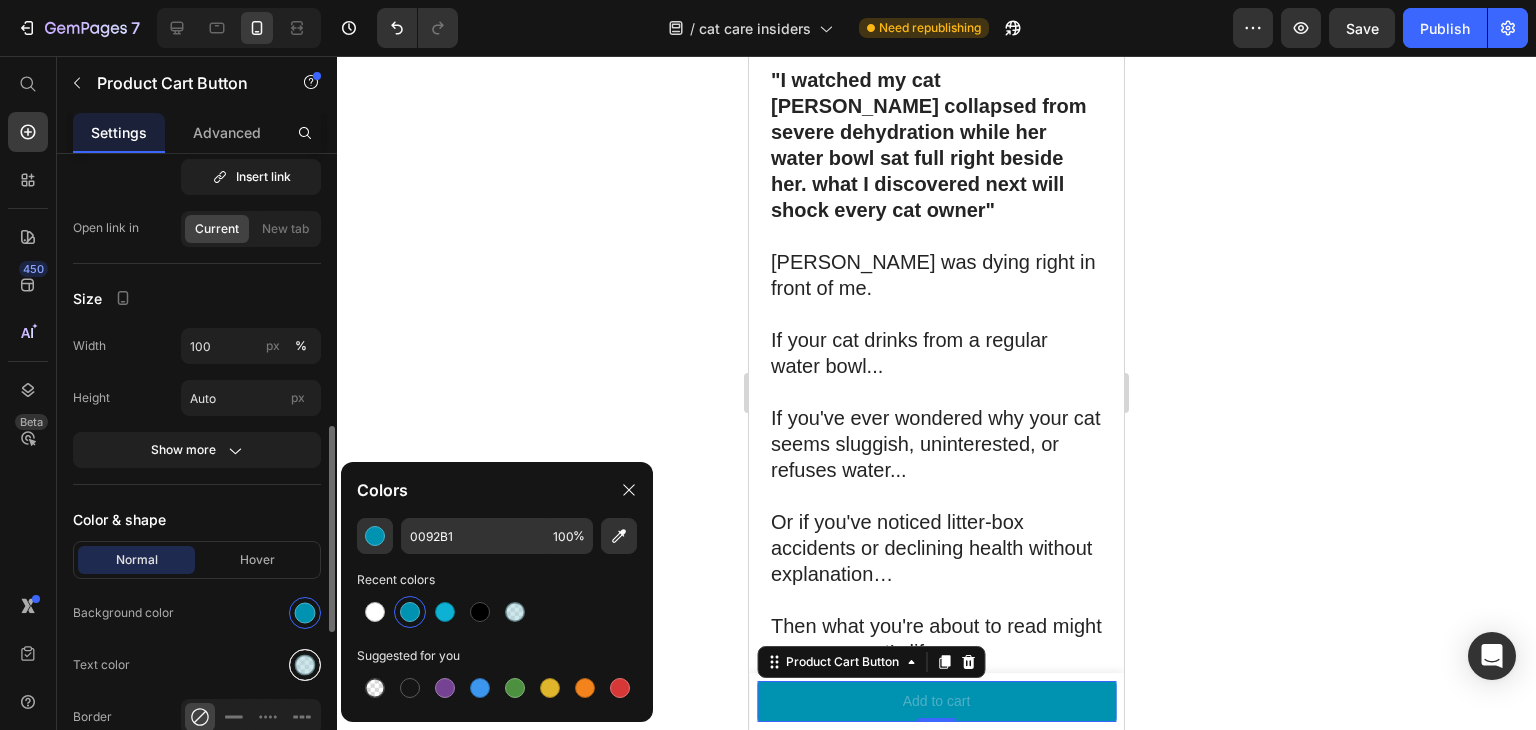 click at bounding box center (305, 665) 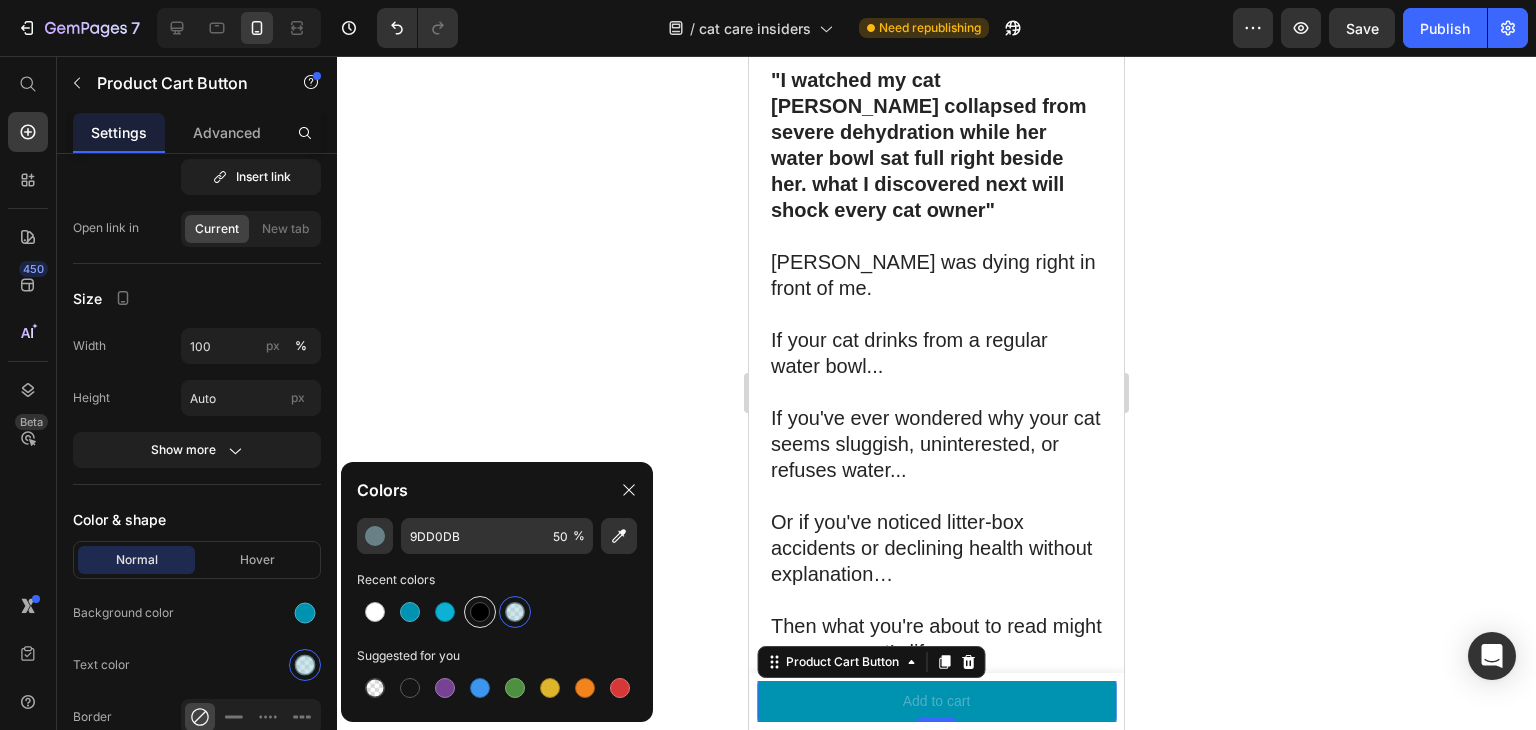 click at bounding box center [480, 612] 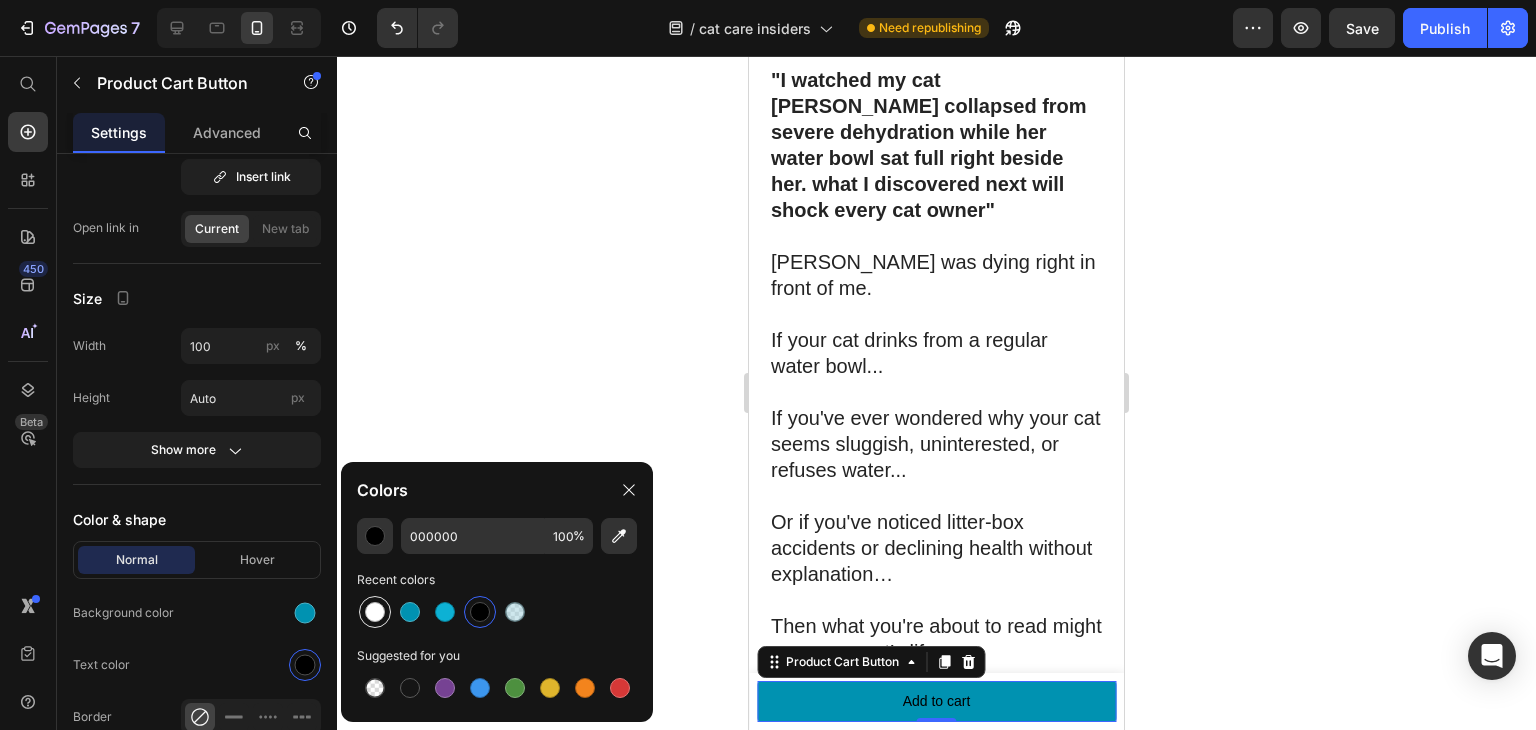 click at bounding box center (375, 612) 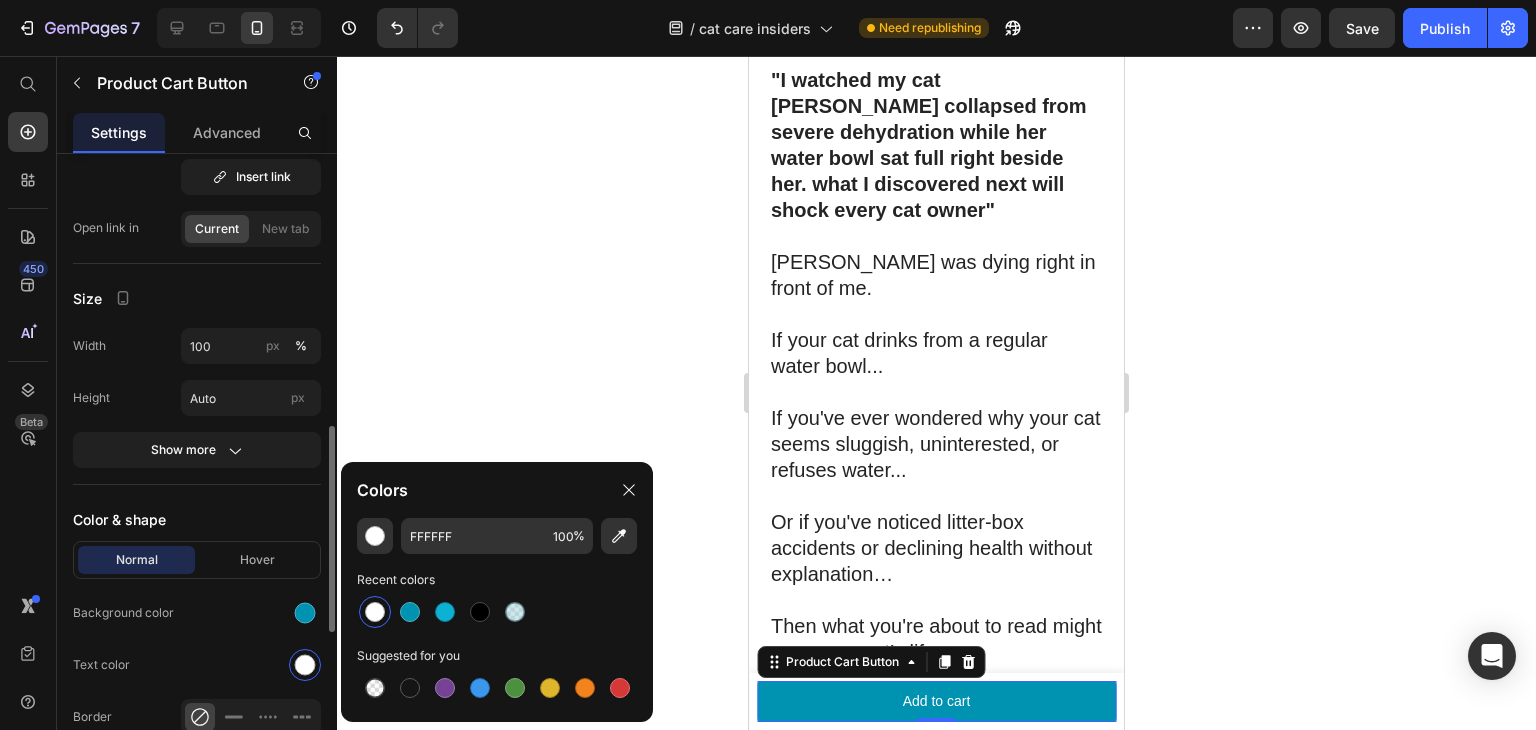 click on "Color & shape" at bounding box center (197, 519) 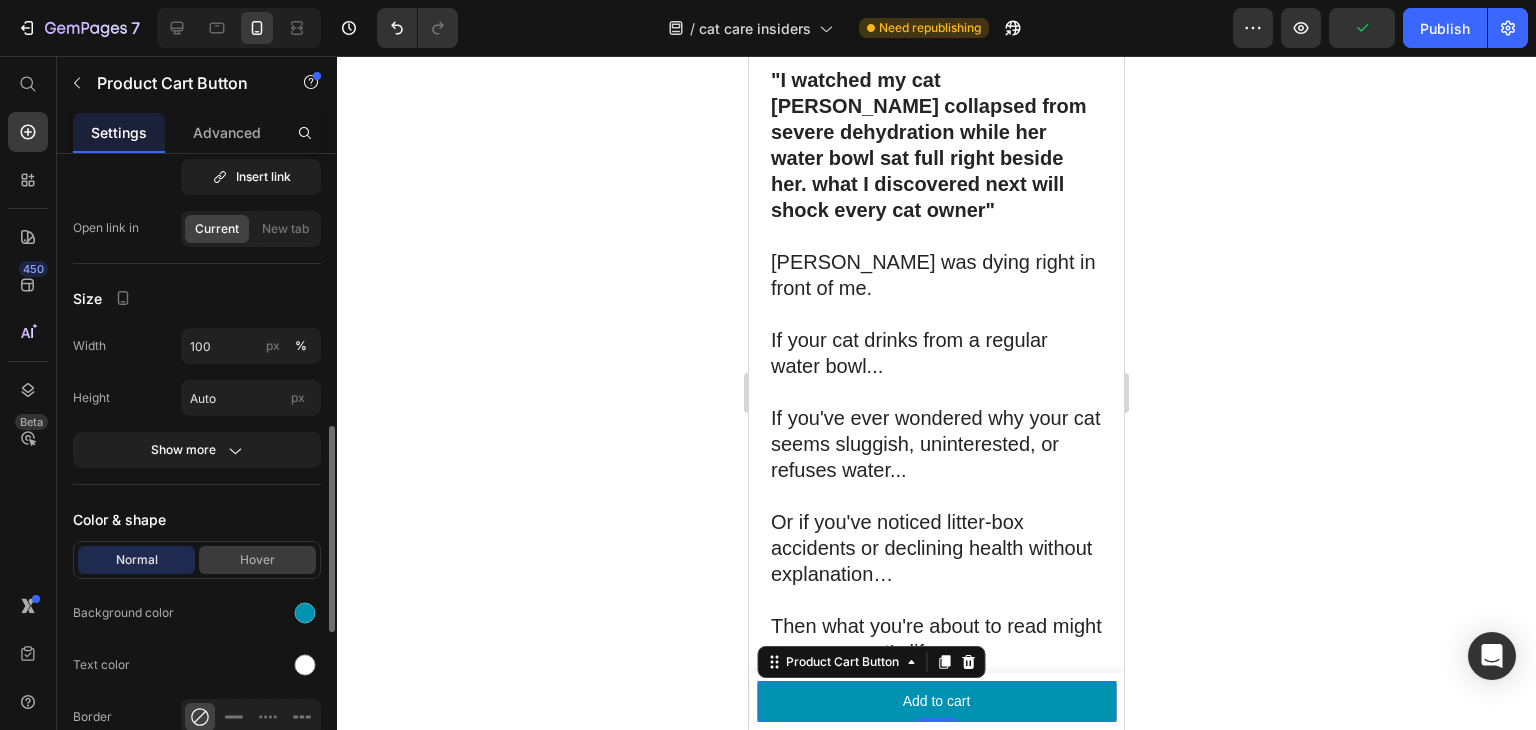 click on "Hover" at bounding box center (257, 560) 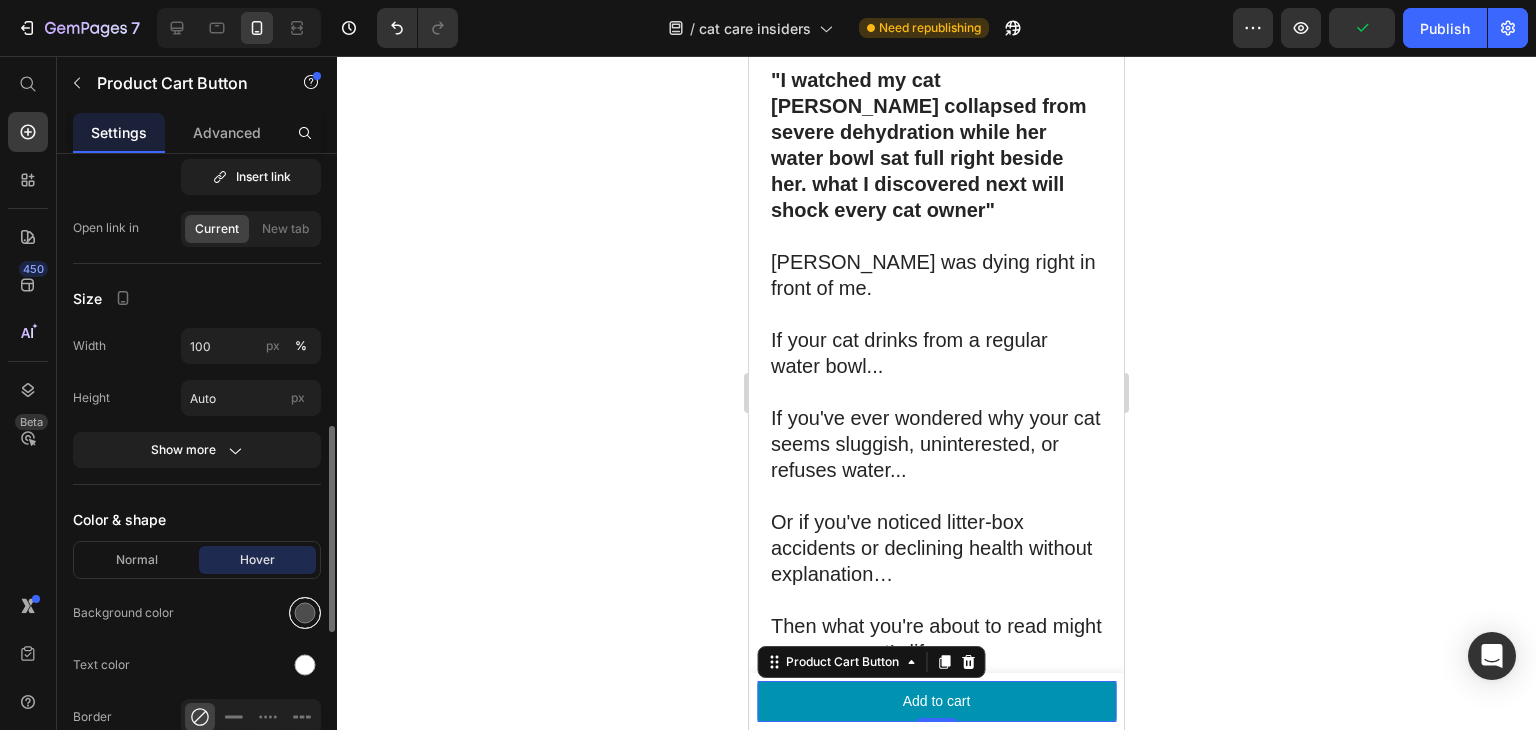 click at bounding box center [305, 613] 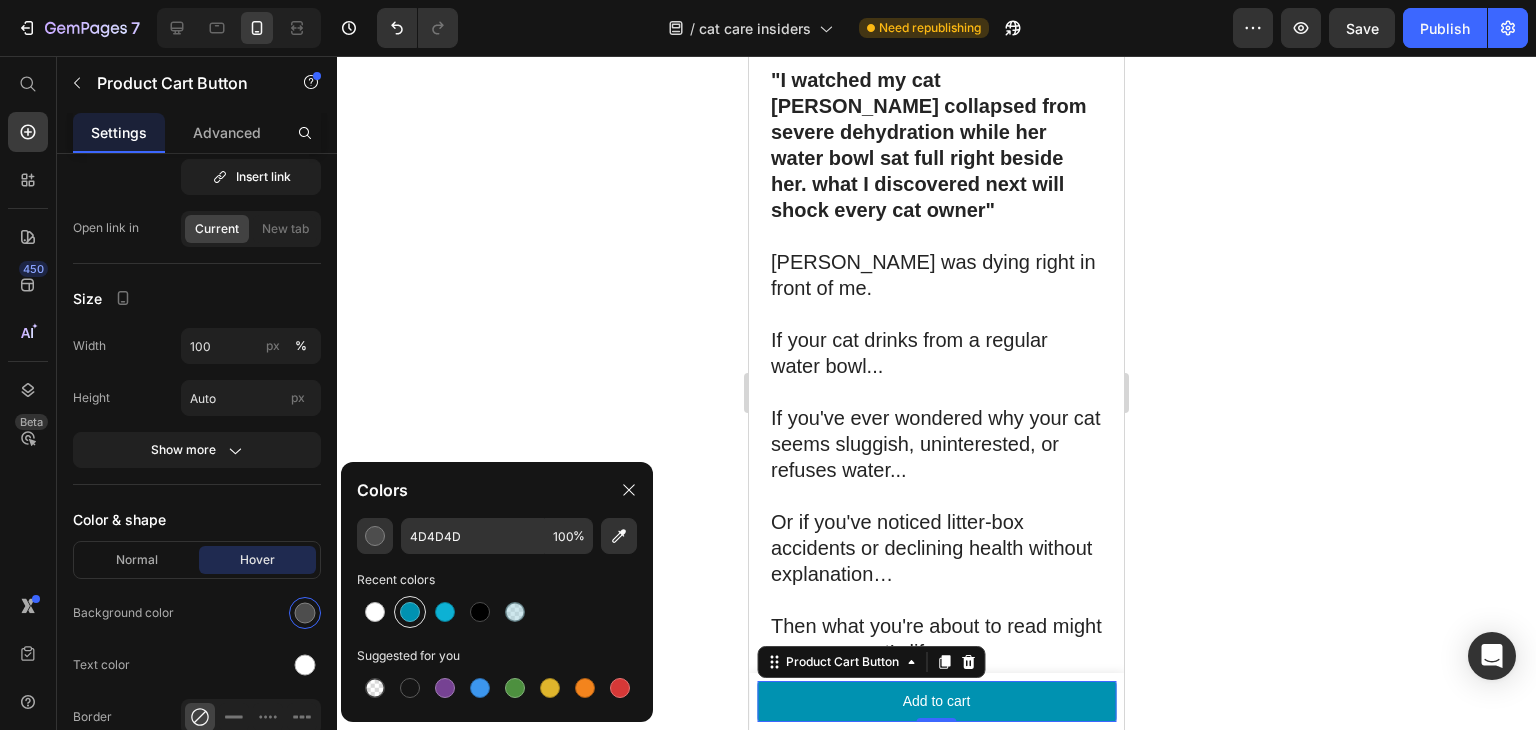 click at bounding box center (410, 612) 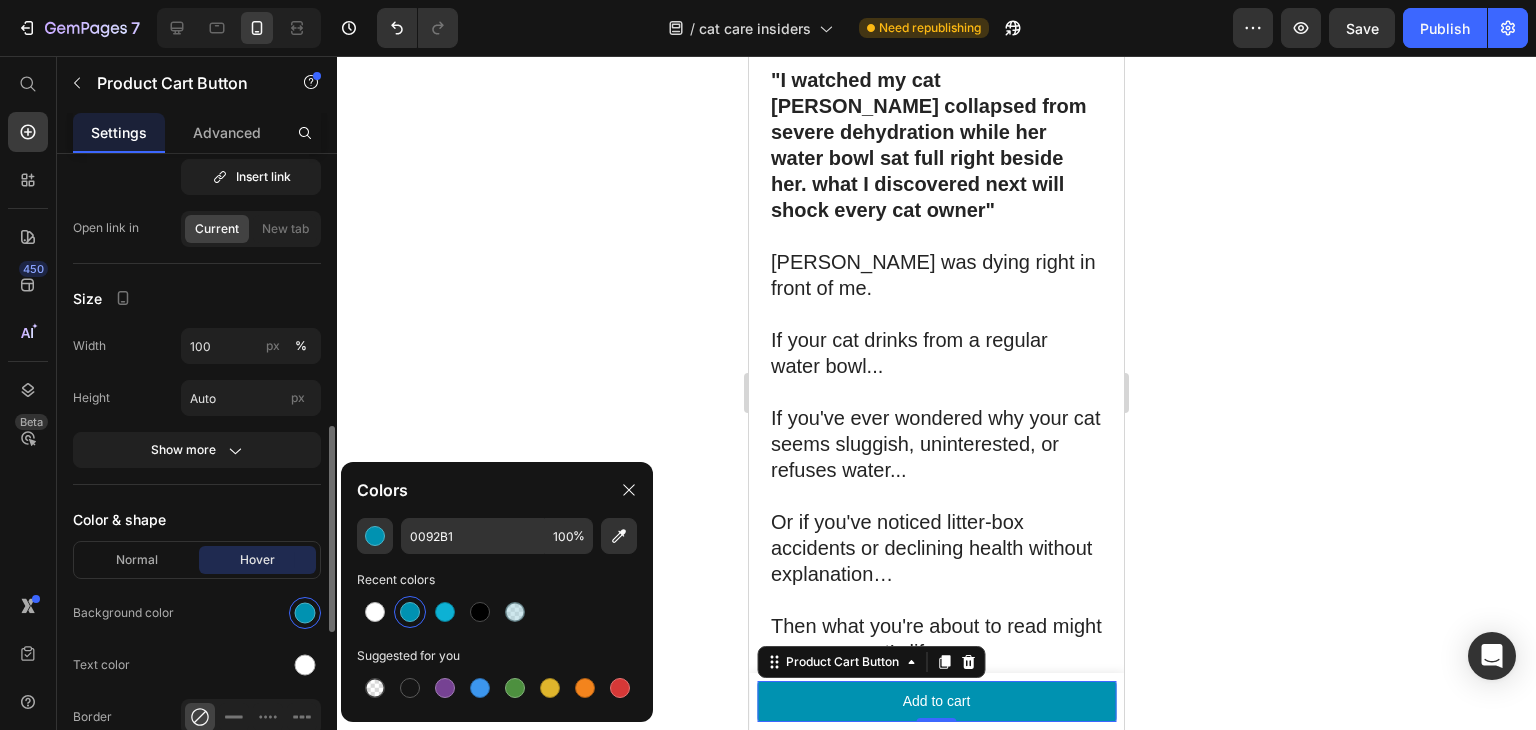 click on "Normal Hover Background color Text color Border Corner 4 4 4 4 Shadow" 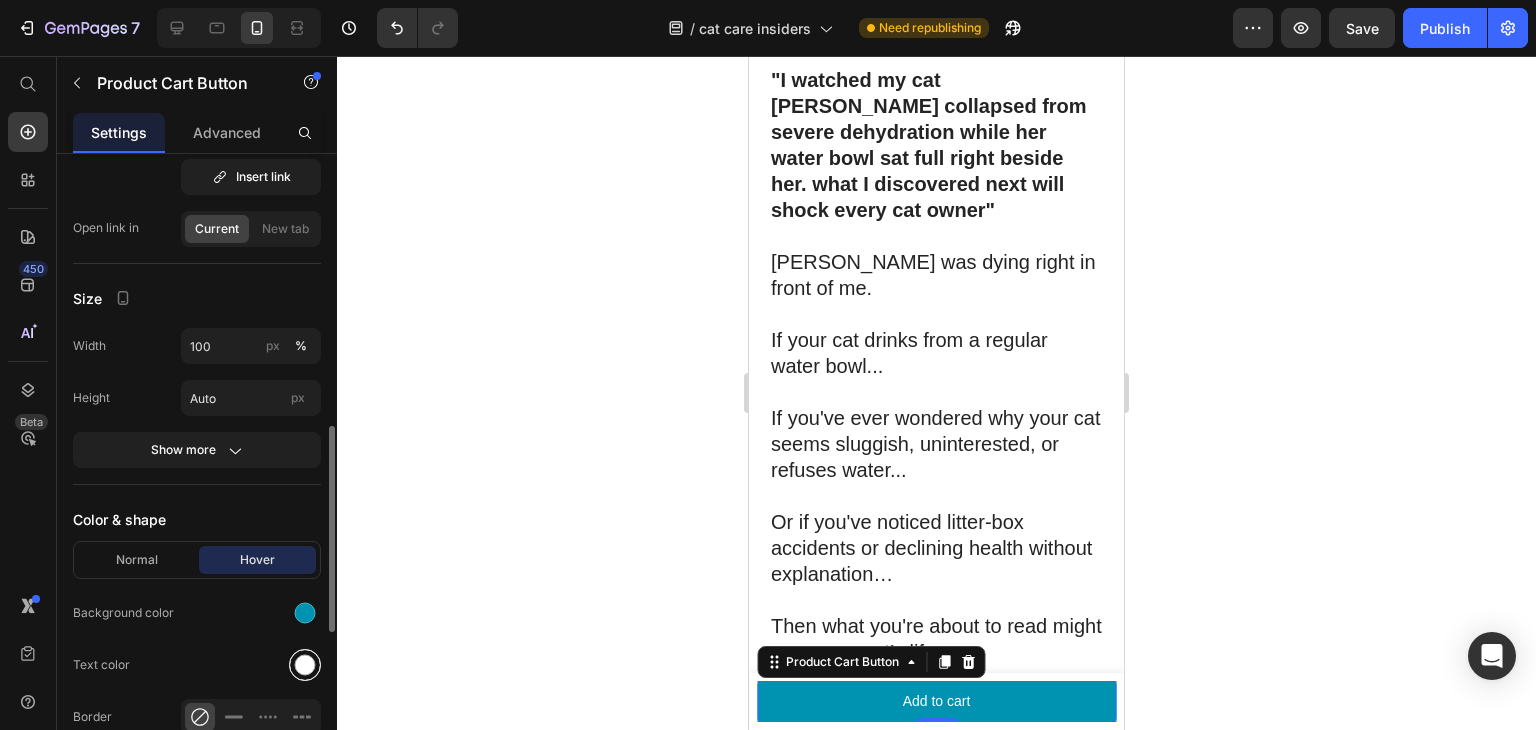 click at bounding box center (305, 665) 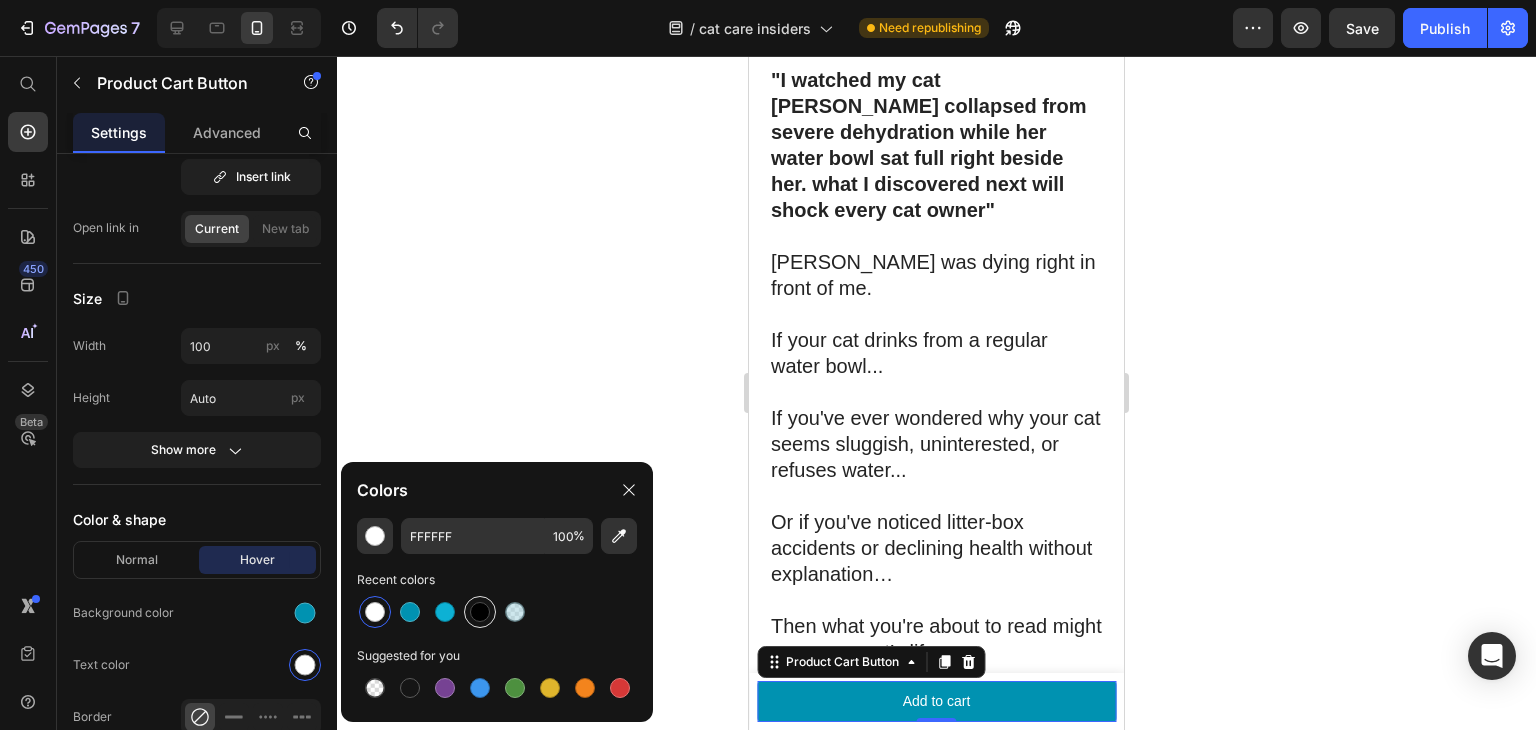 click at bounding box center (480, 612) 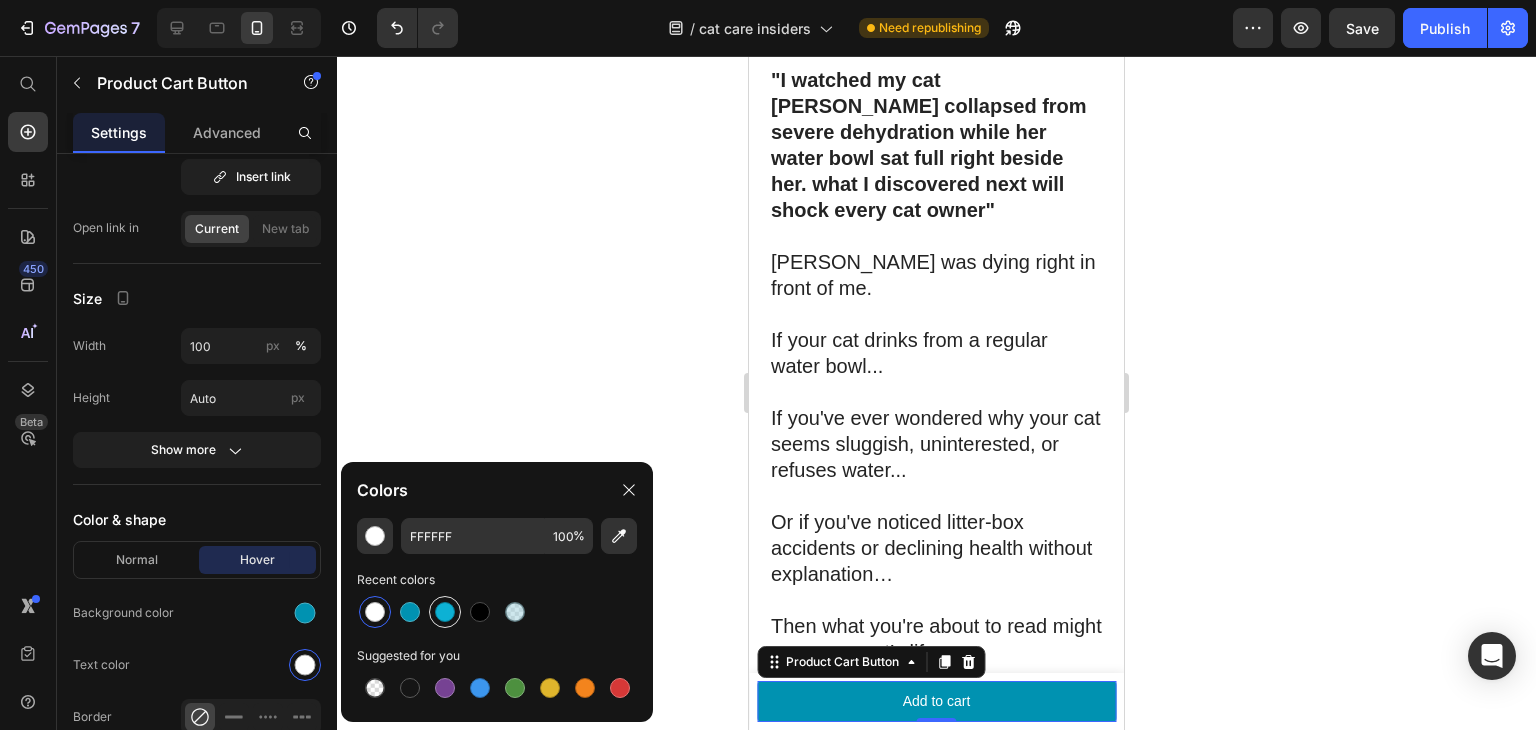 type on "000000" 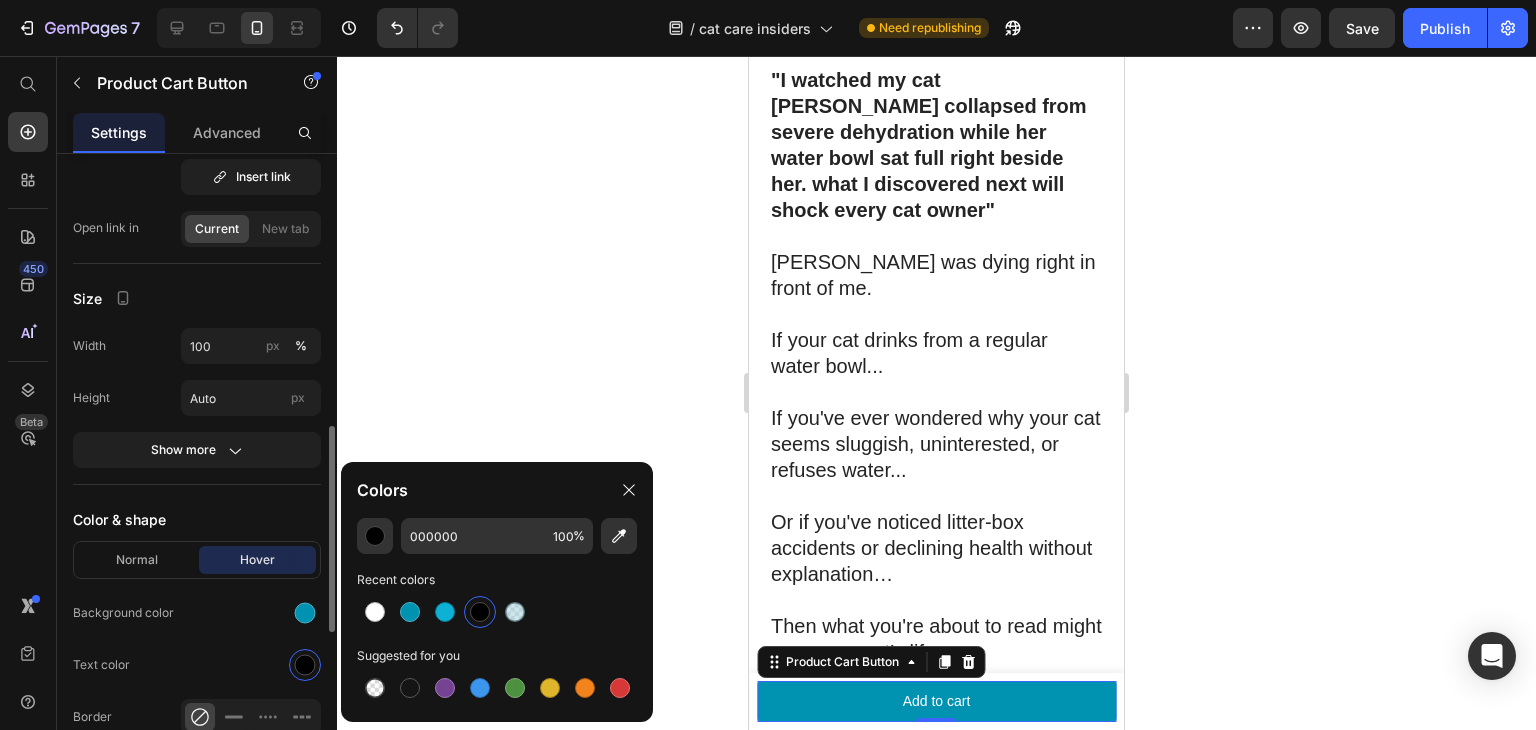 click on "Background color" 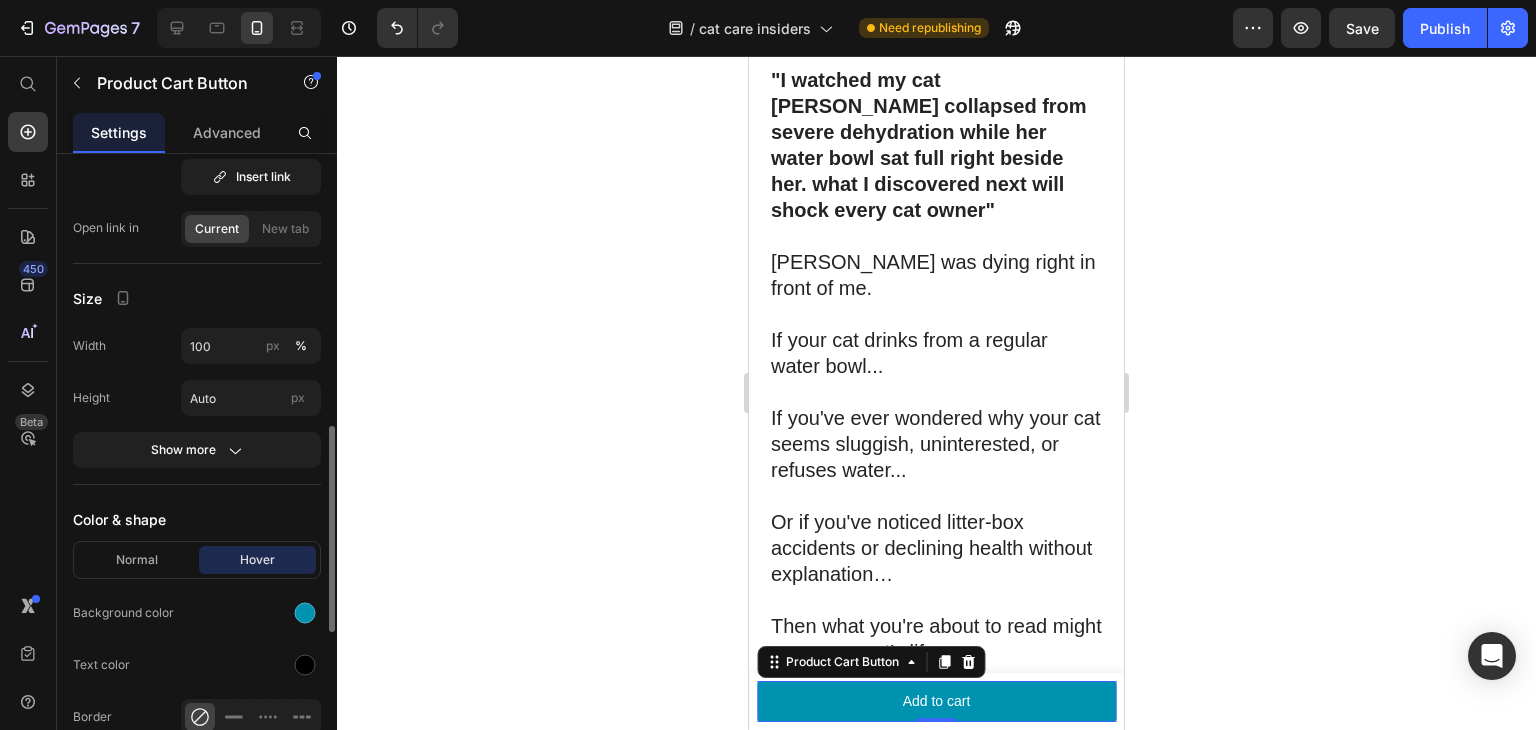 click on "Normal Hover" at bounding box center [197, 560] 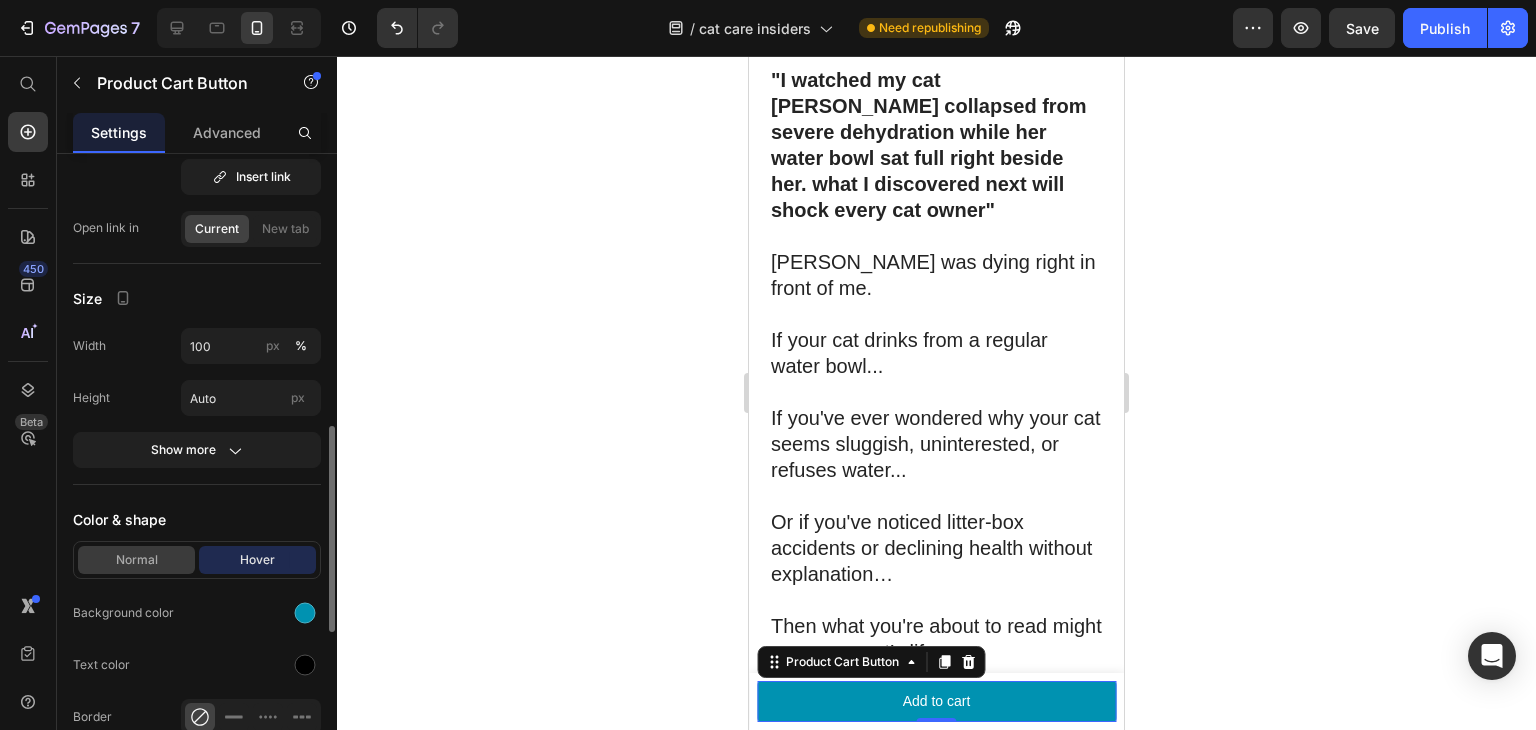 click on "Normal" at bounding box center [136, 560] 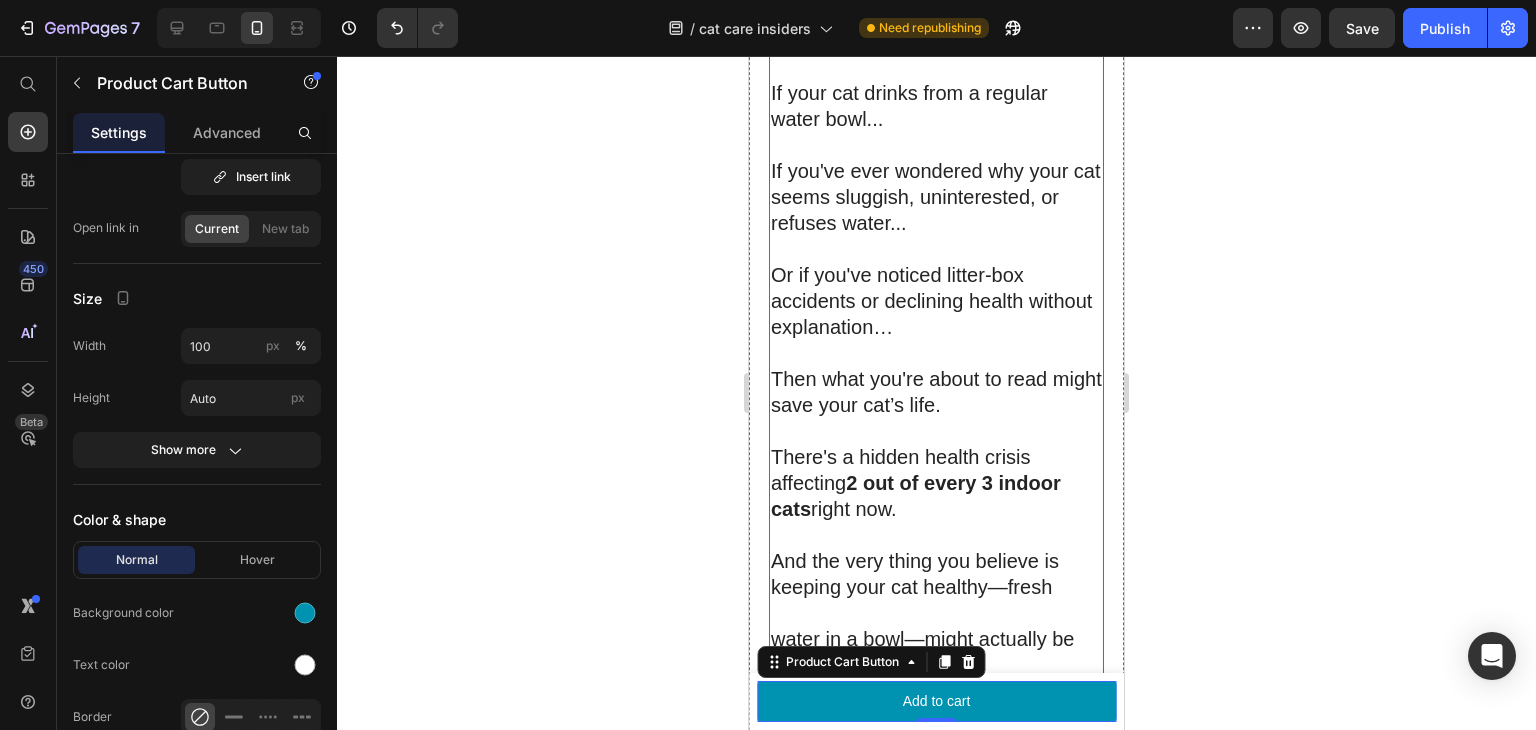 scroll, scrollTop: 1333, scrollLeft: 0, axis: vertical 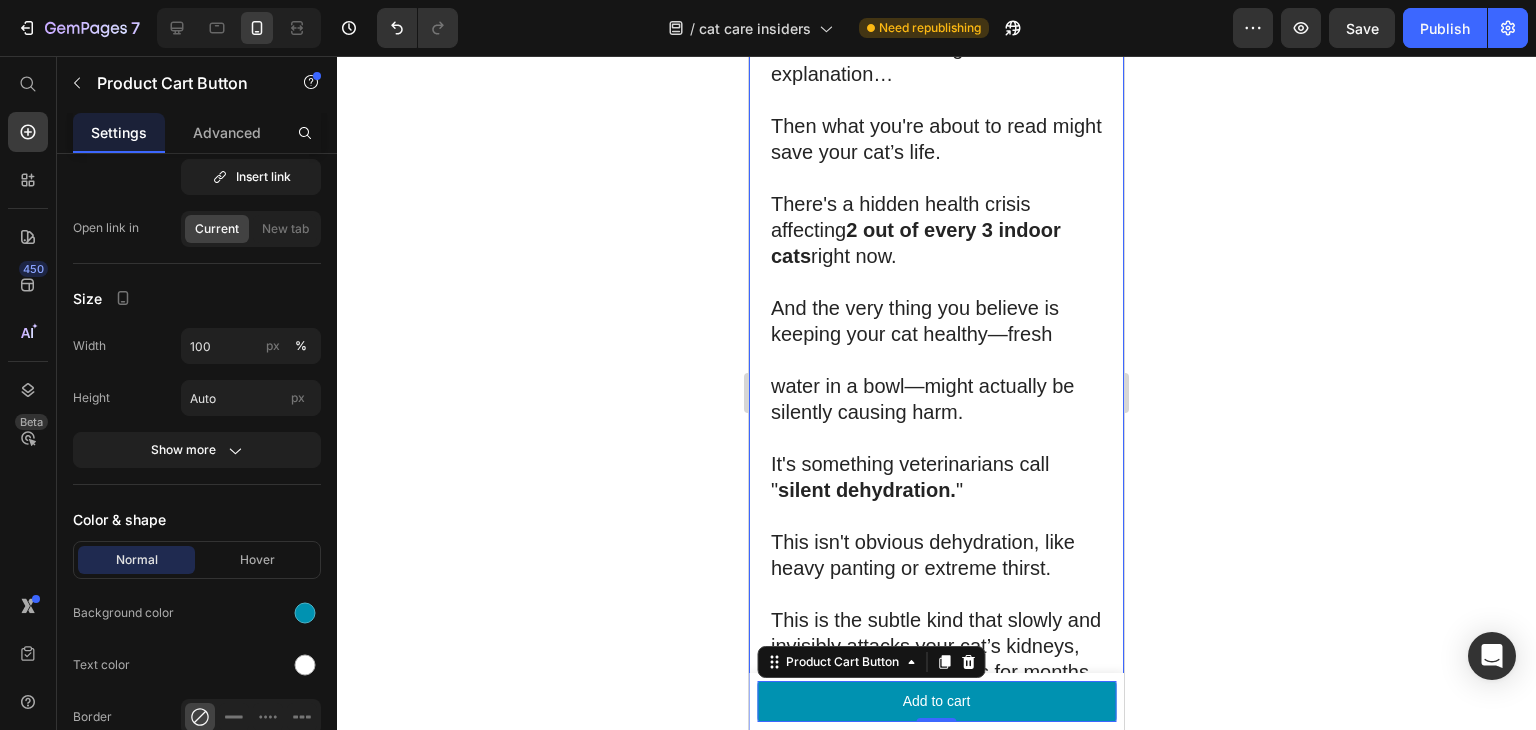 click 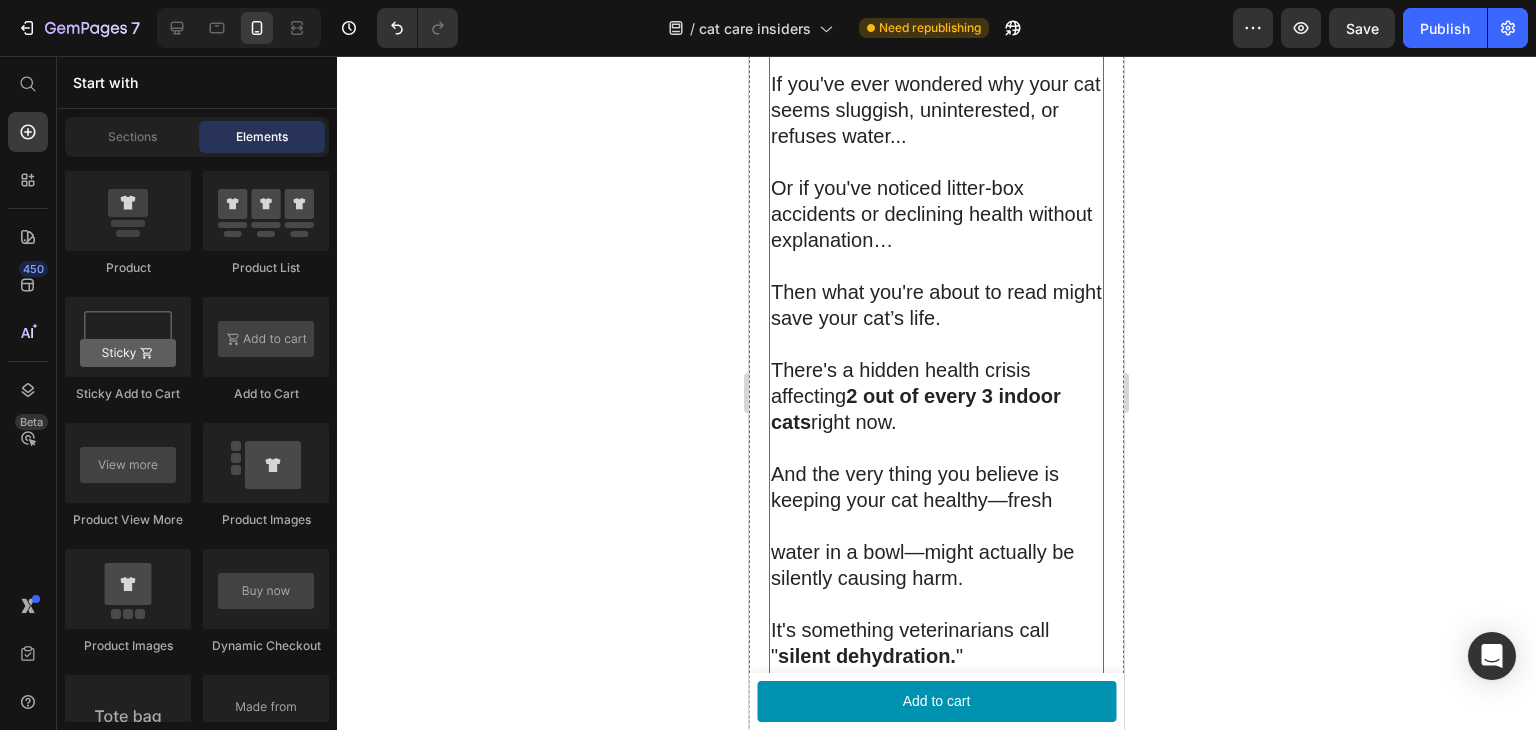 scroll, scrollTop: 1166, scrollLeft: 0, axis: vertical 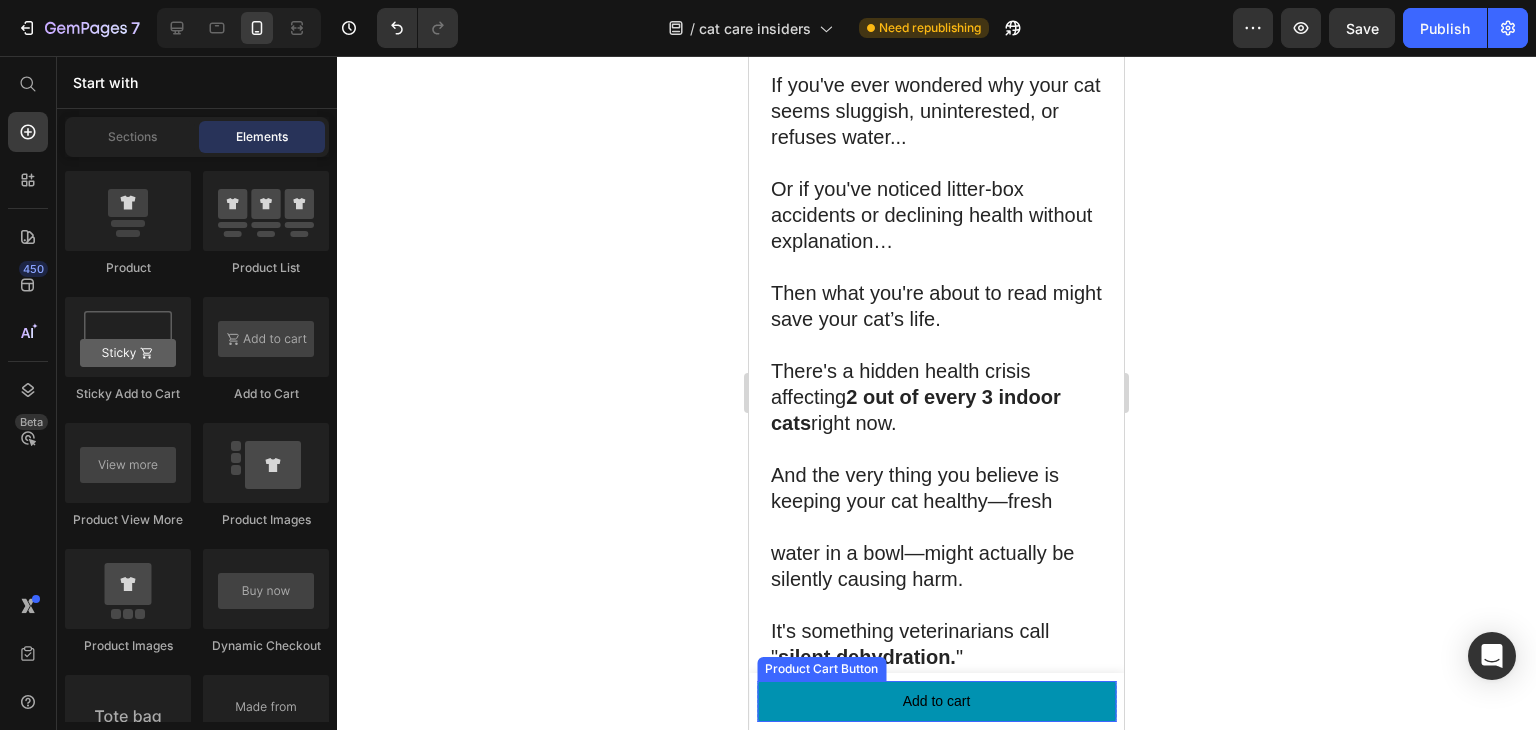 click on "Add to cart" at bounding box center (936, 701) 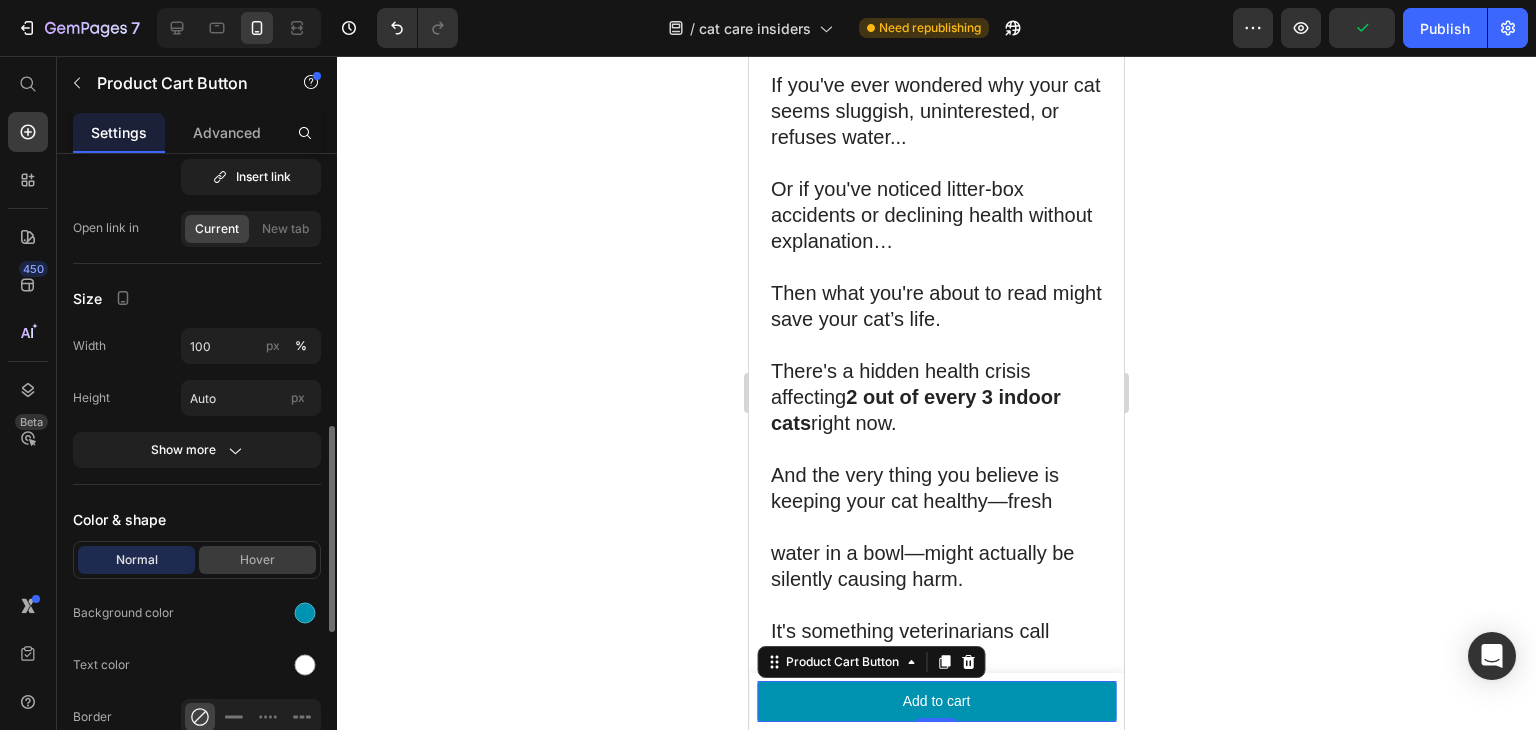 click on "Hover" at bounding box center [257, 560] 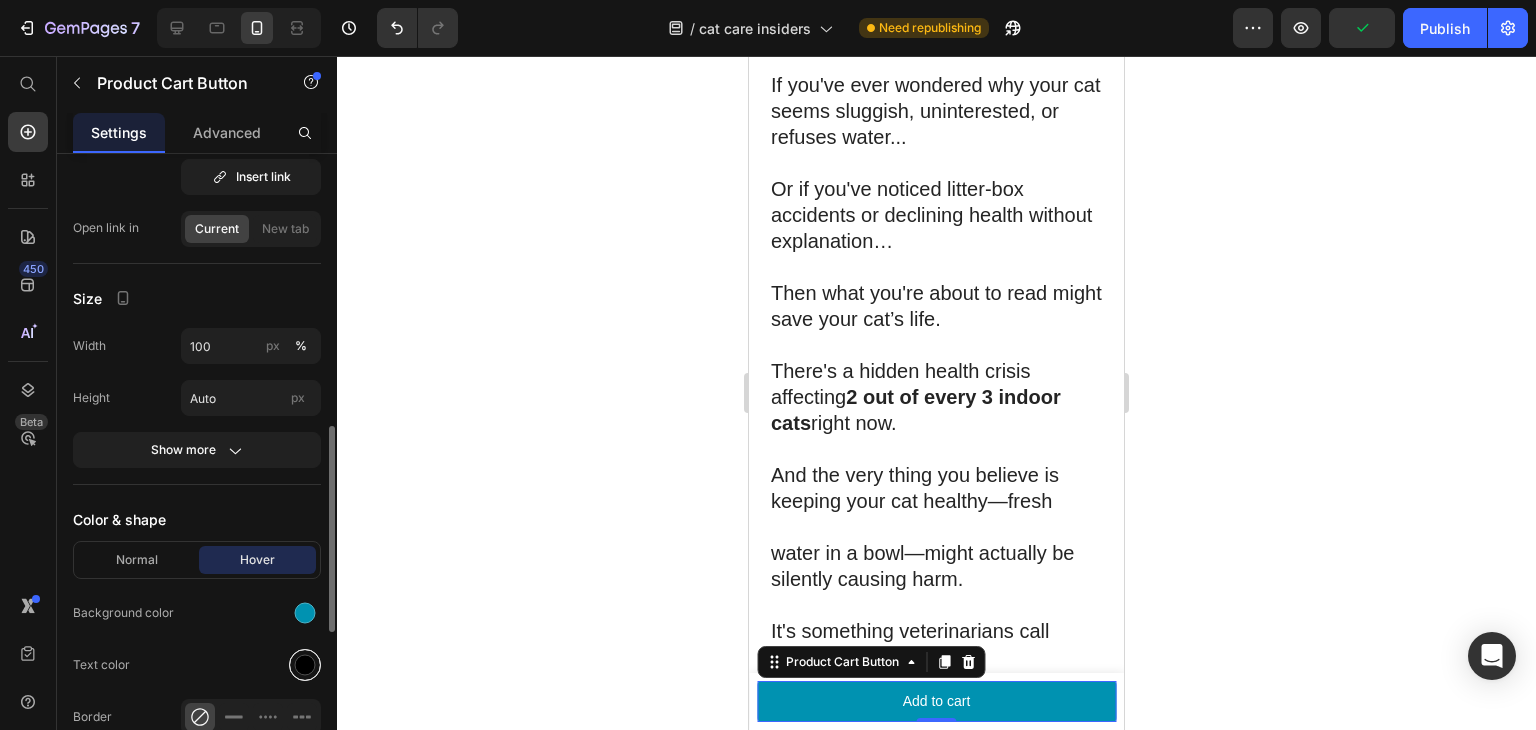 click at bounding box center [305, 665] 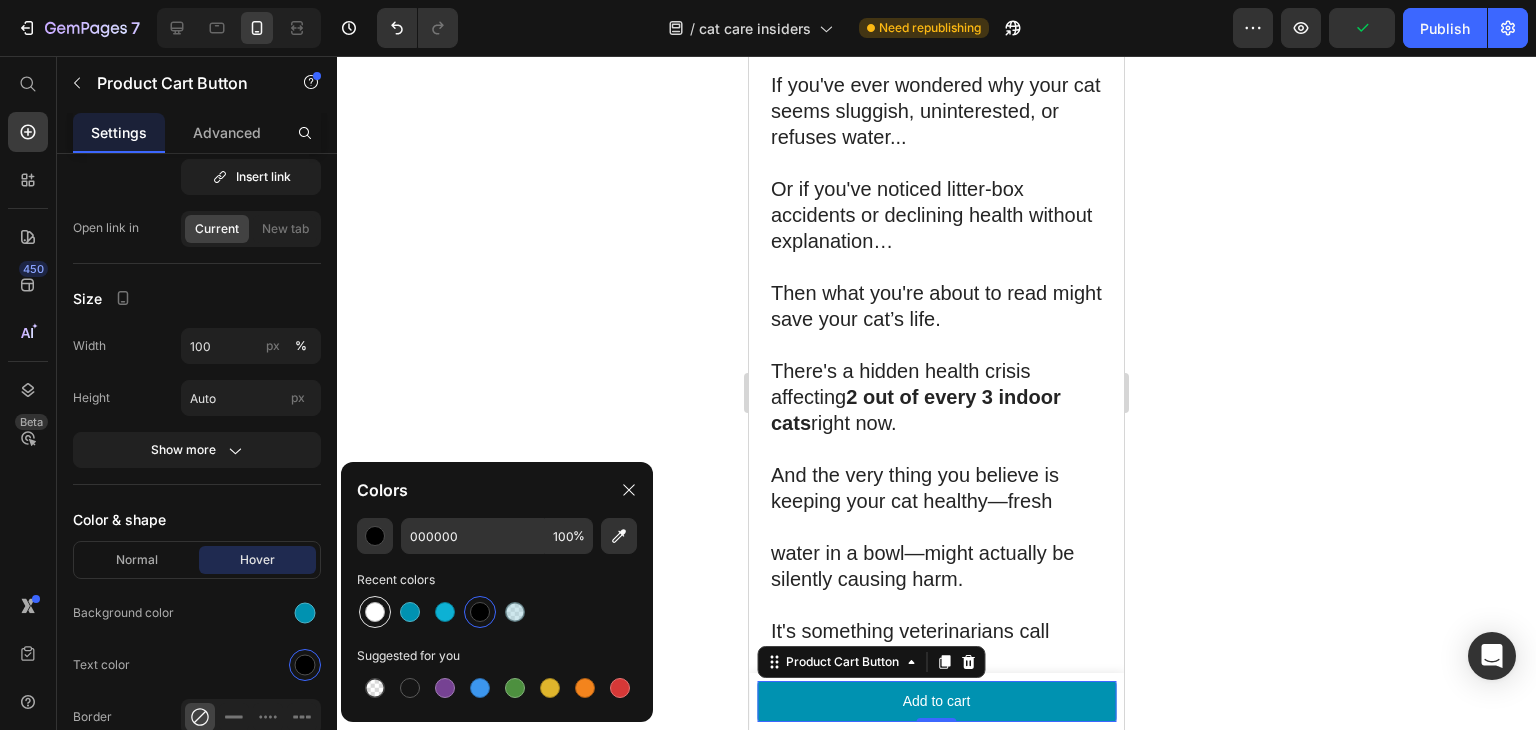 click at bounding box center (375, 612) 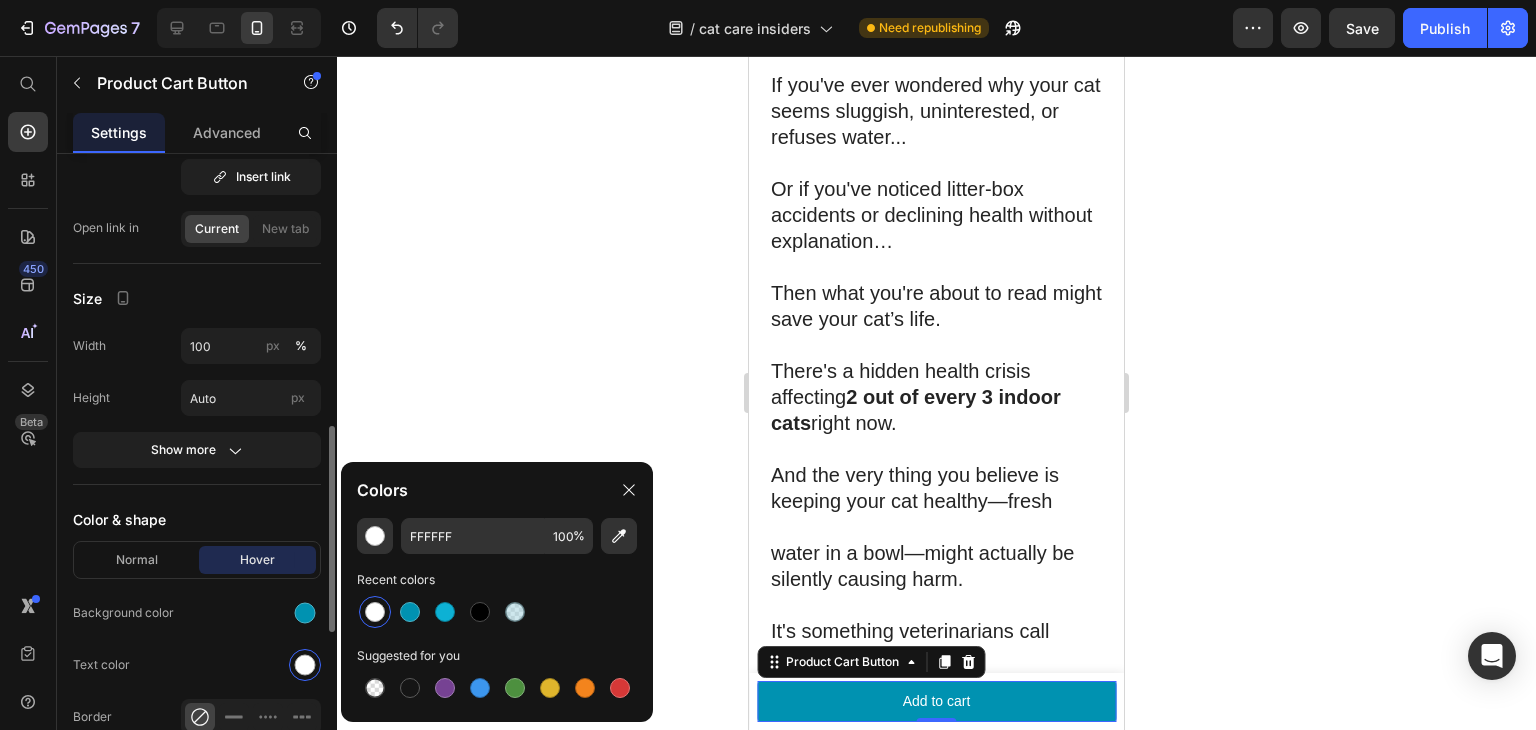 click on "Background color" at bounding box center [123, 613] 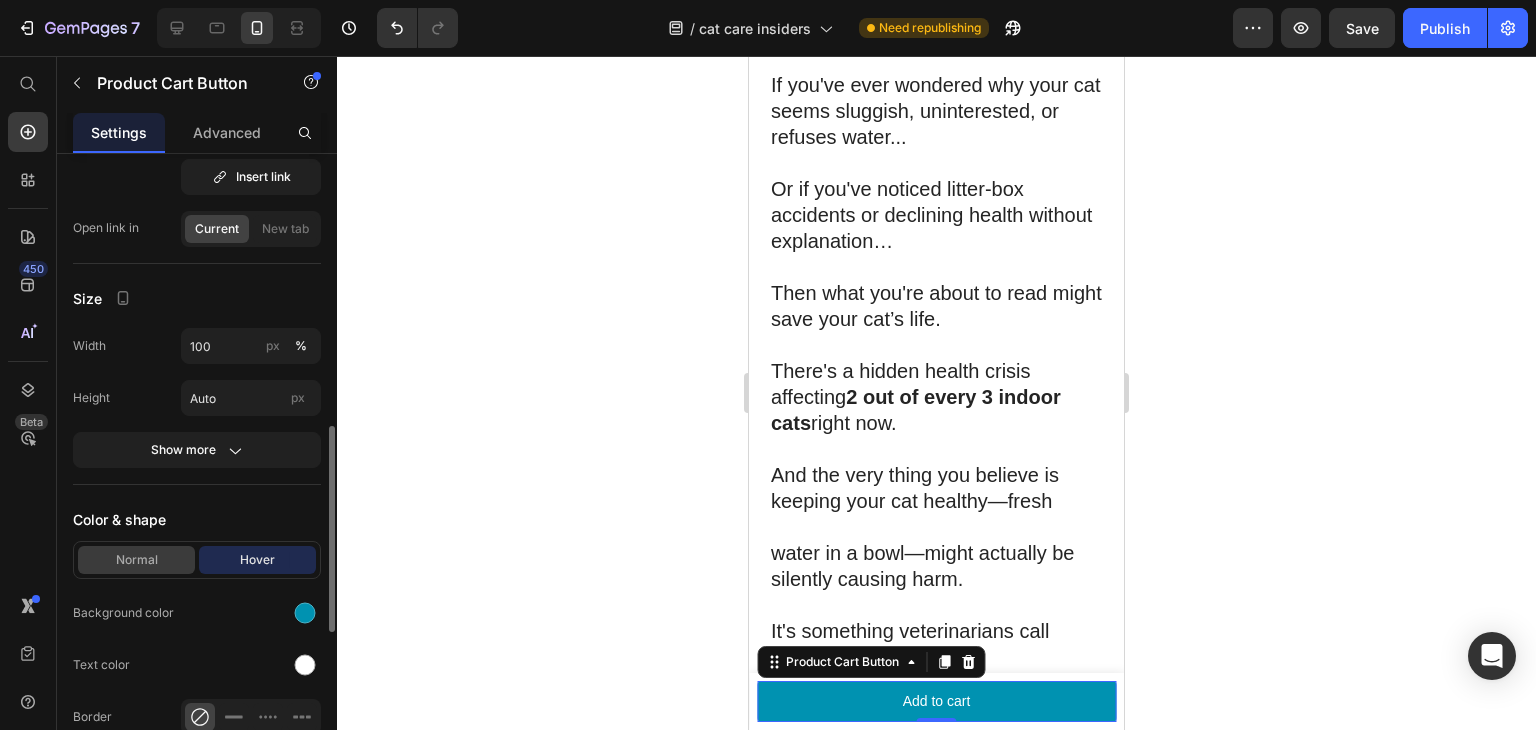click on "Normal Hover" at bounding box center [197, 560] 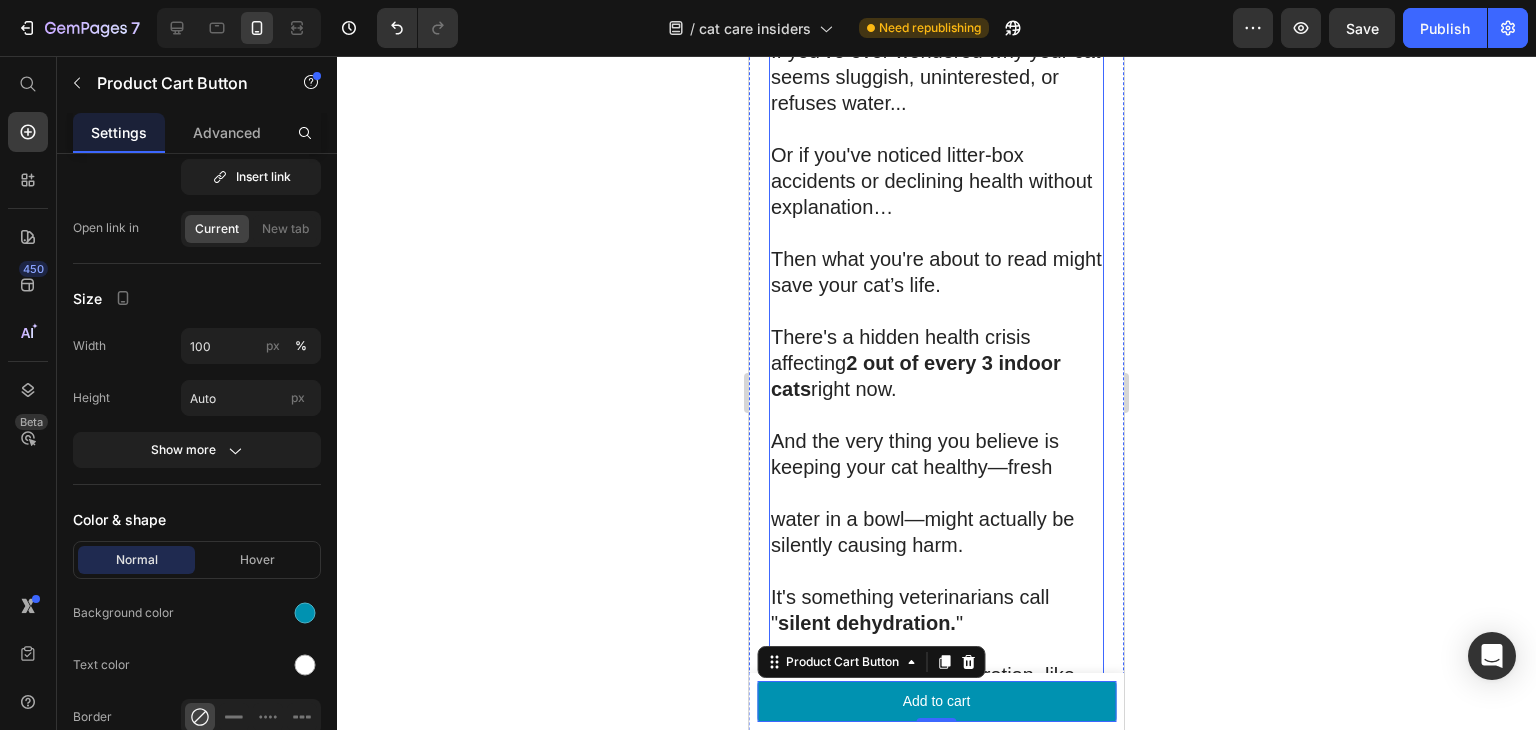 scroll, scrollTop: 1000, scrollLeft: 0, axis: vertical 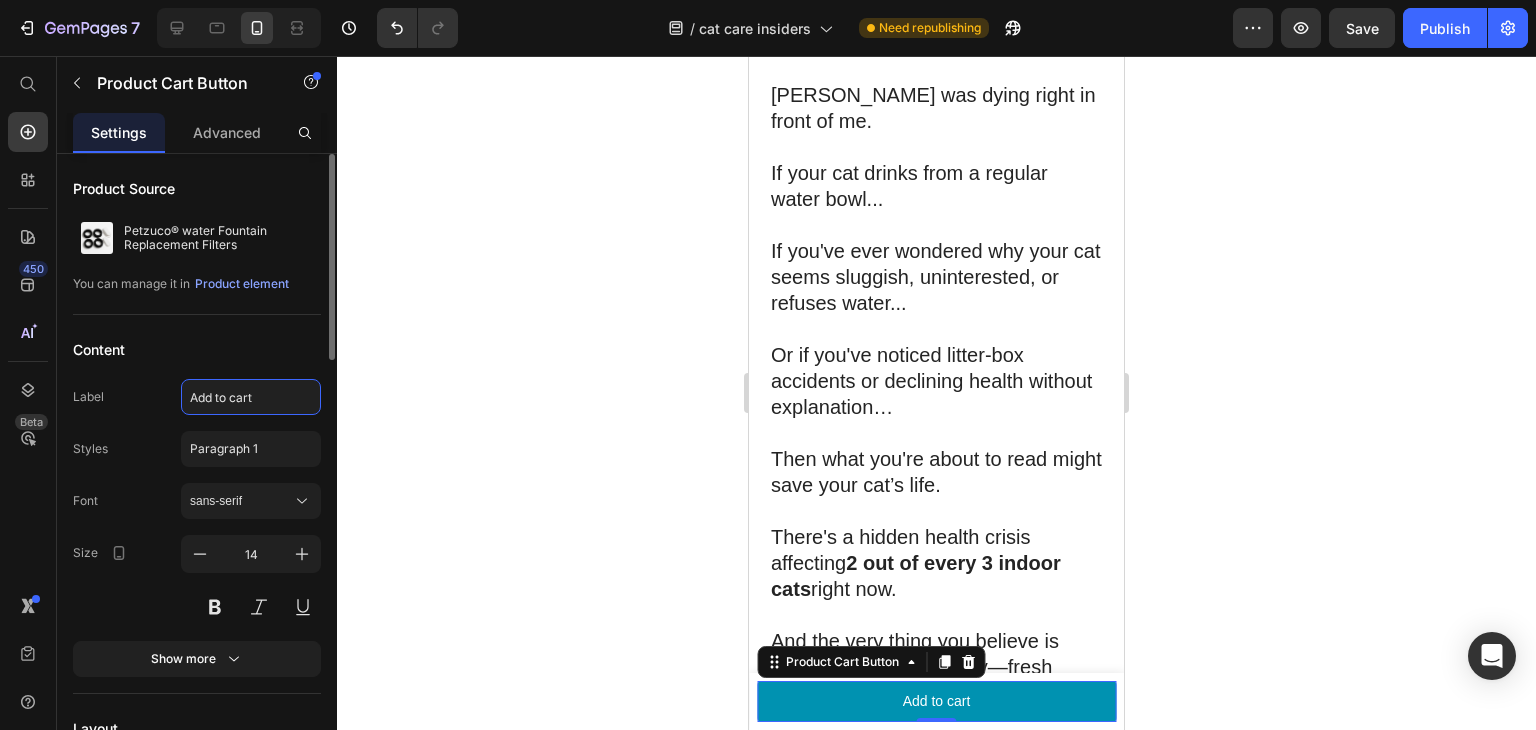 click on "Add to cart" 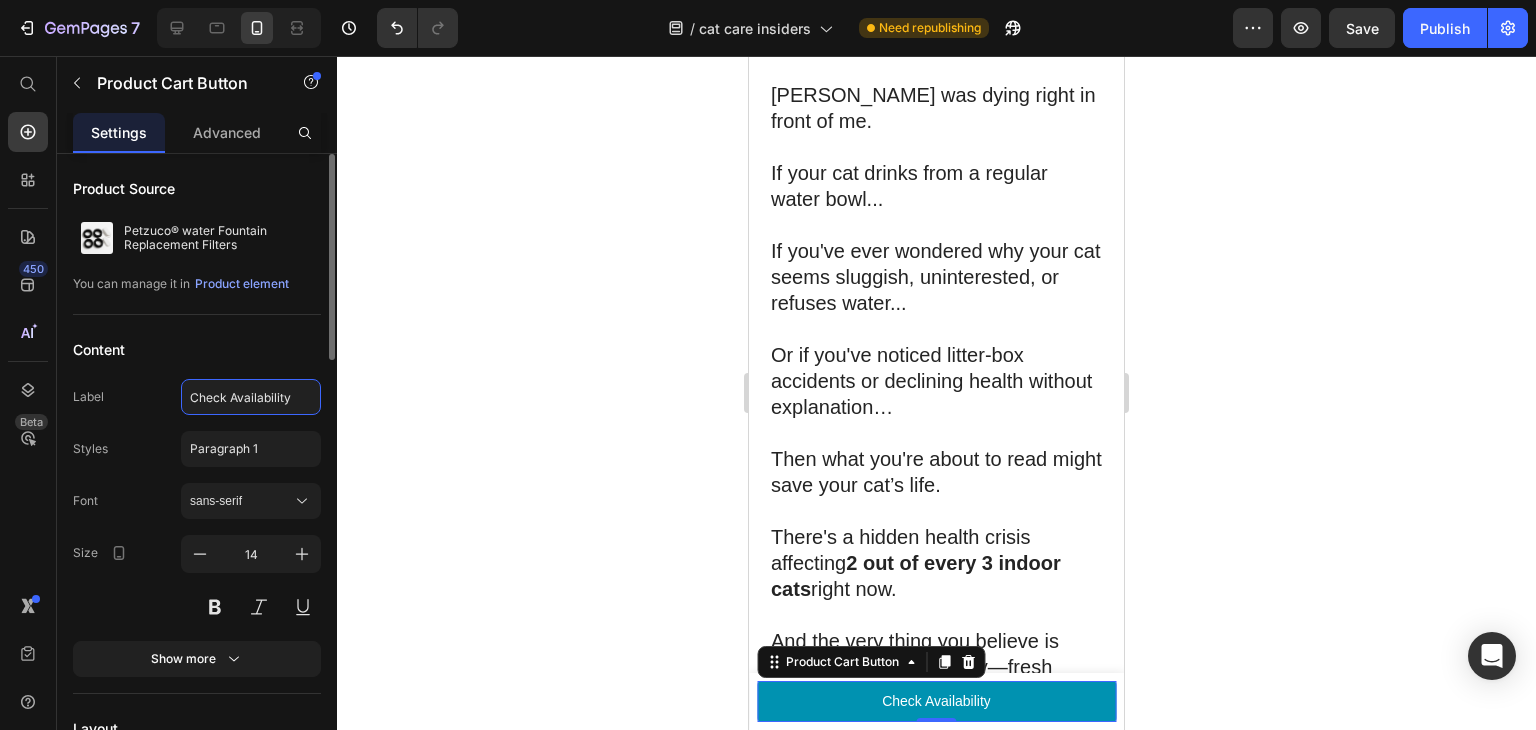 type on "Check Availability" 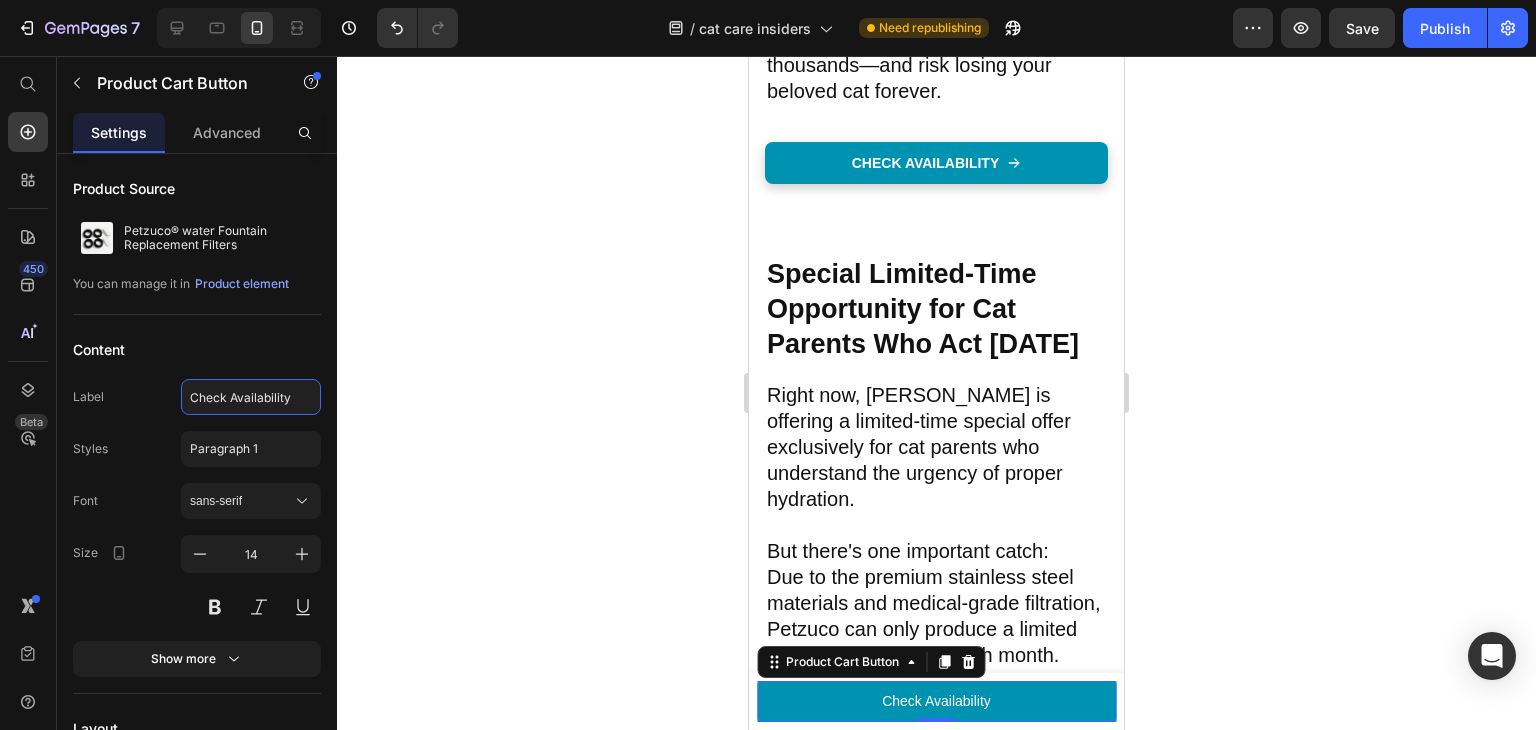 scroll, scrollTop: 16833, scrollLeft: 0, axis: vertical 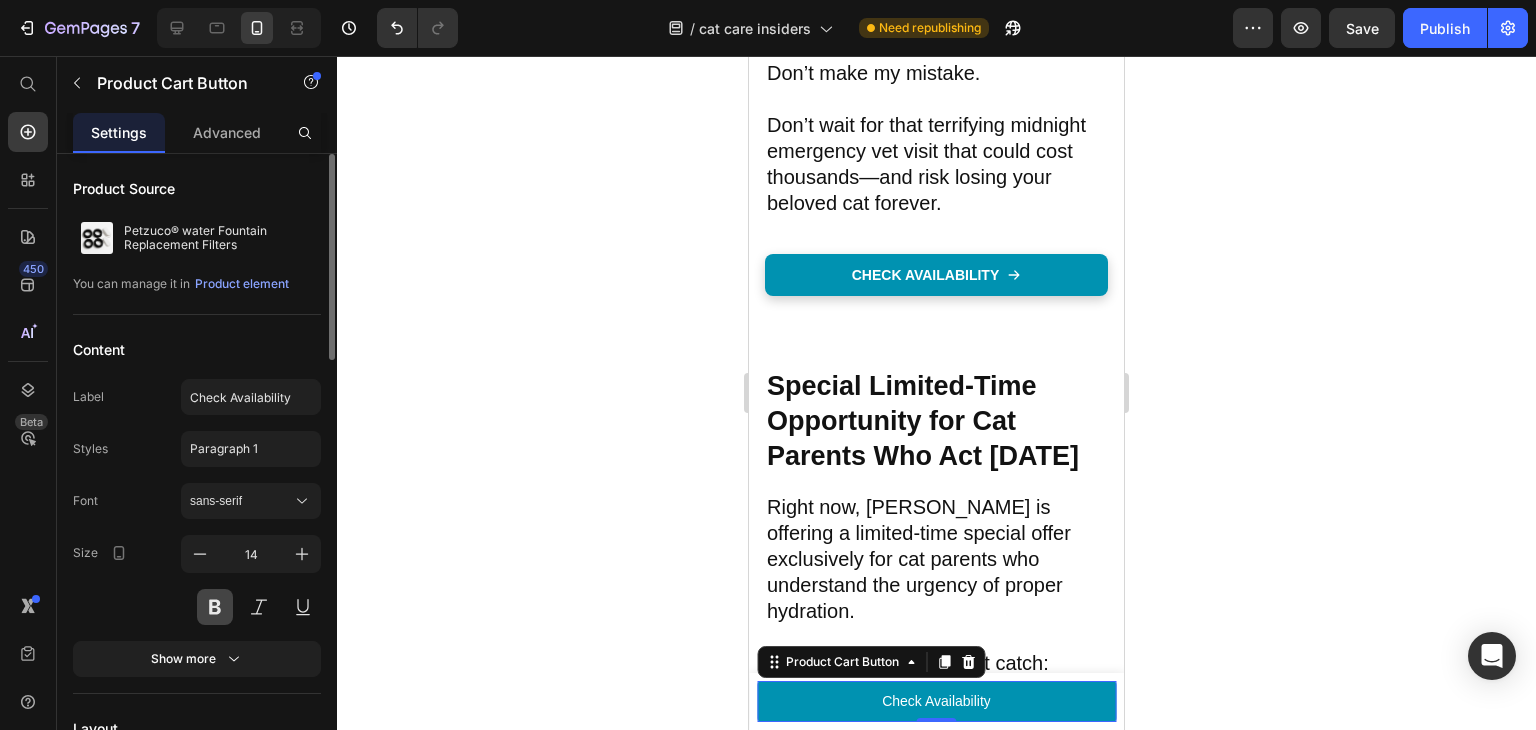 click at bounding box center (215, 607) 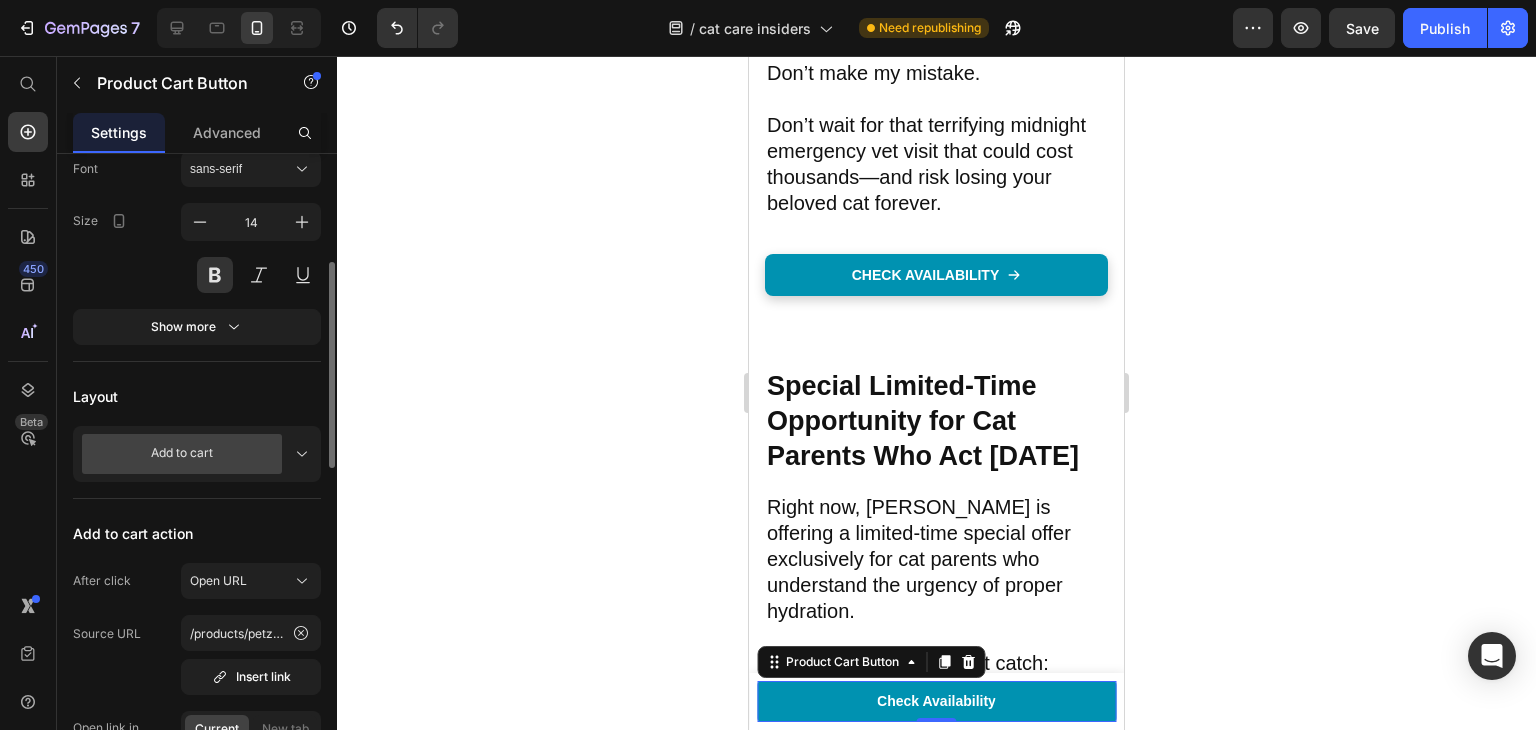 scroll, scrollTop: 499, scrollLeft: 0, axis: vertical 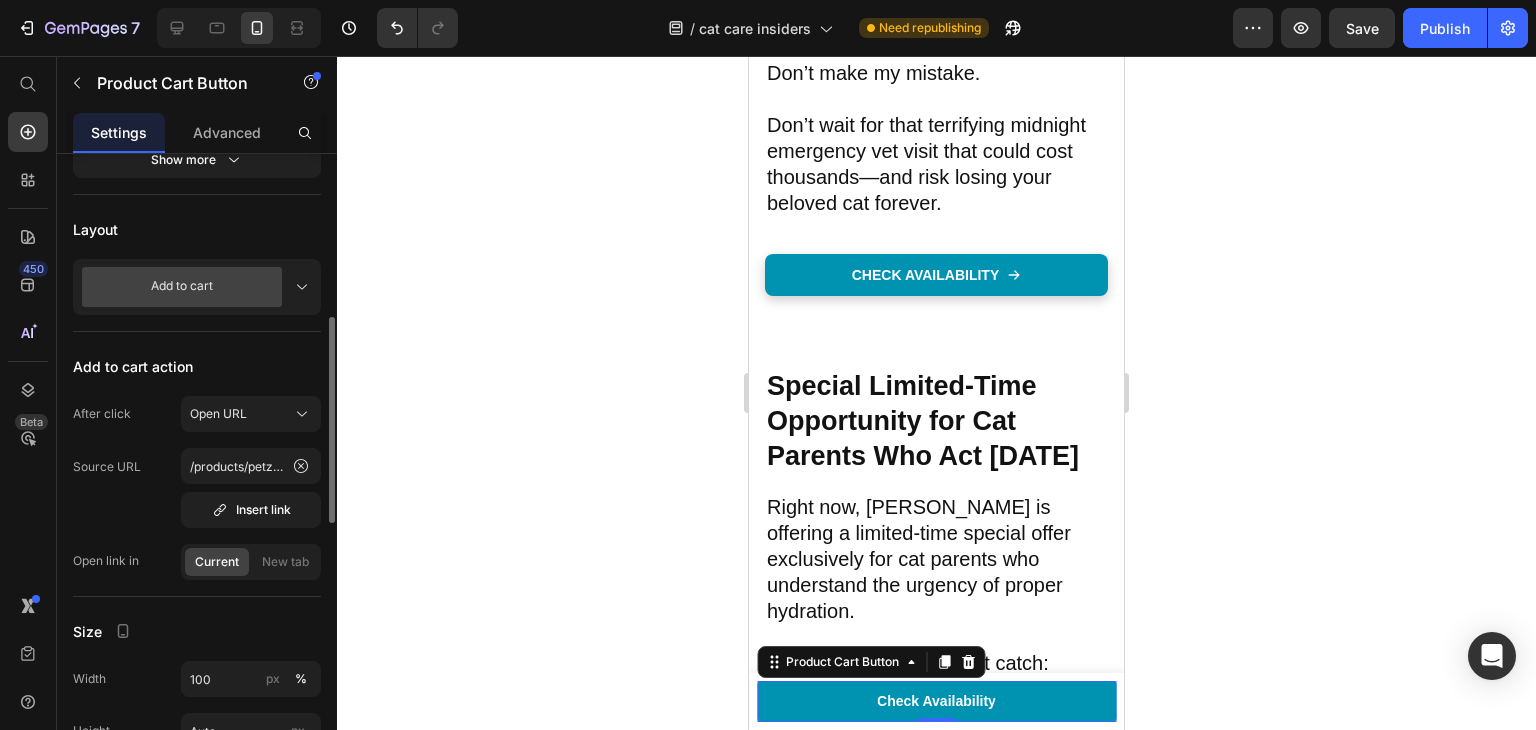 click on "Add to cart" at bounding box center [197, 287] 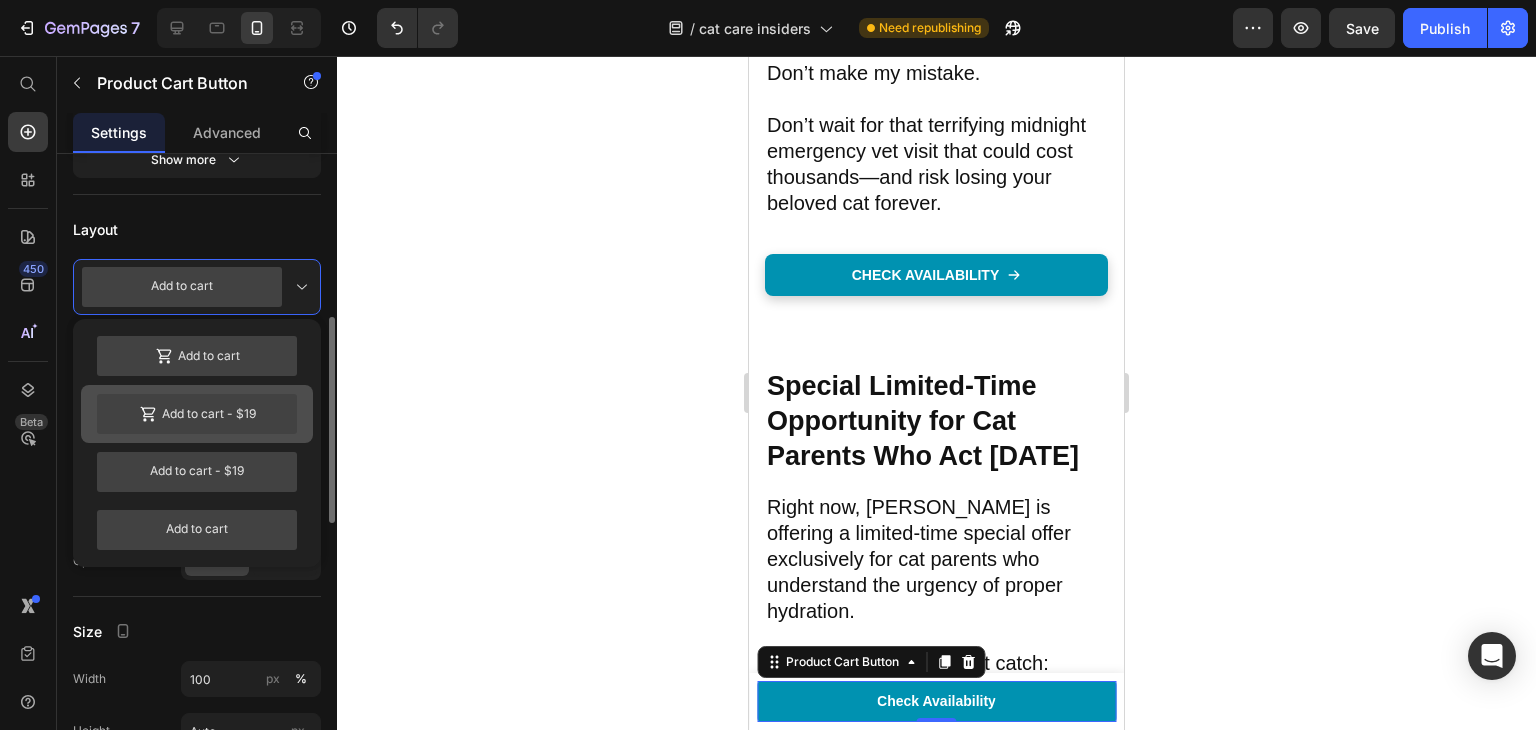 scroll, scrollTop: 332, scrollLeft: 0, axis: vertical 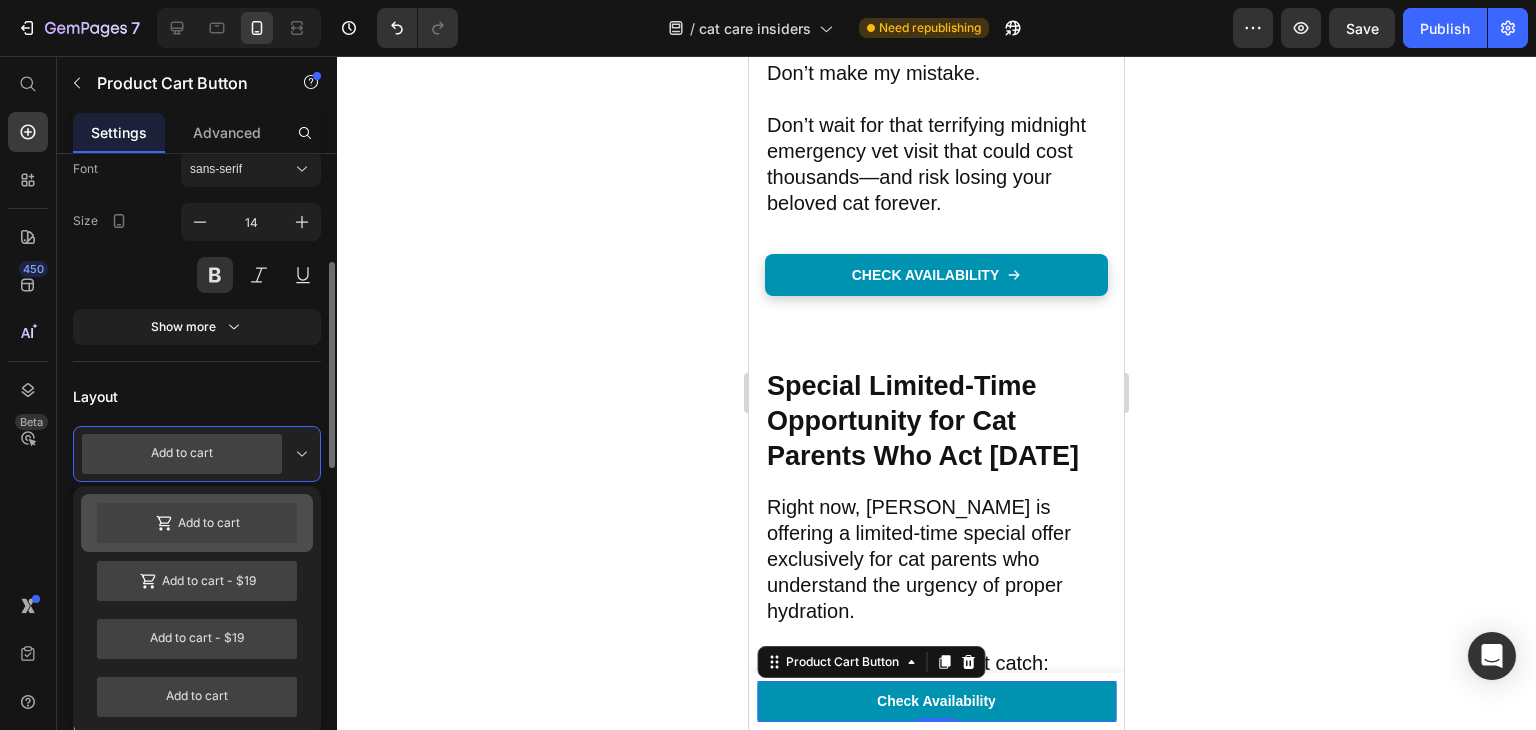 click on "Add to cart" at bounding box center (197, 523) 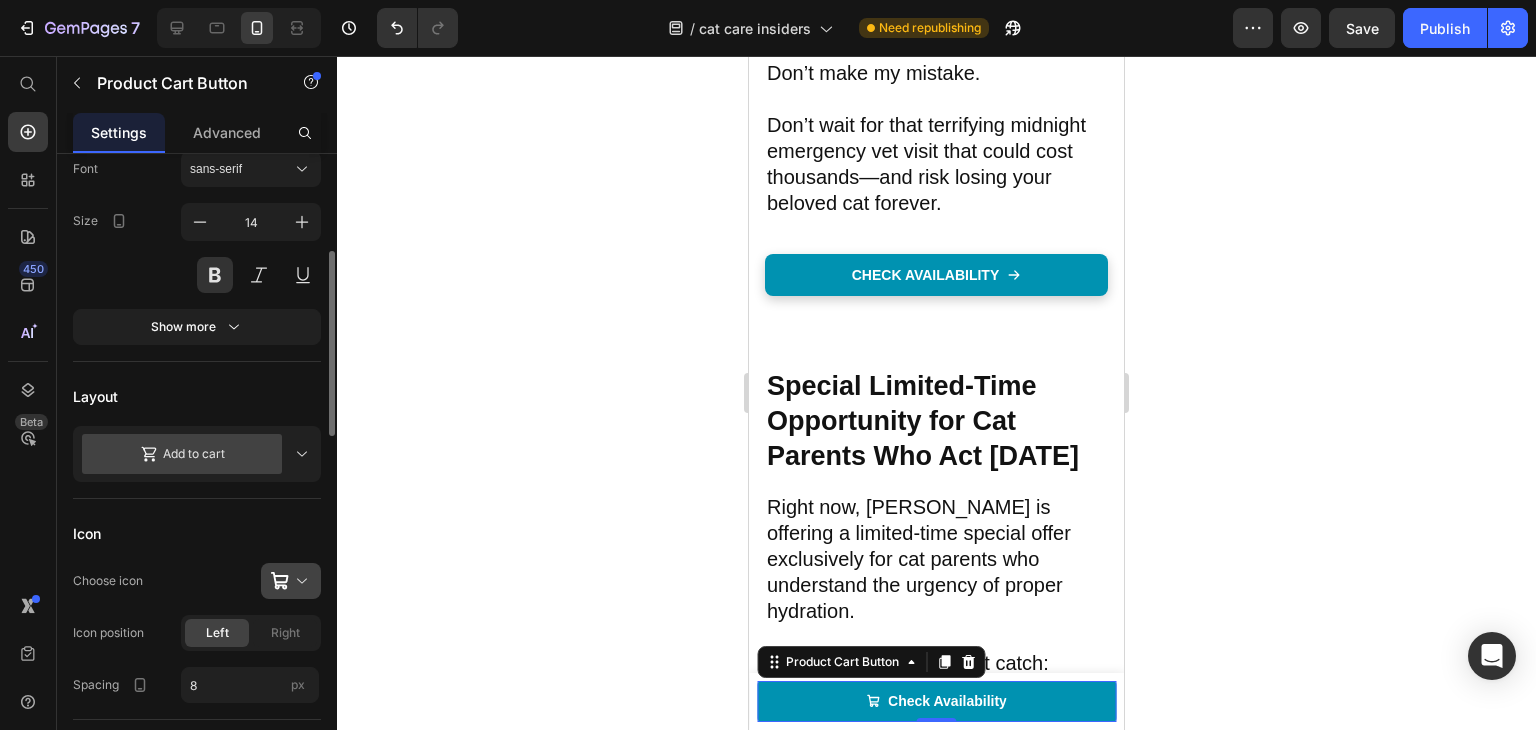 click at bounding box center [299, 581] 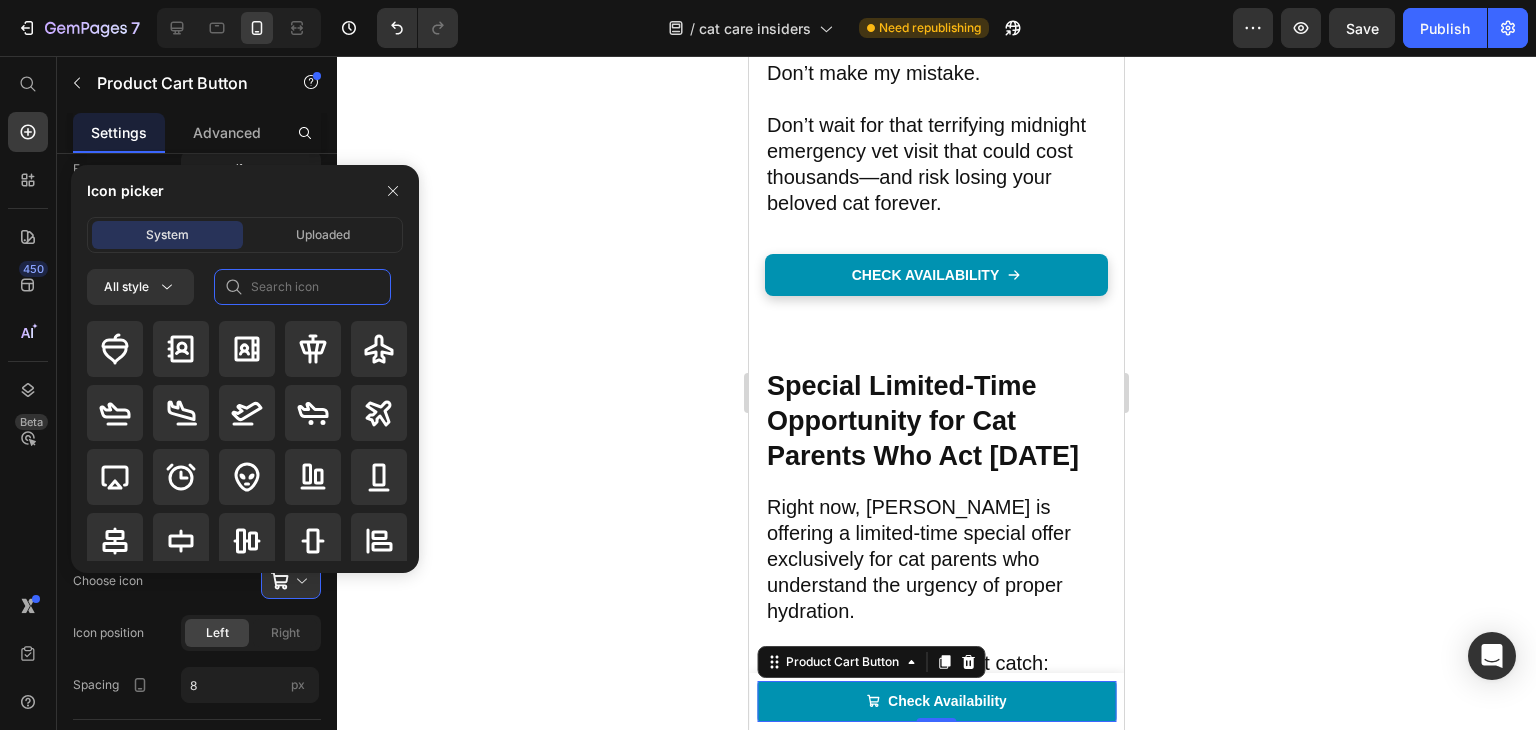 click 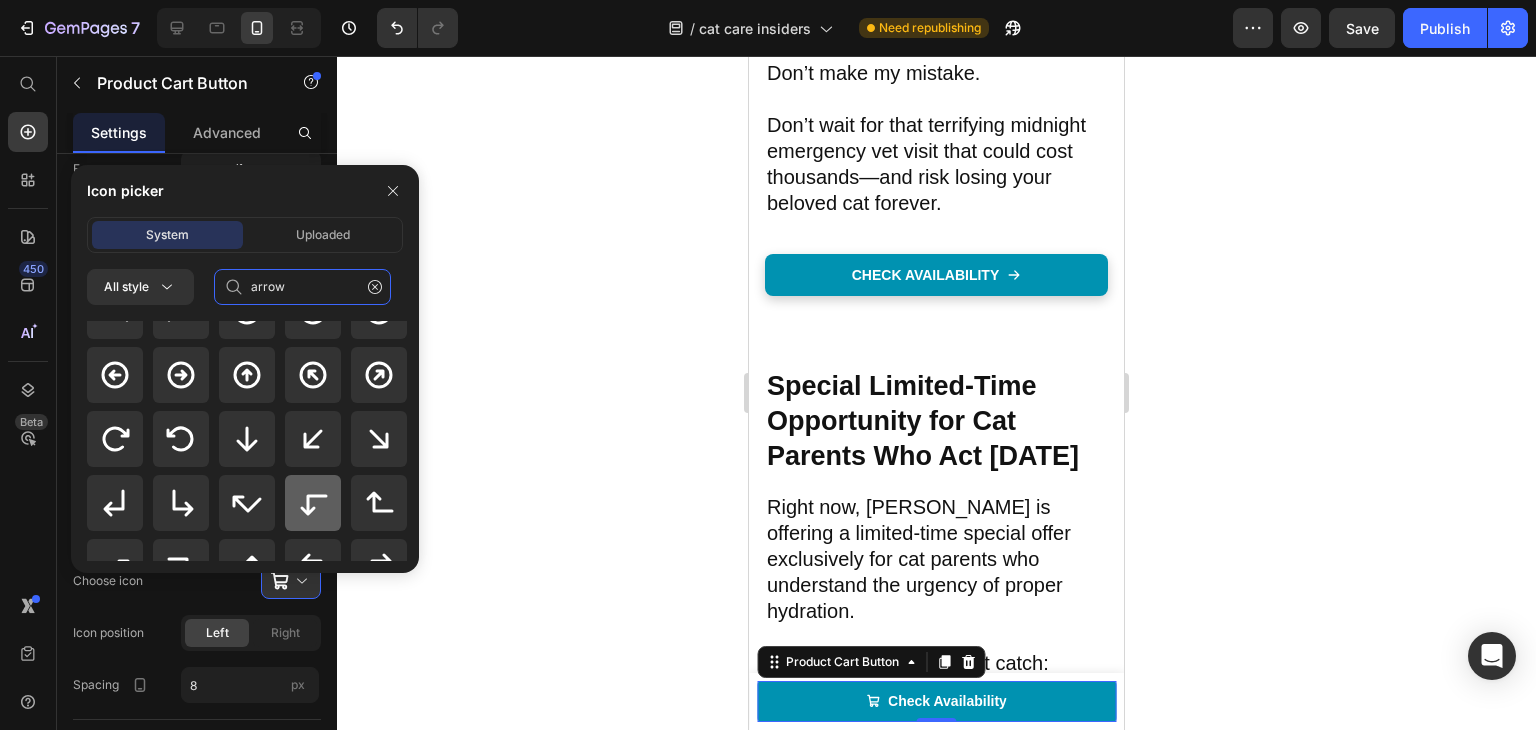 scroll, scrollTop: 333, scrollLeft: 0, axis: vertical 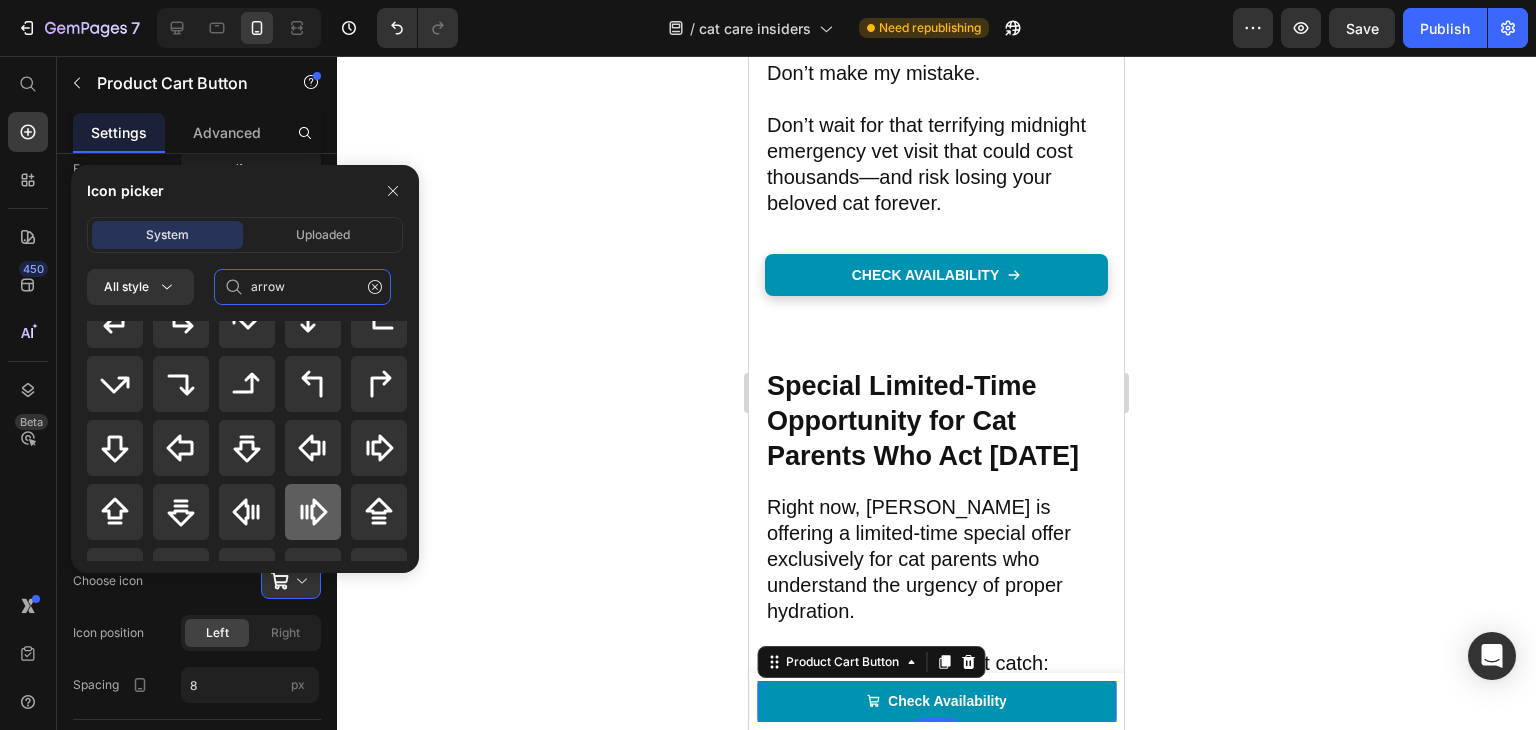 type on "arrow" 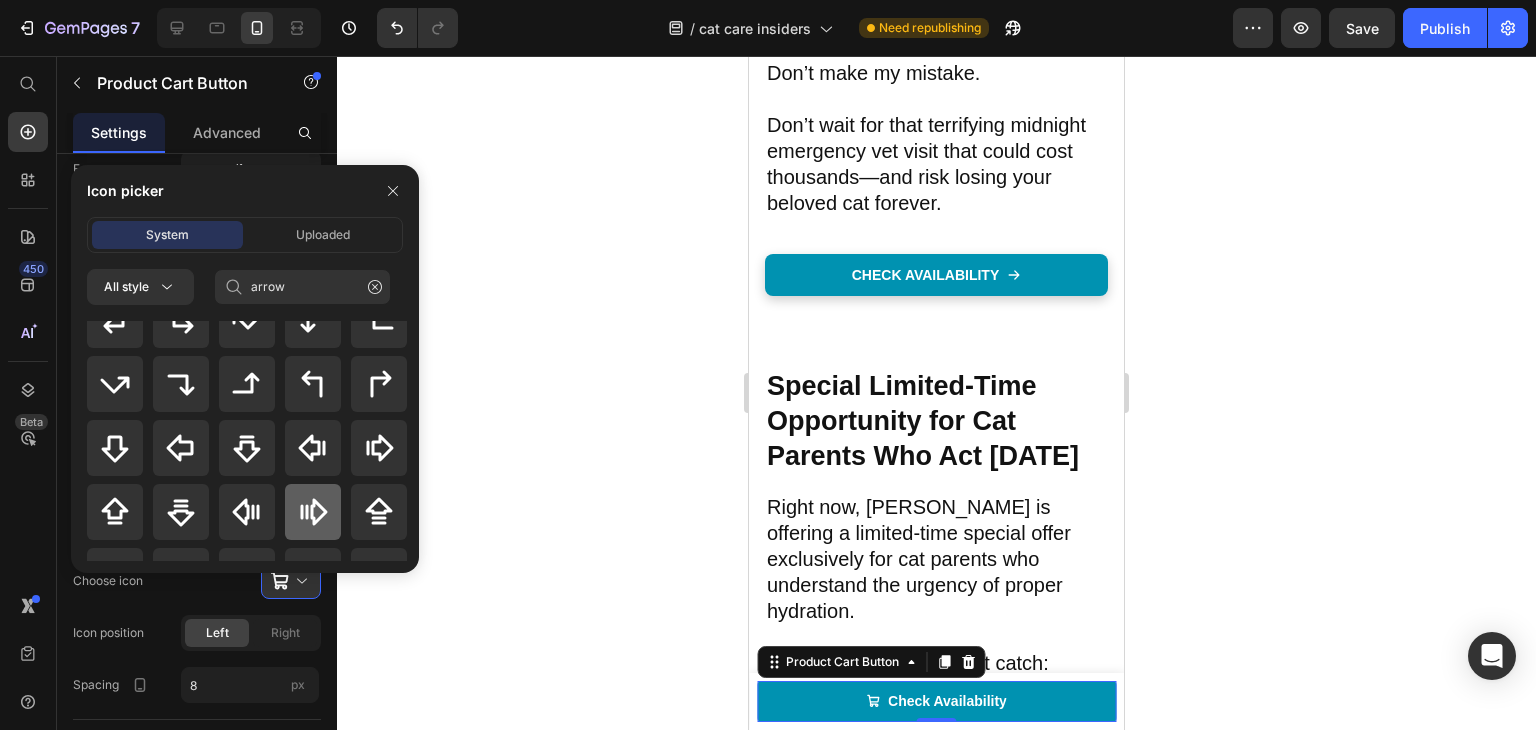 click 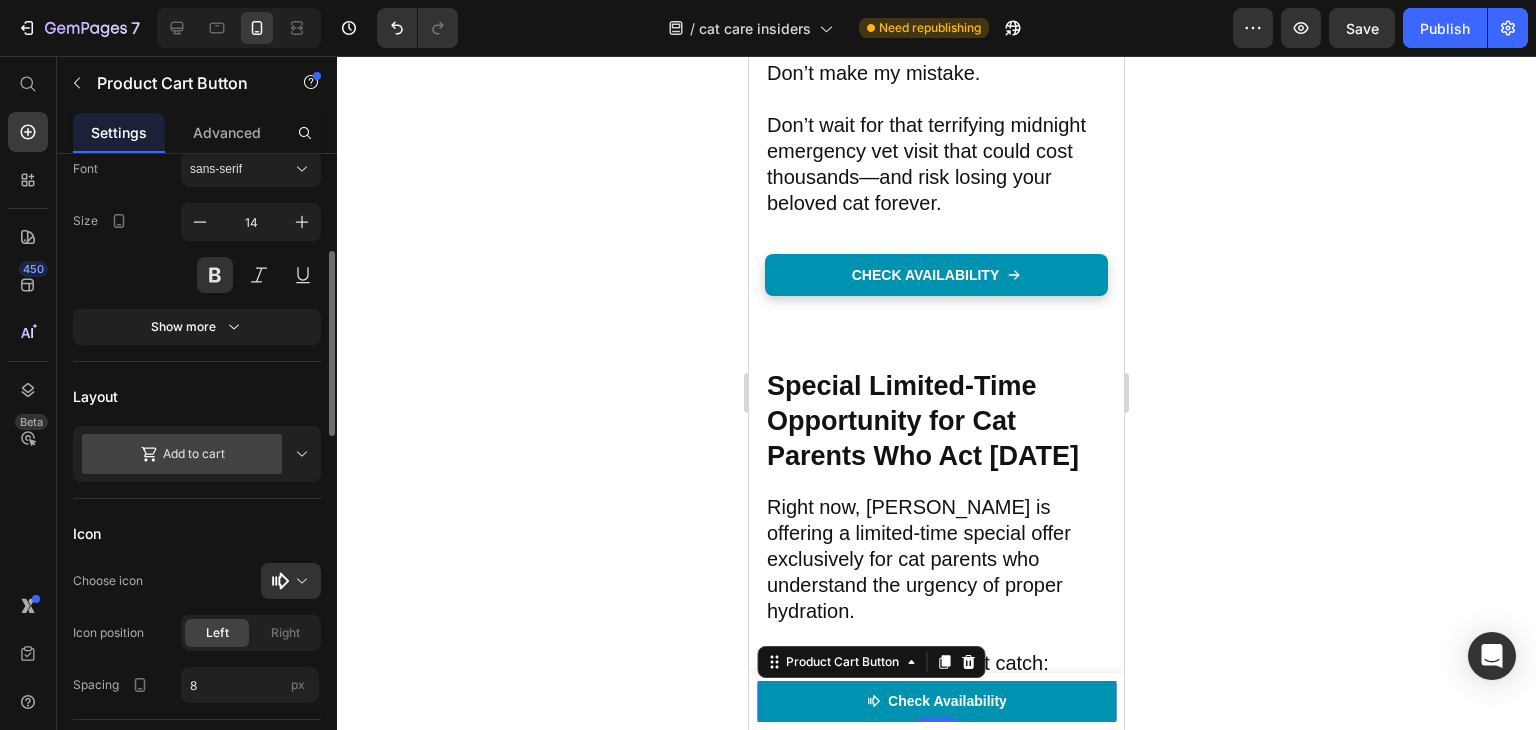 scroll, scrollTop: 499, scrollLeft: 0, axis: vertical 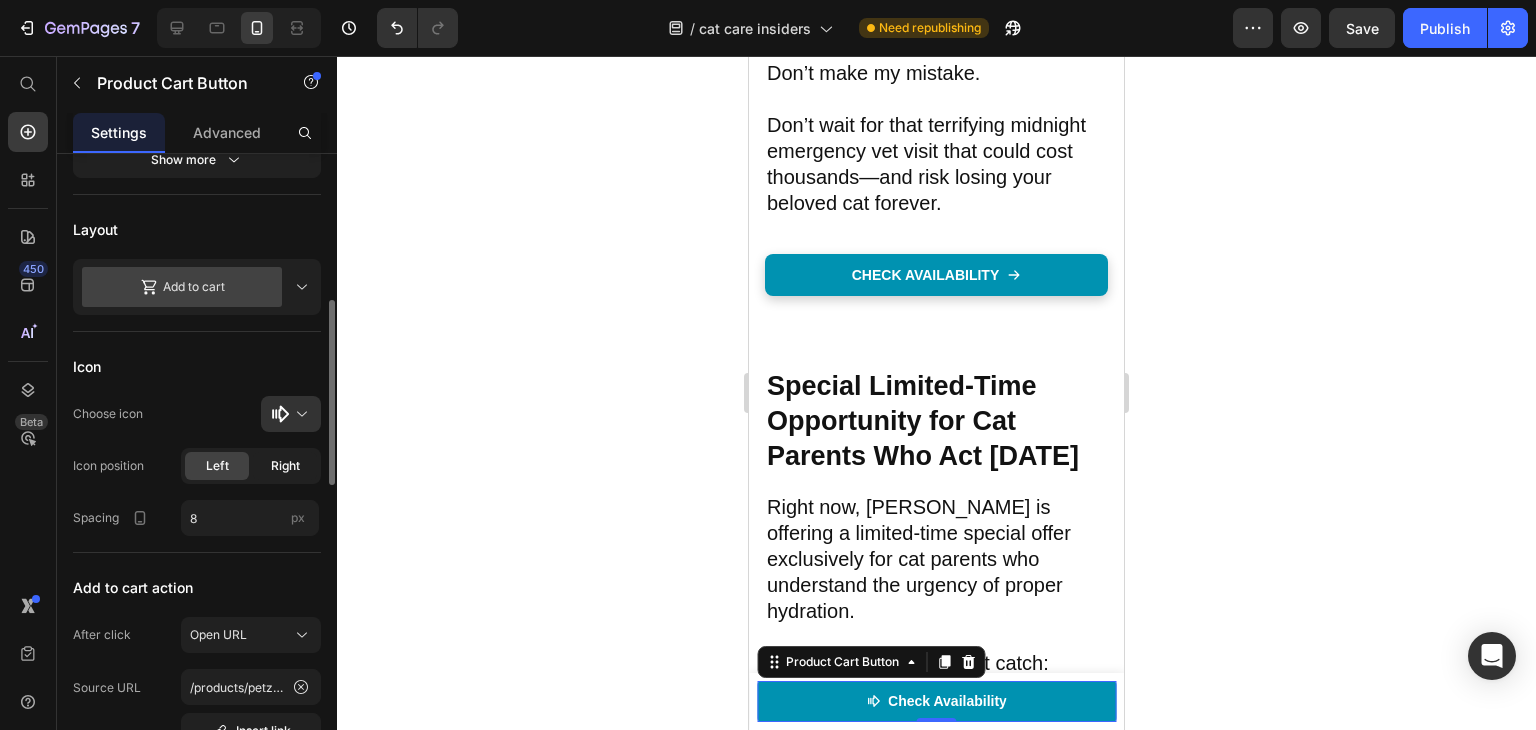 click on "Right" 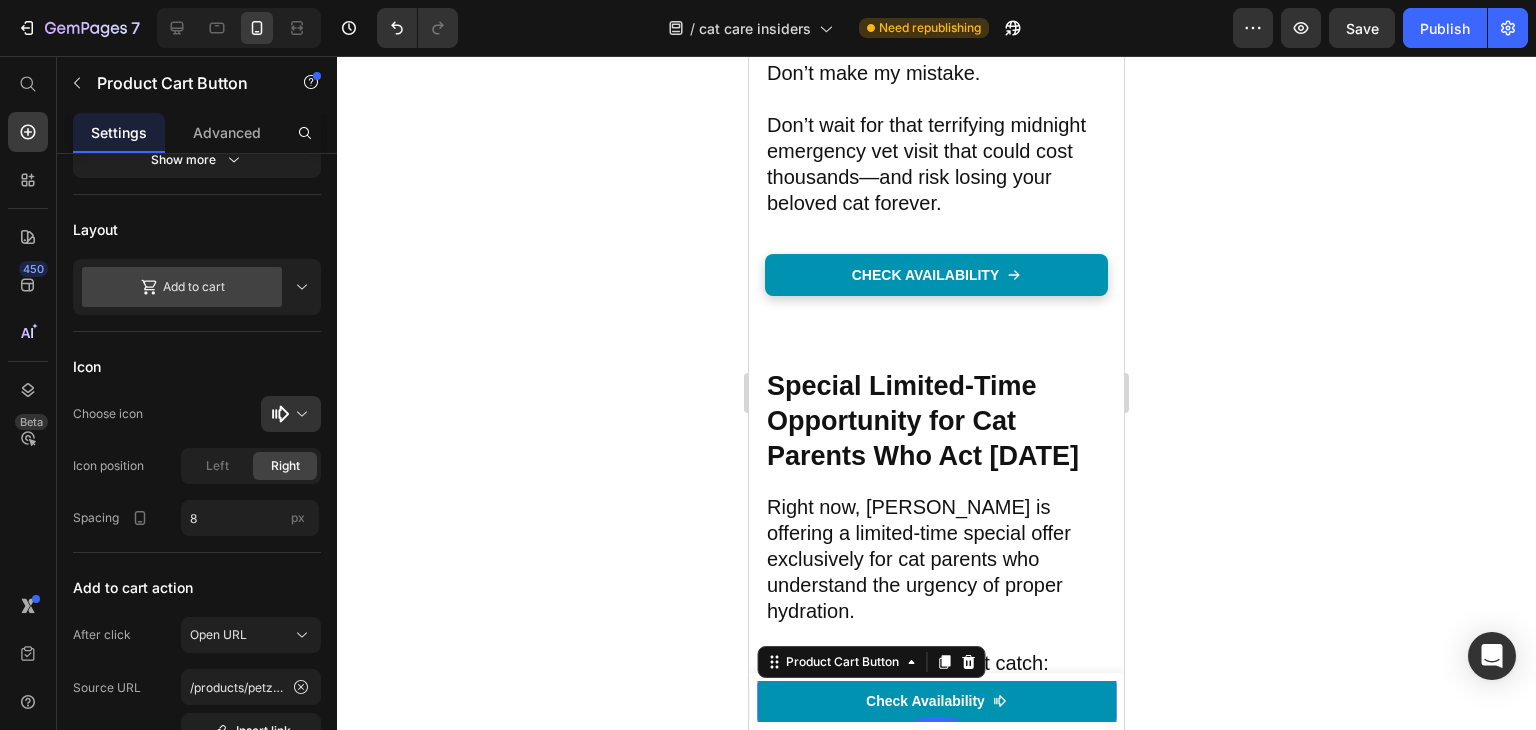 click on "Layout" at bounding box center [197, 229] 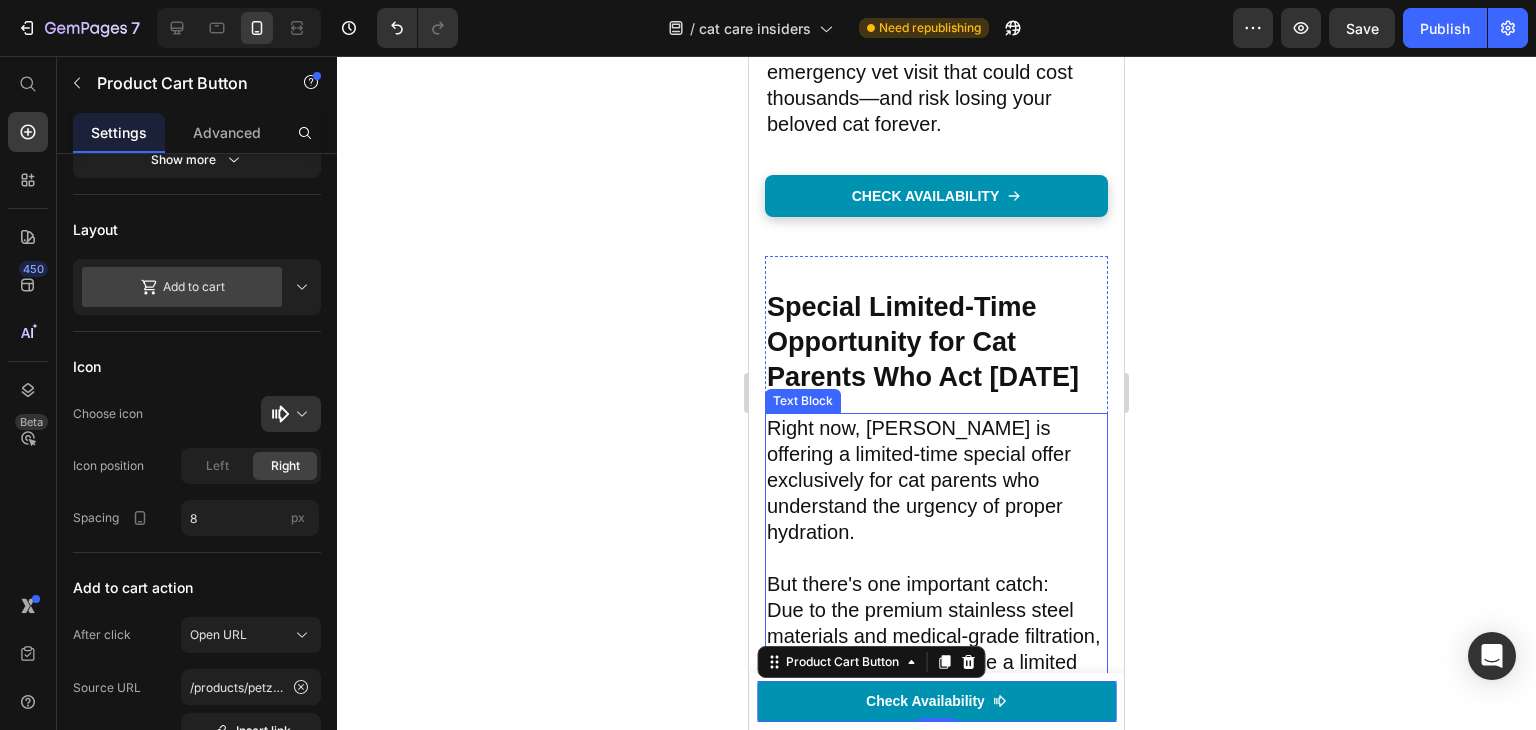 scroll, scrollTop: 17000, scrollLeft: 0, axis: vertical 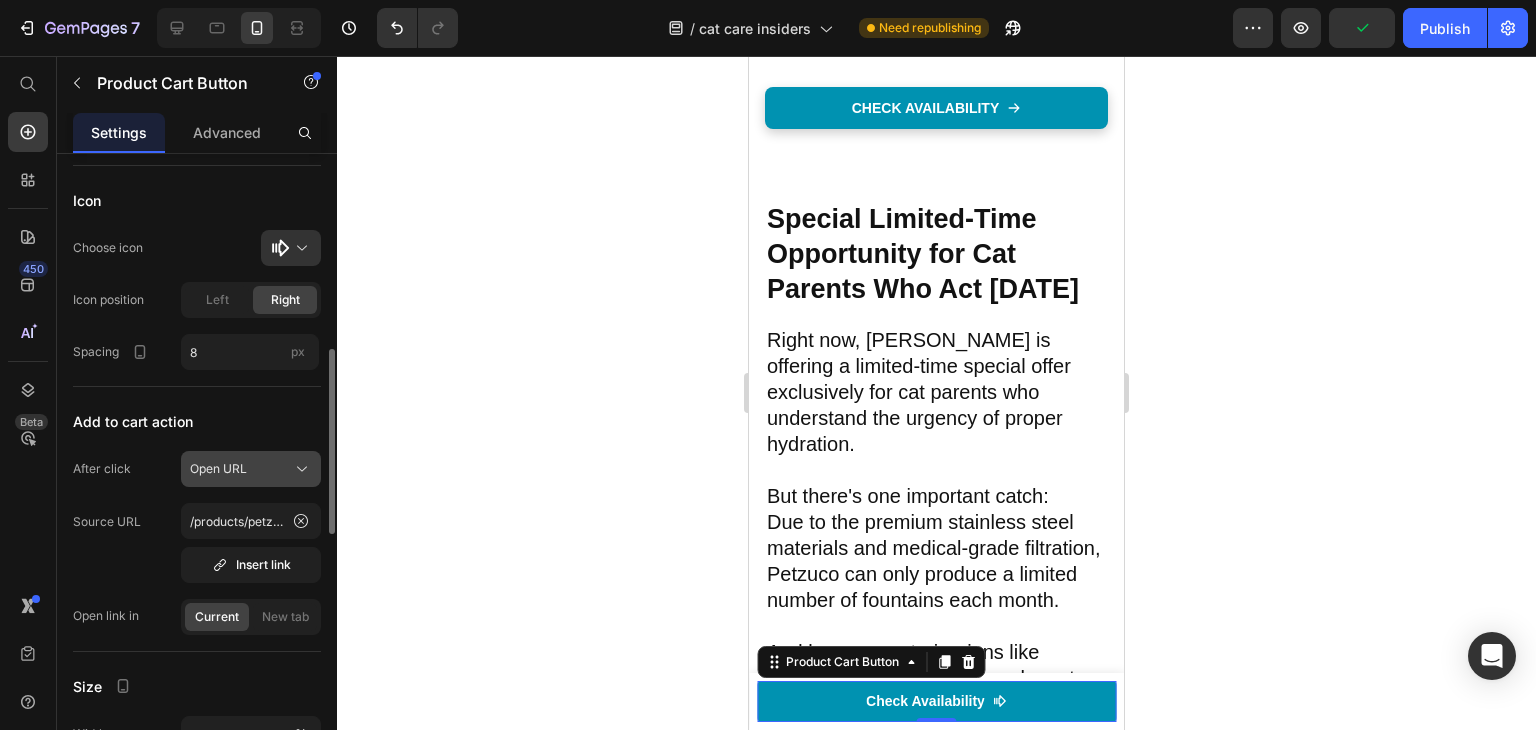 click on "Open URL" at bounding box center (251, 469) 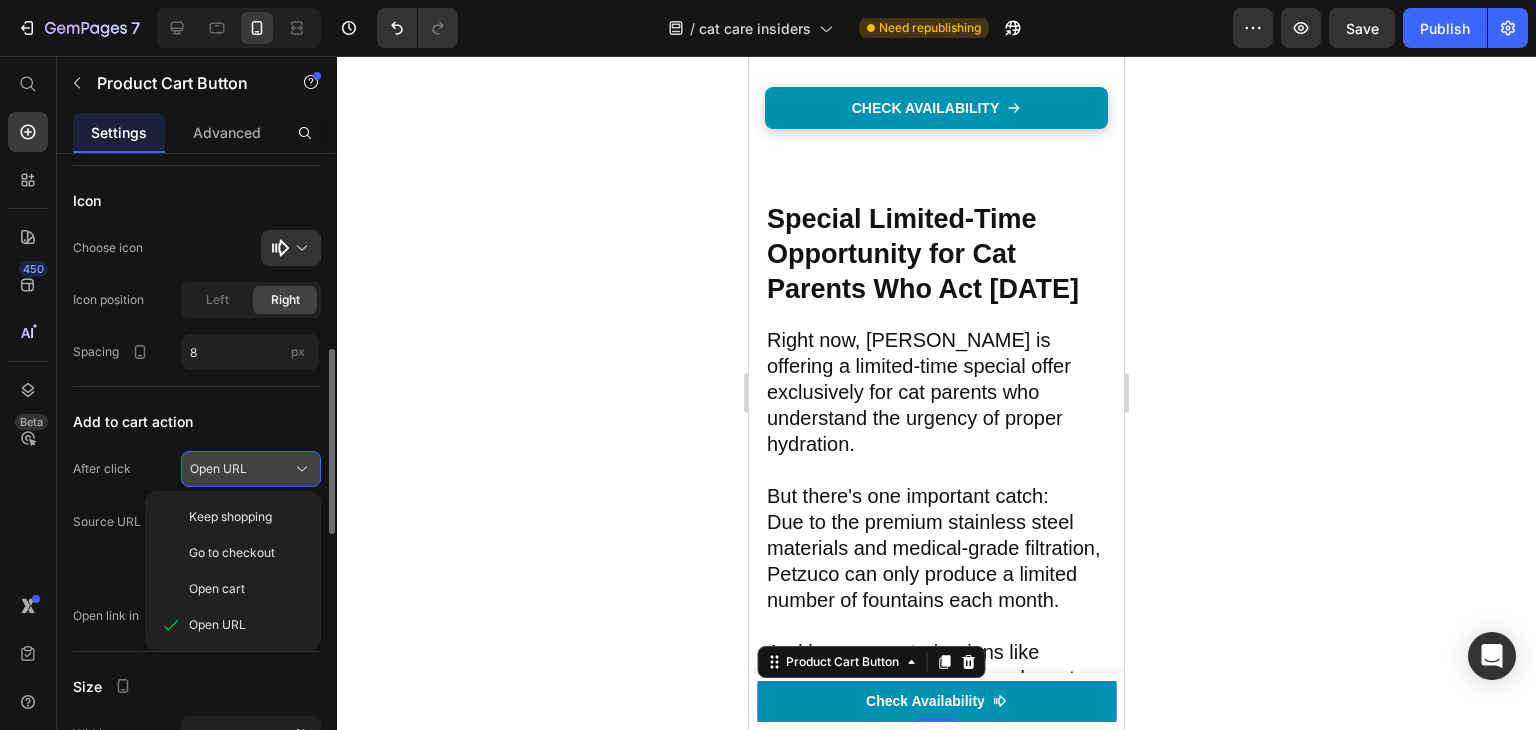 click on "Open URL" at bounding box center (251, 469) 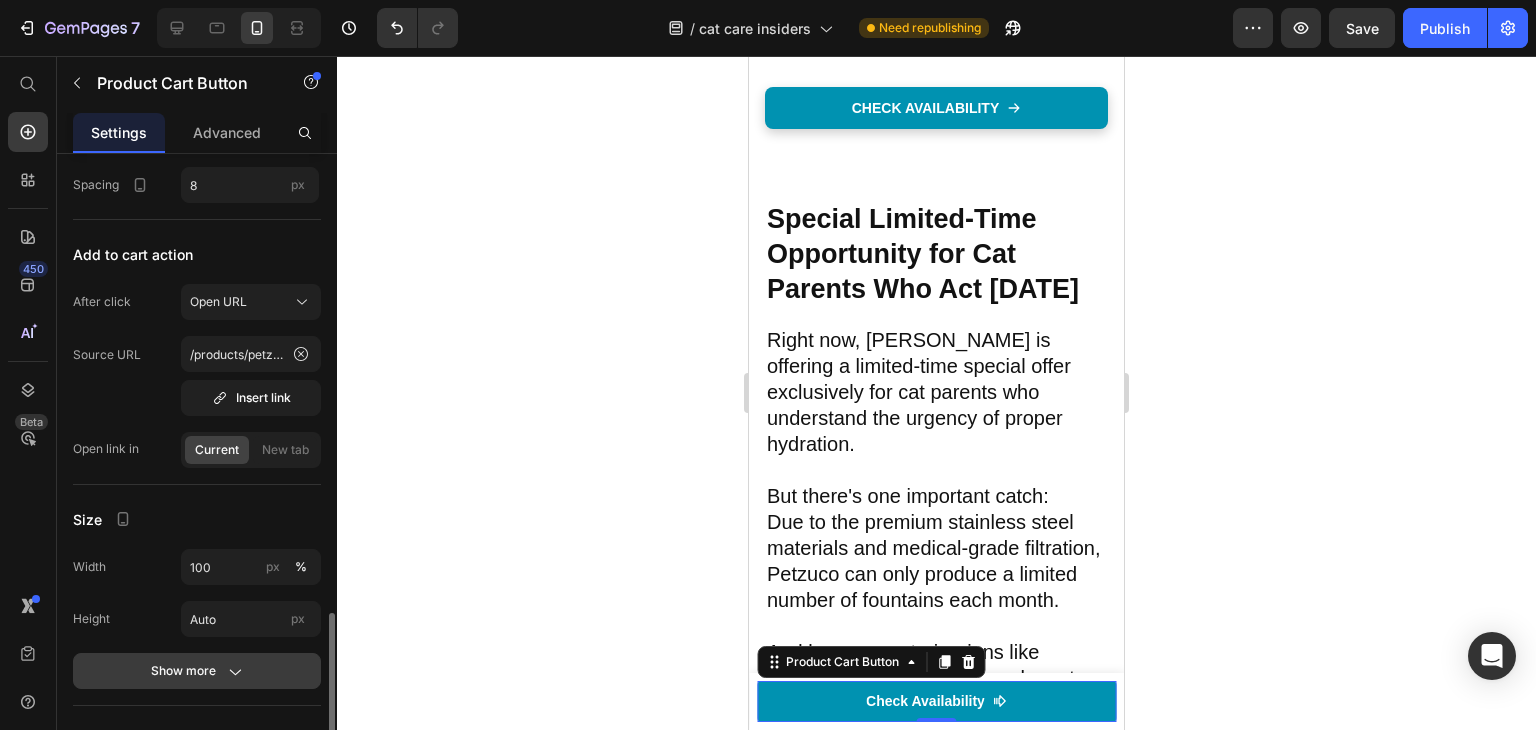 scroll, scrollTop: 998, scrollLeft: 0, axis: vertical 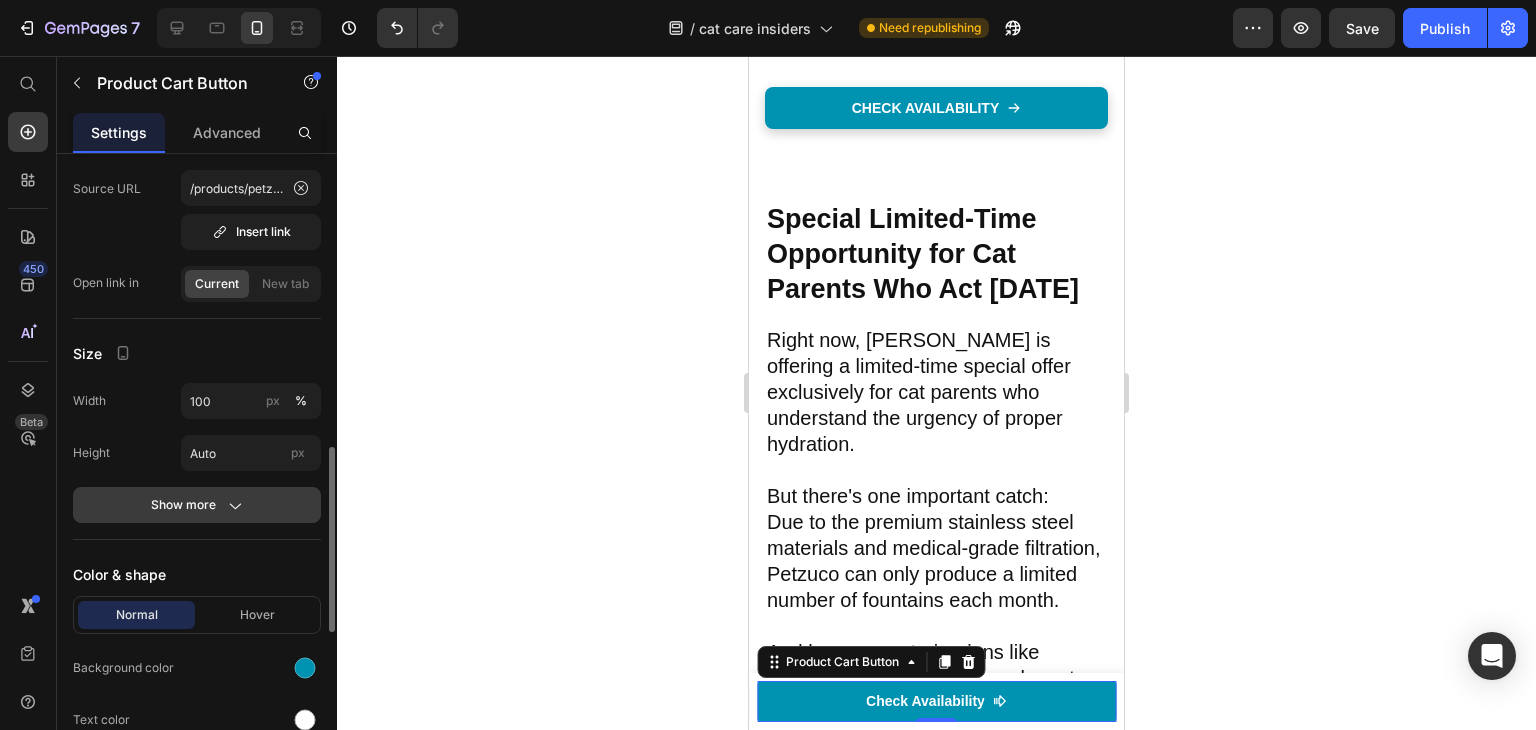 click on "Show more" 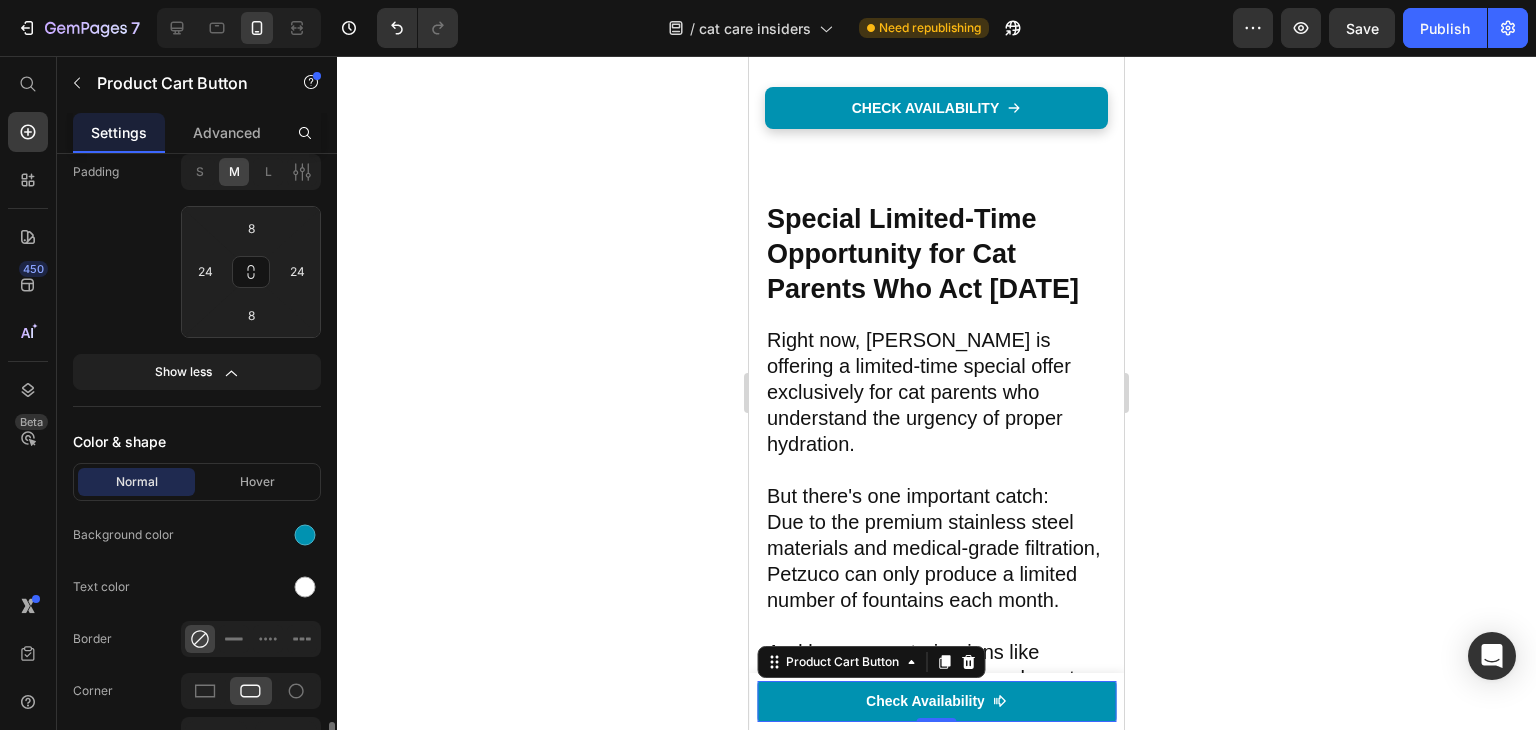 scroll, scrollTop: 1497, scrollLeft: 0, axis: vertical 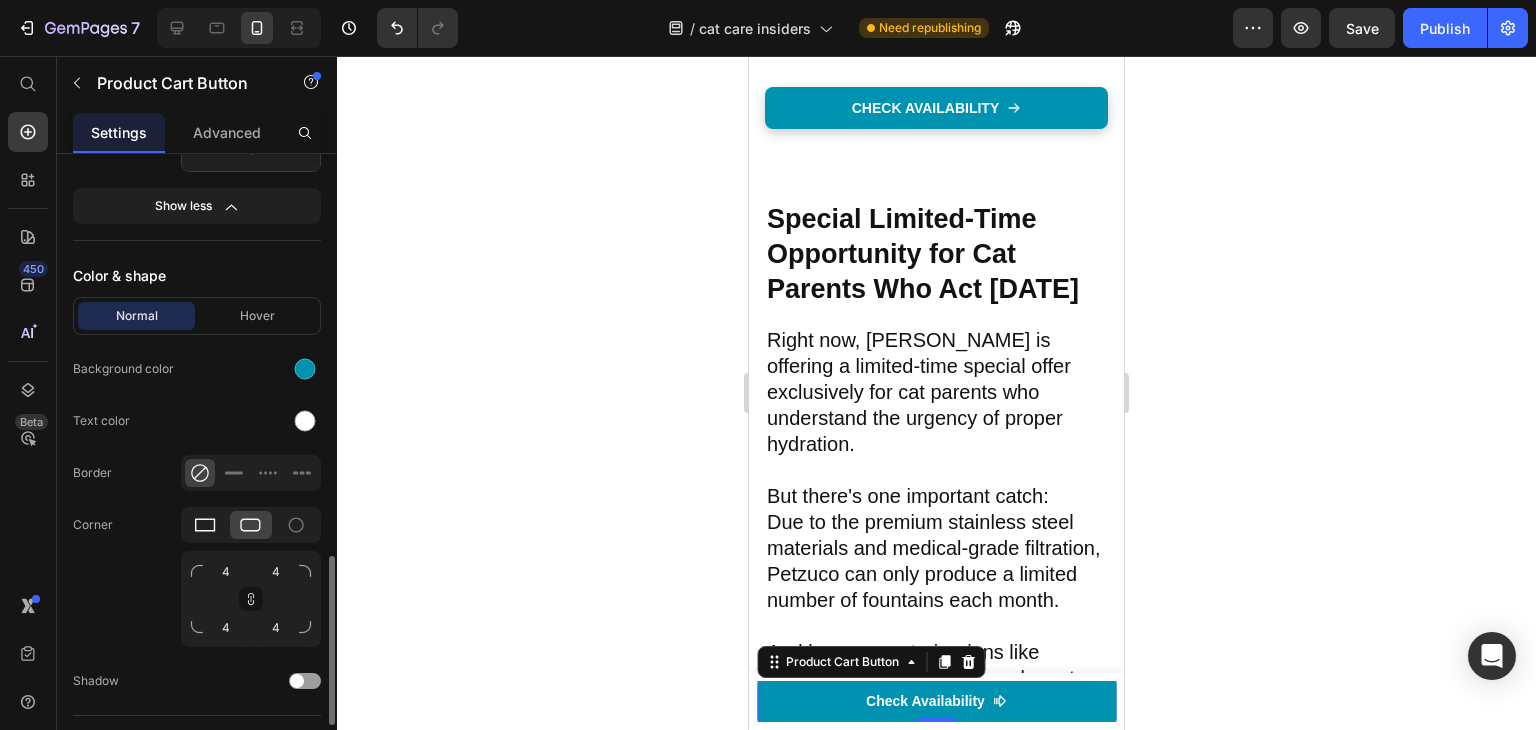 click 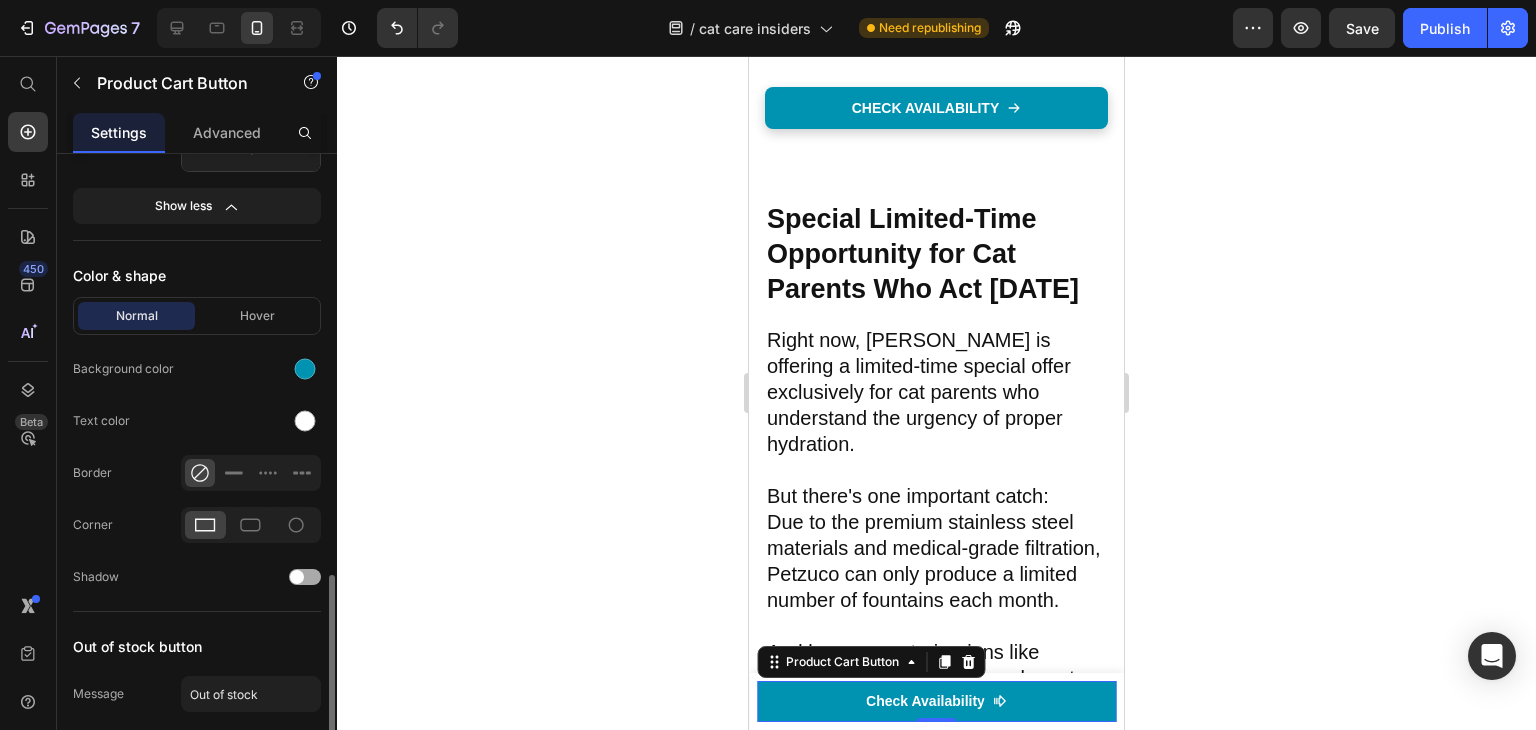 click at bounding box center (297, 577) 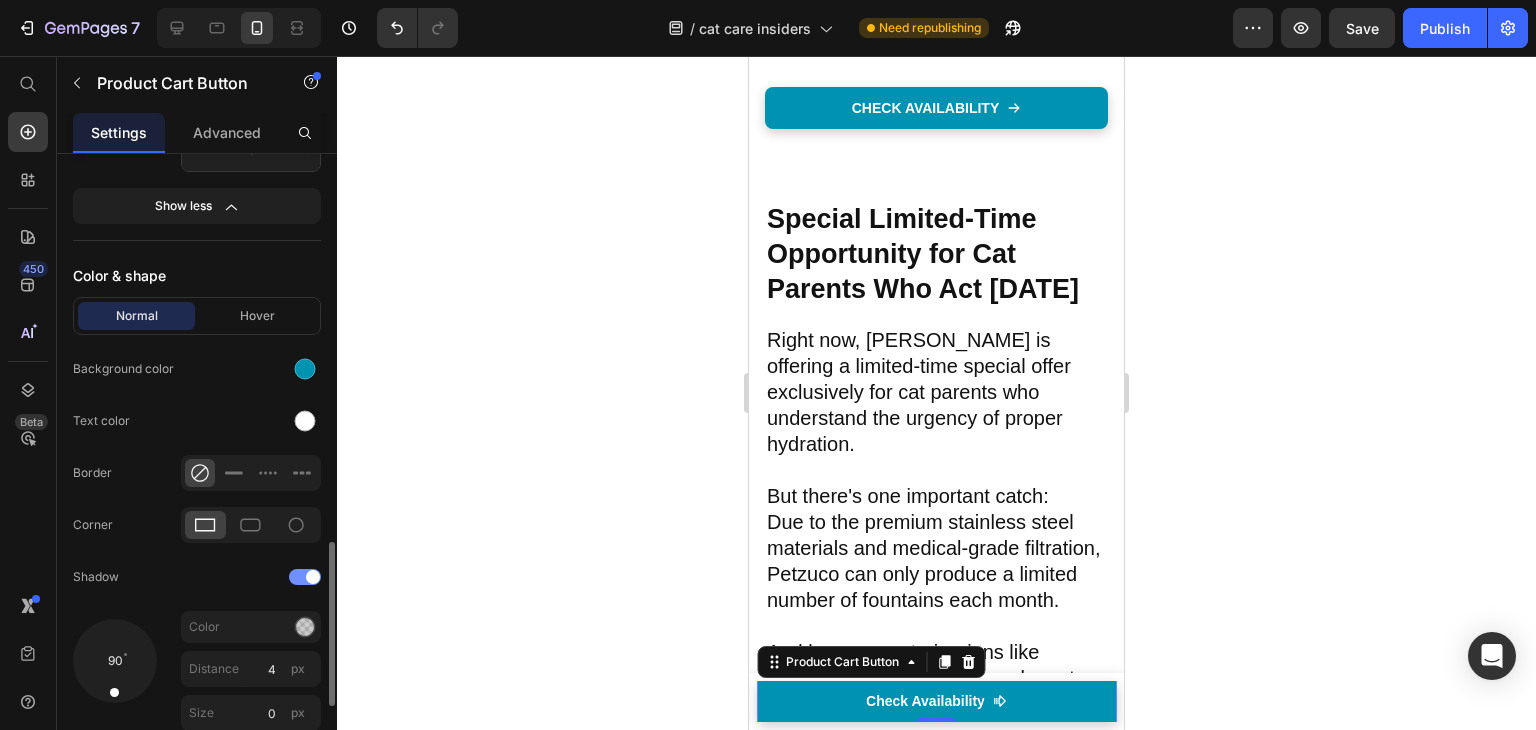 click at bounding box center [305, 577] 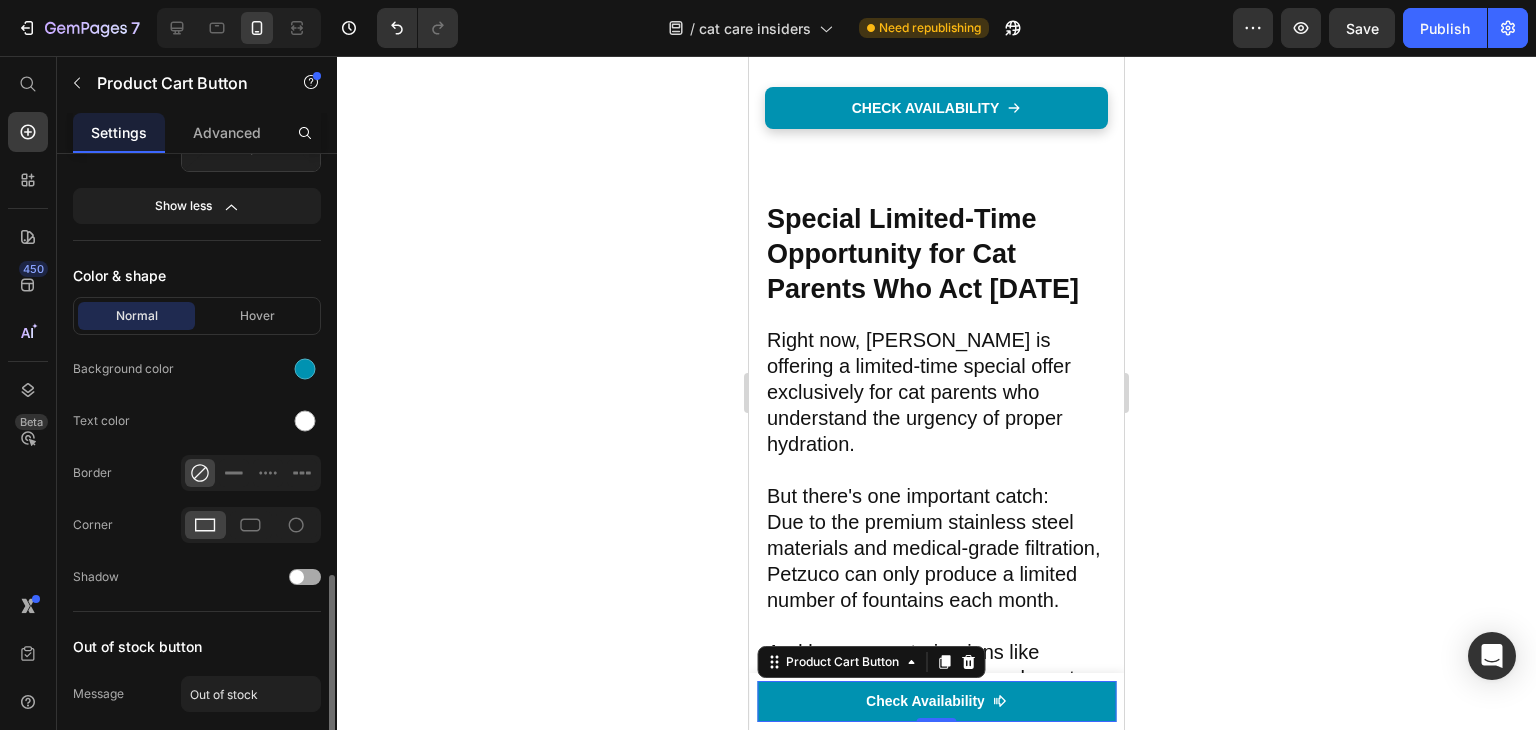 drag, startPoint x: 305, startPoint y: 574, endPoint x: 295, endPoint y: 568, distance: 11.661903 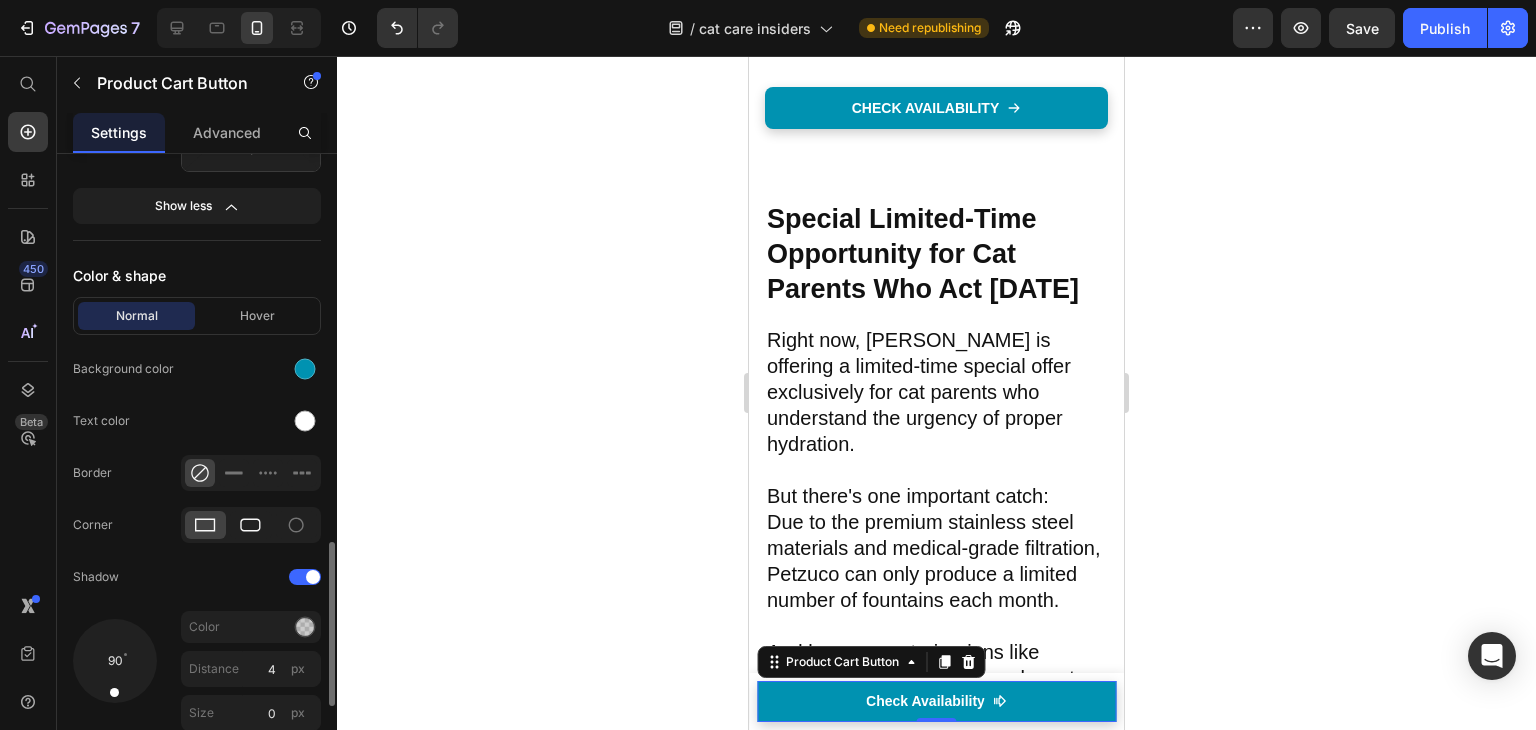 click 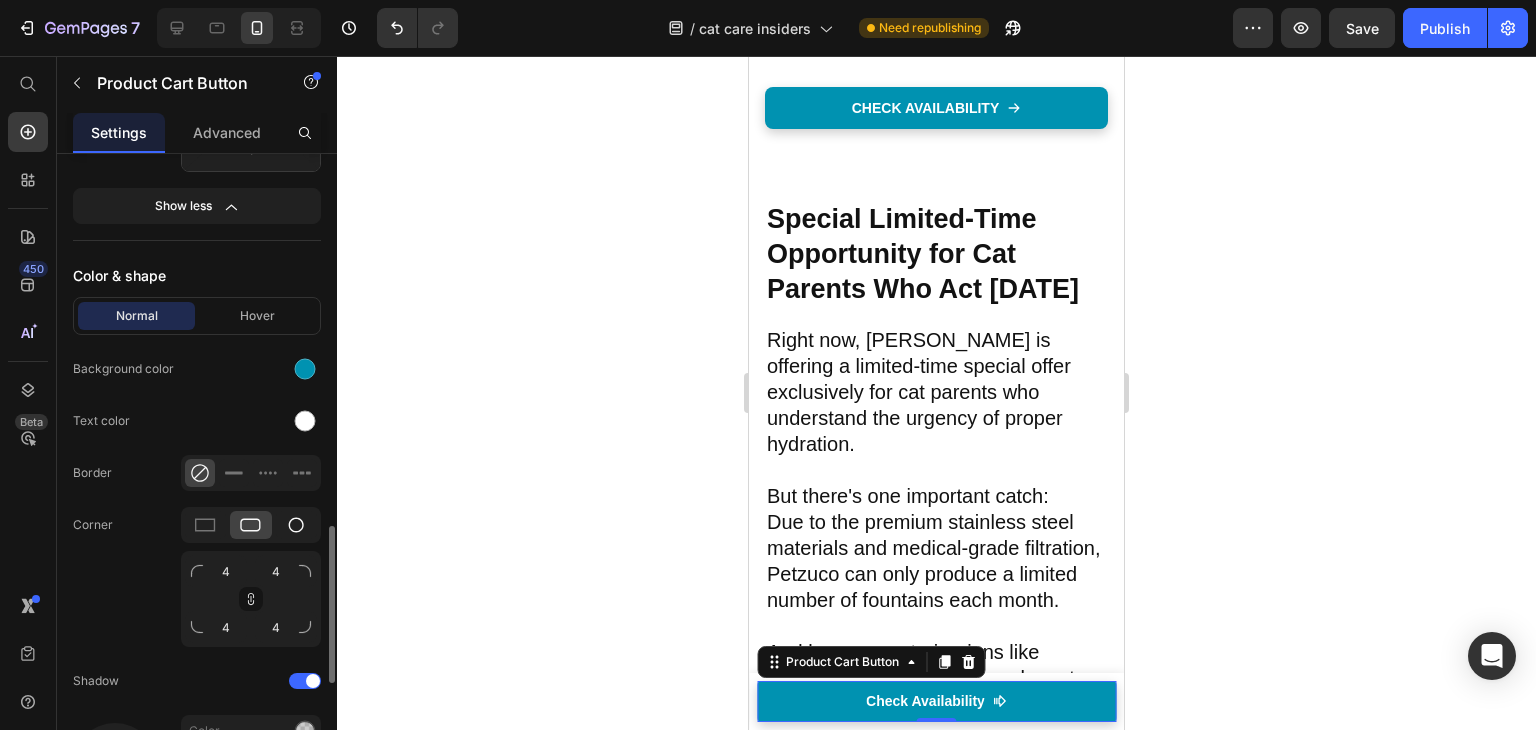 click 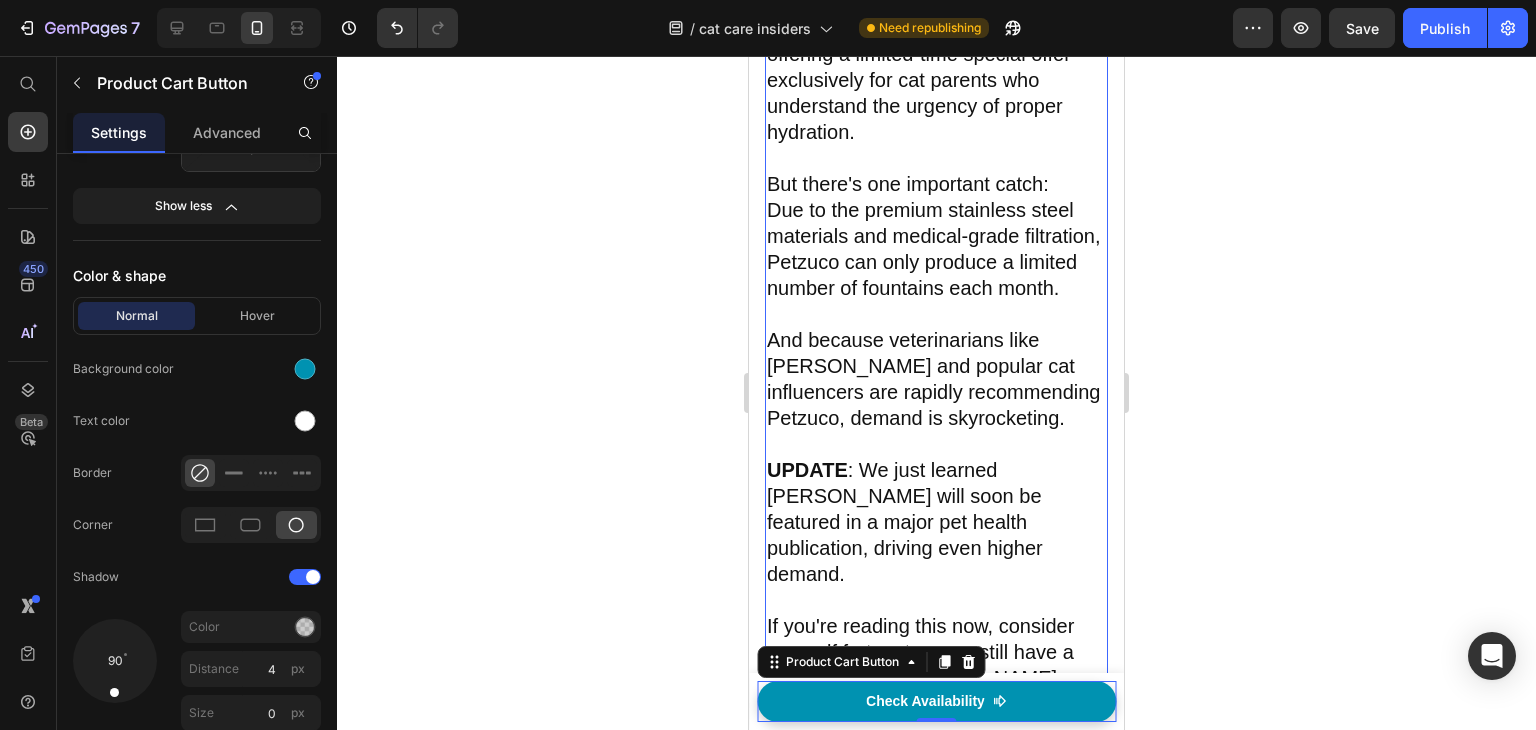 scroll, scrollTop: 17333, scrollLeft: 0, axis: vertical 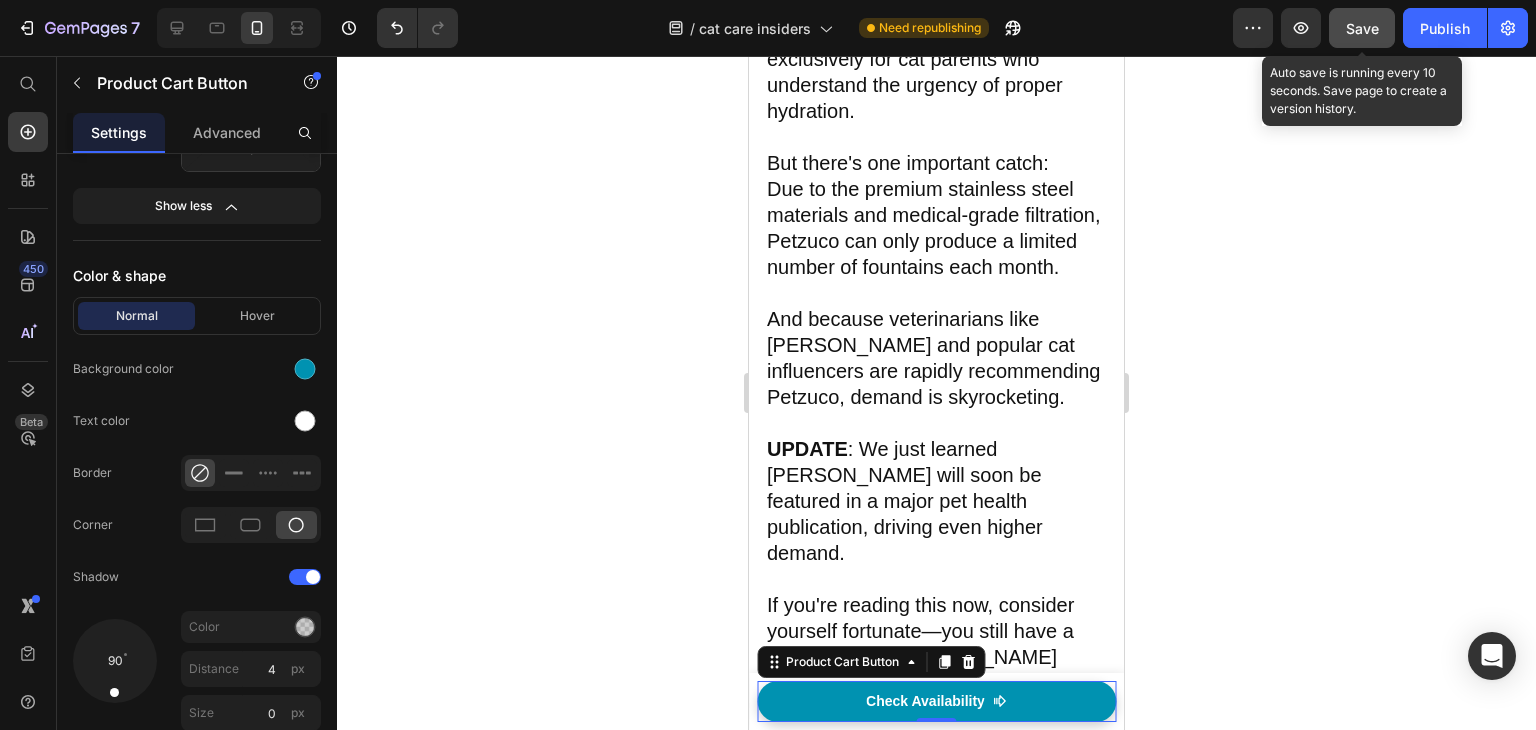 click on "Save" 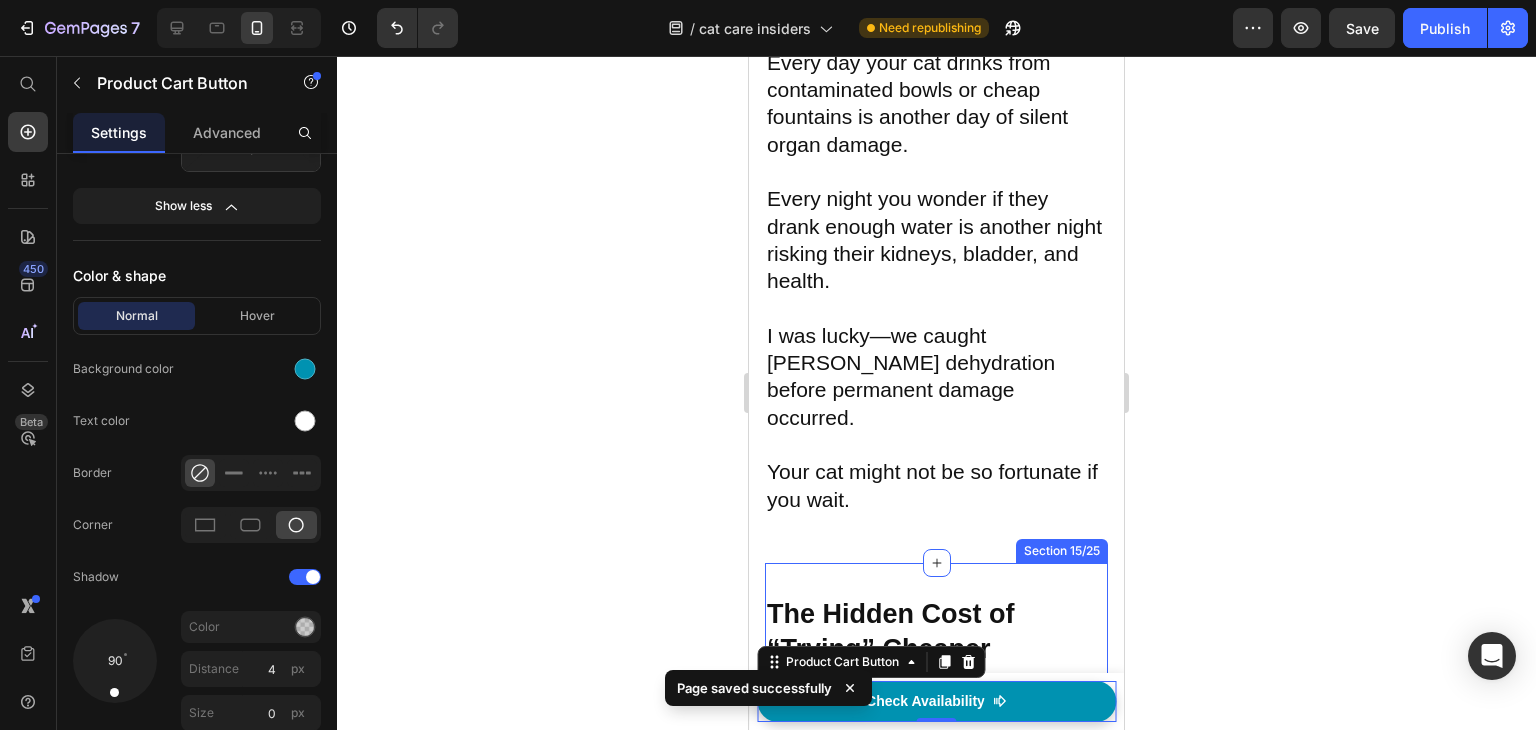 scroll, scrollTop: 15666, scrollLeft: 0, axis: vertical 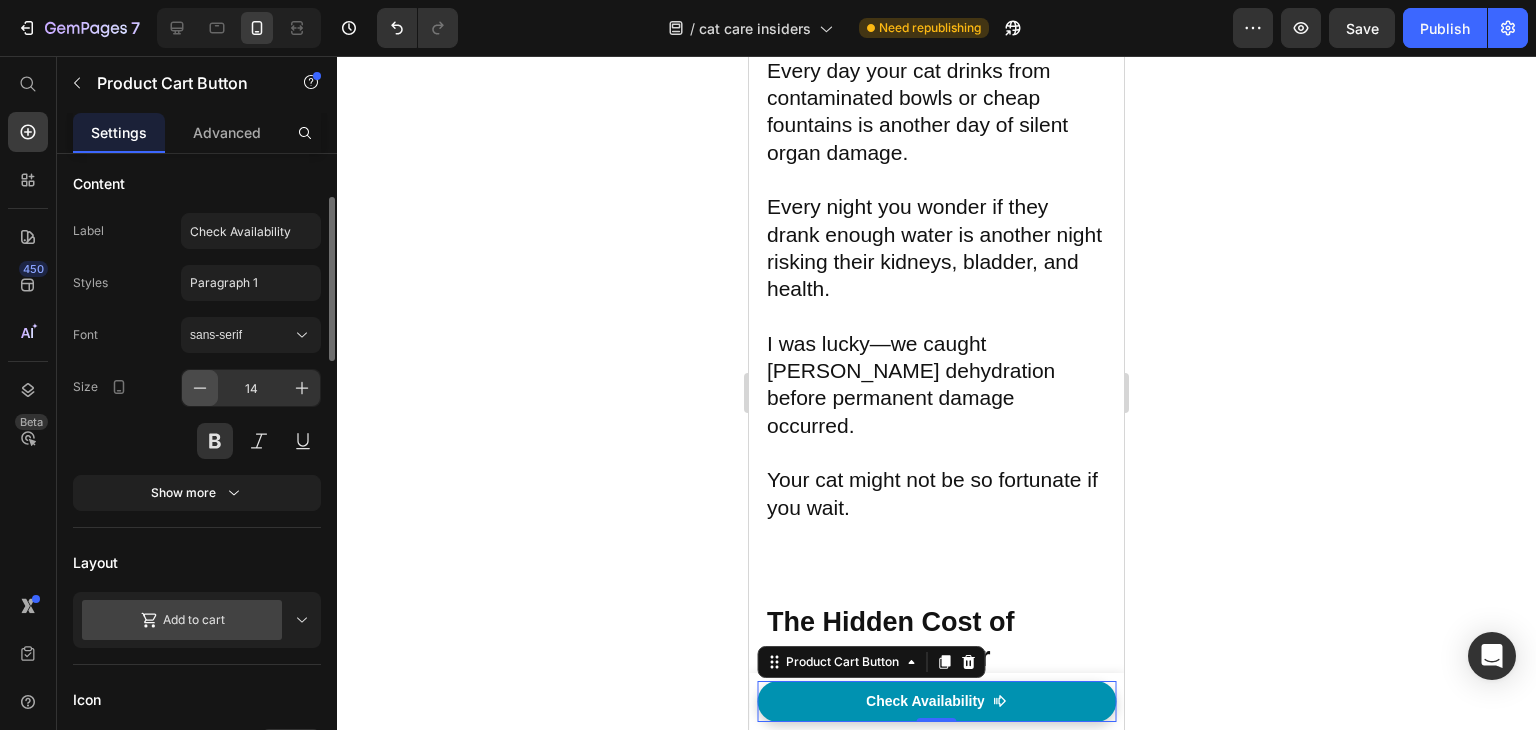 click at bounding box center (200, 388) 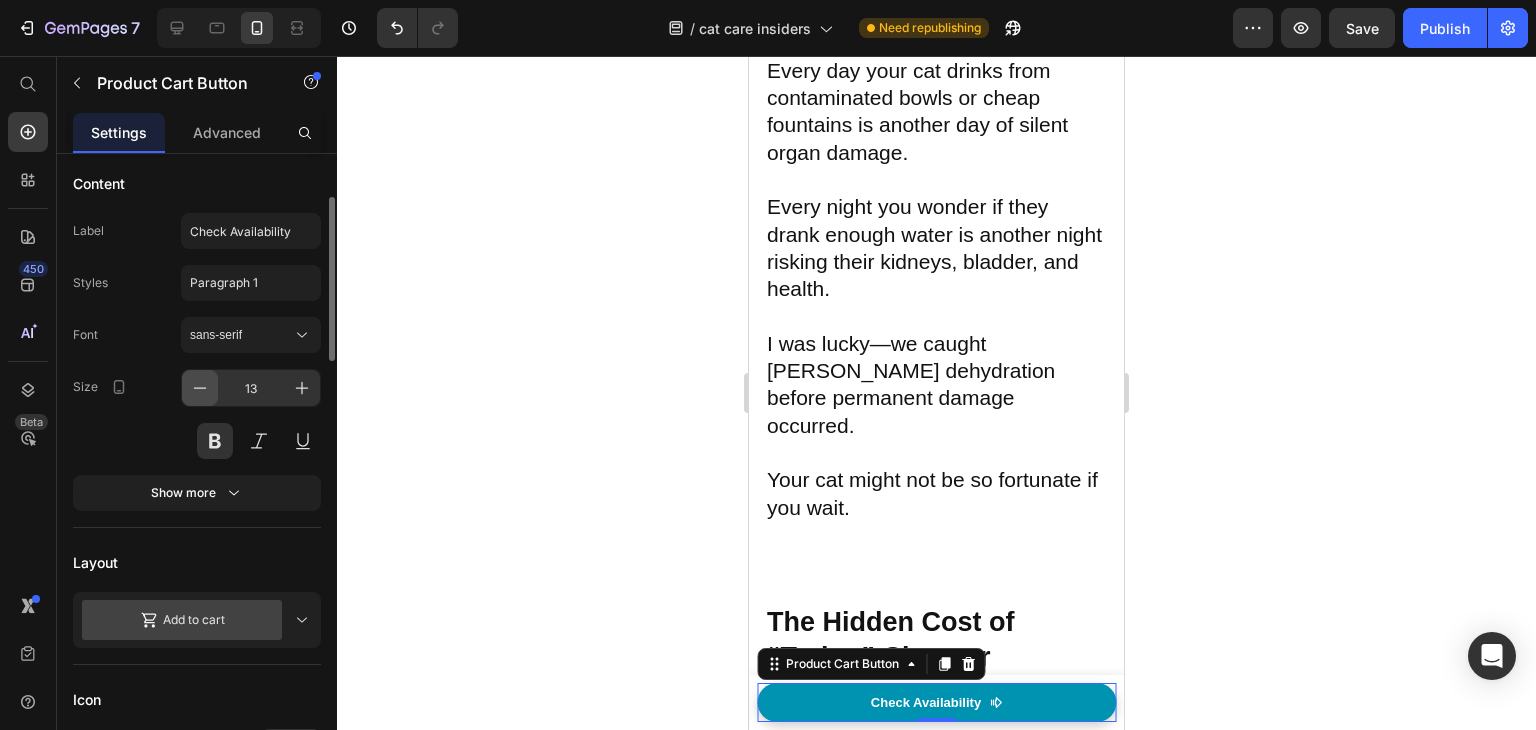 click at bounding box center [200, 388] 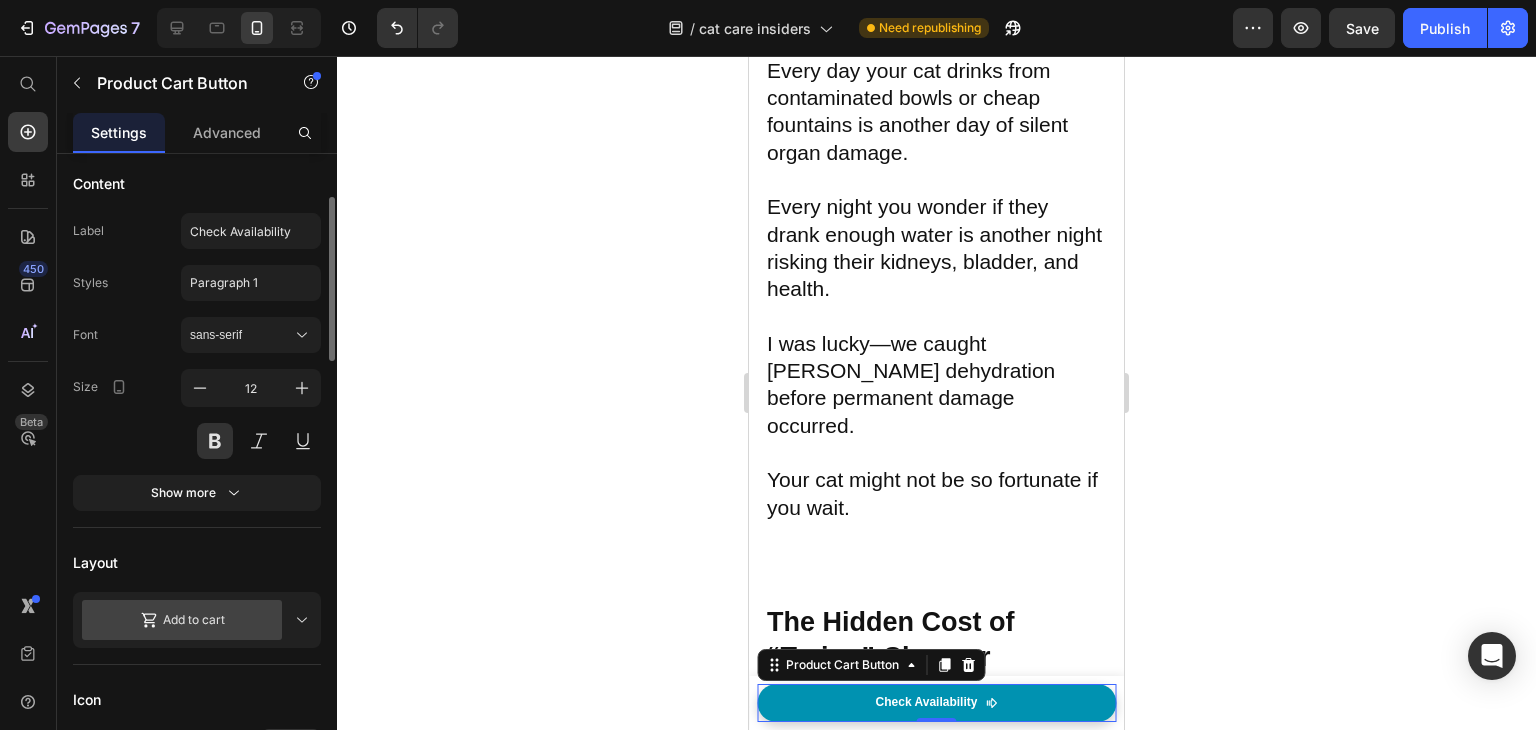 click on "Font sans-serif Size 12 Show more" at bounding box center (197, 414) 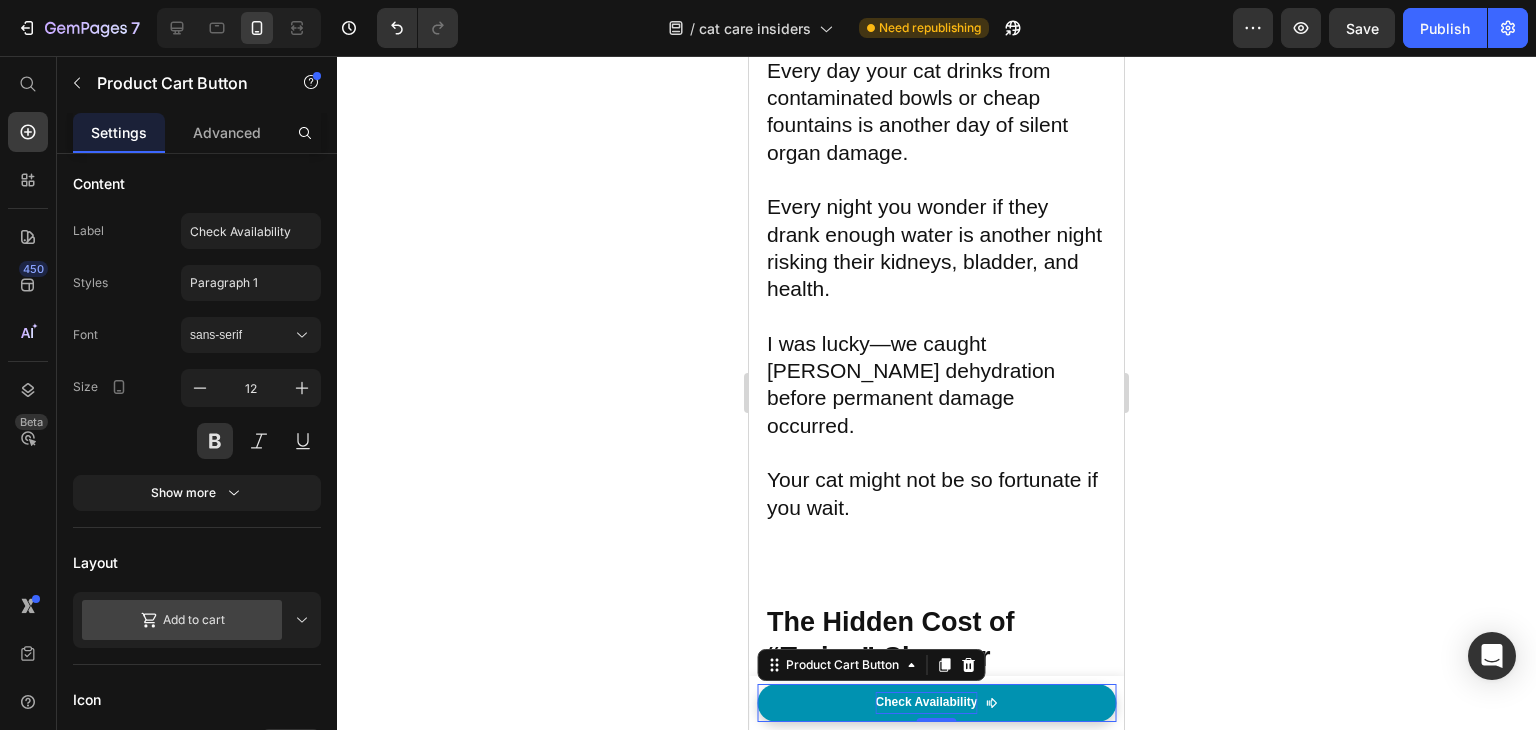 click on "Check Availability" at bounding box center [927, 703] 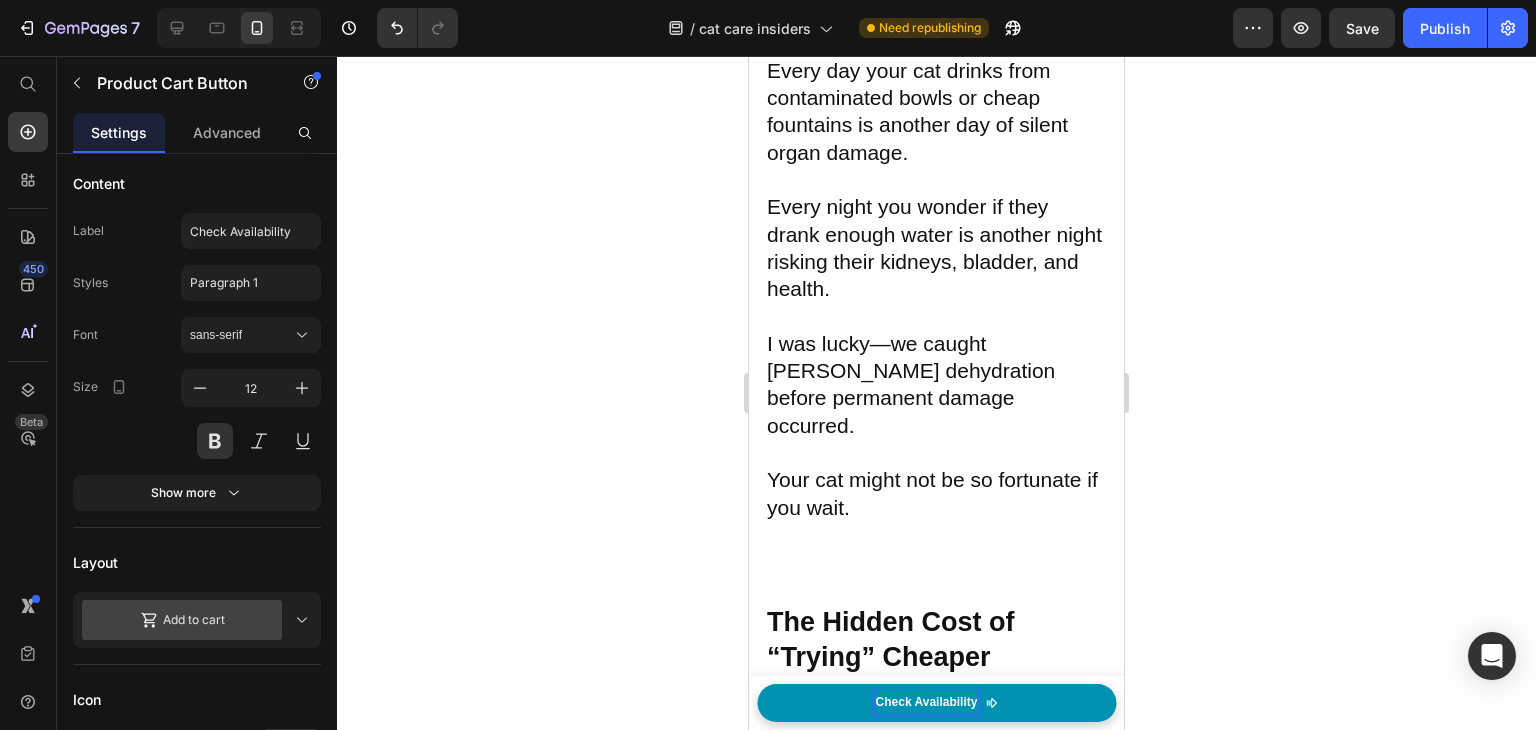 click on "Check Availability" at bounding box center [927, 703] 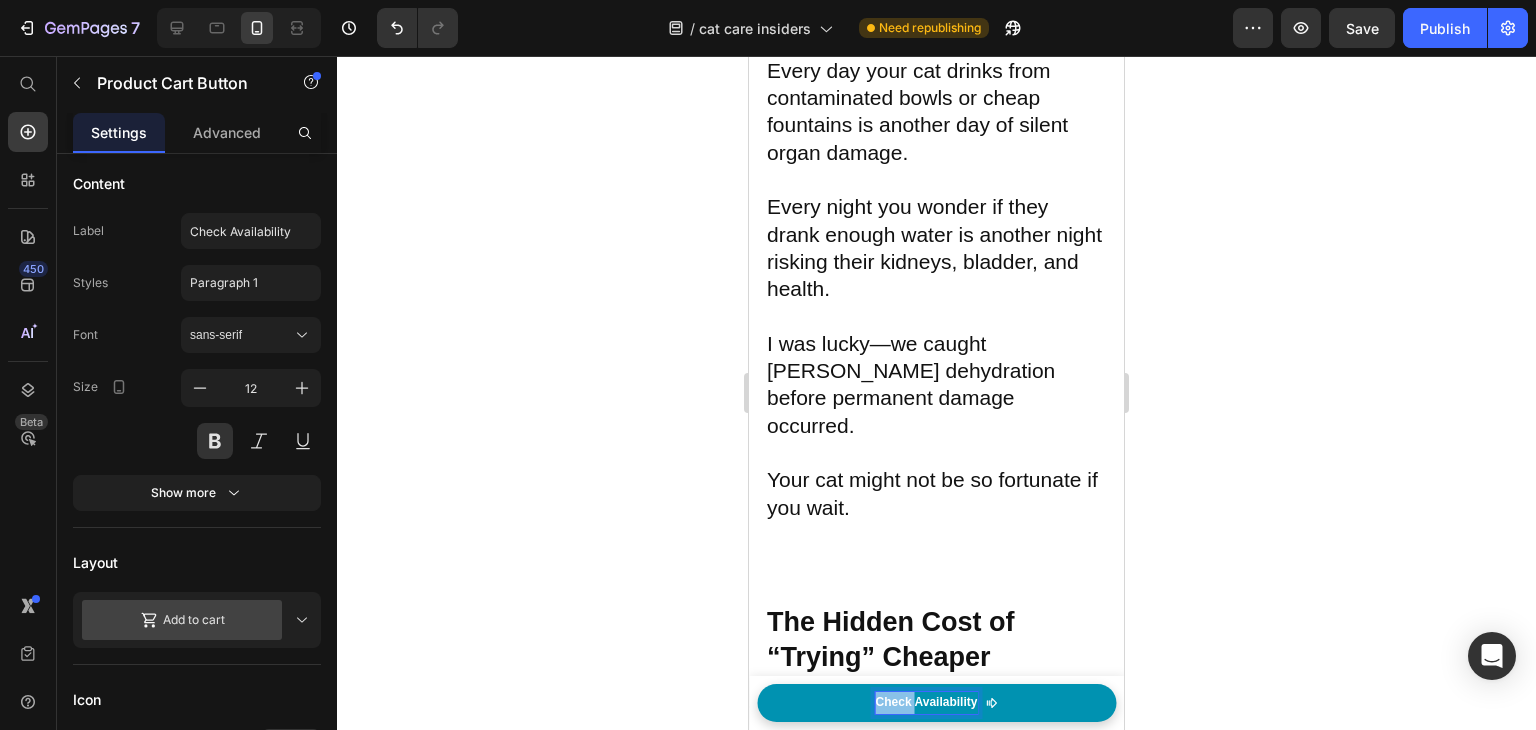click on "Check Availability" at bounding box center (927, 703) 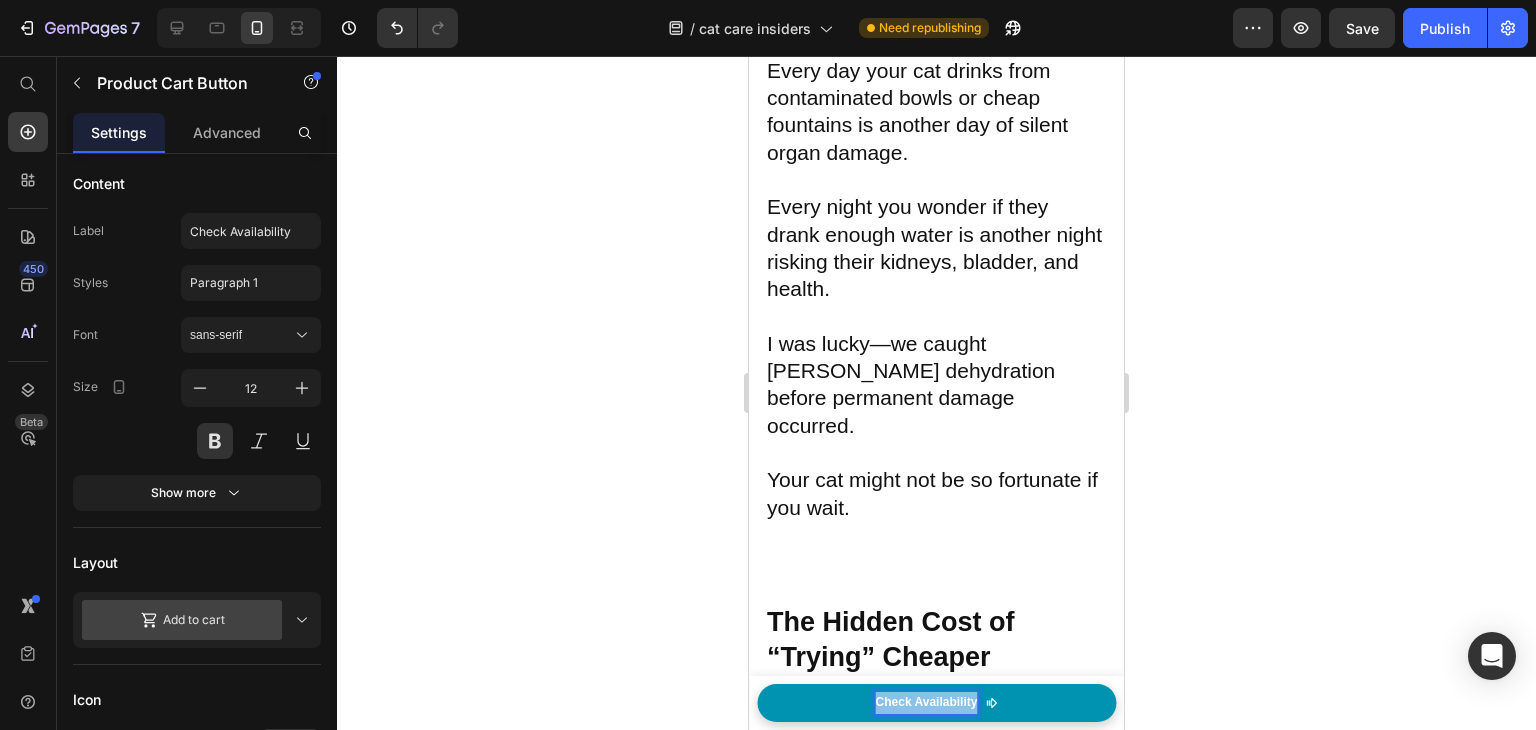 click on "Check Availability" at bounding box center [927, 703] 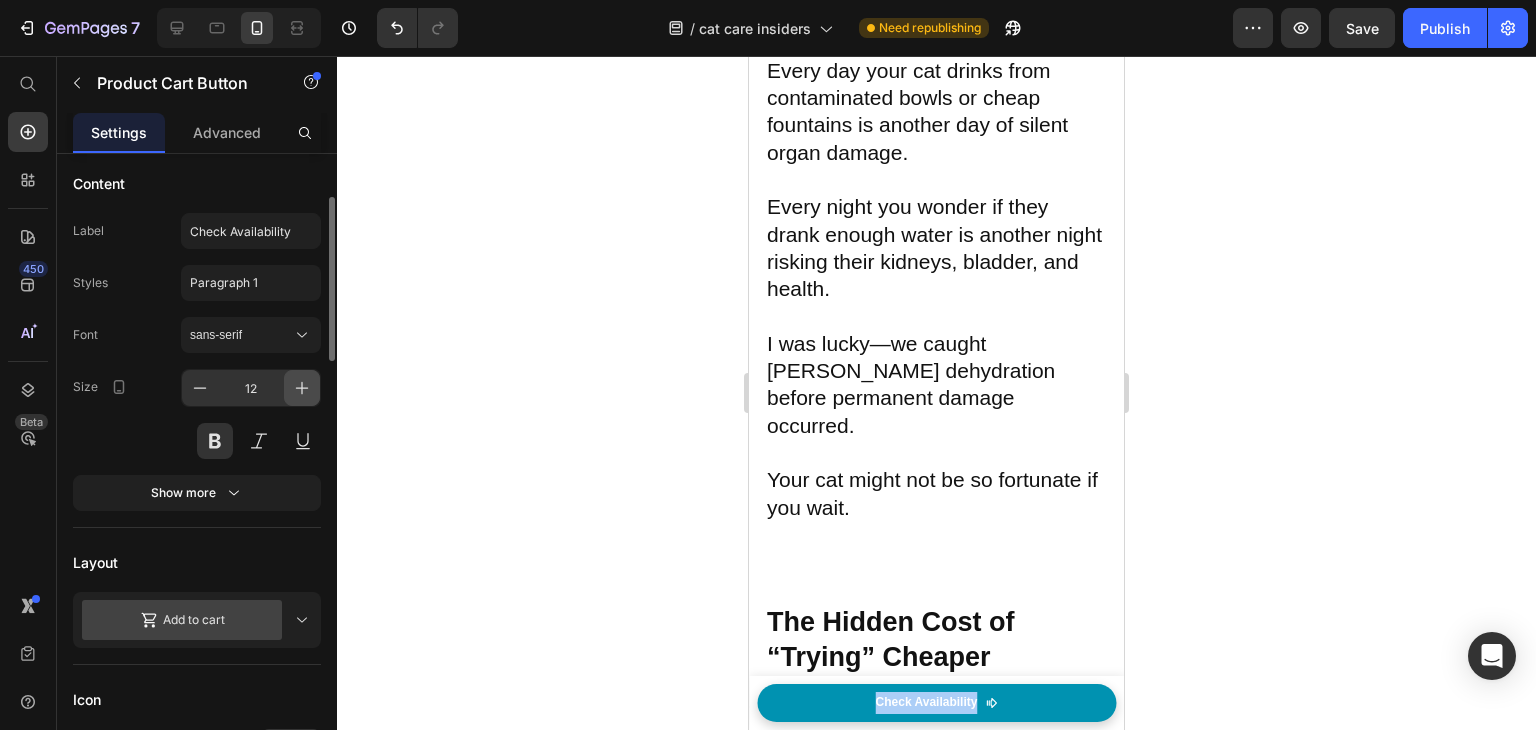 click 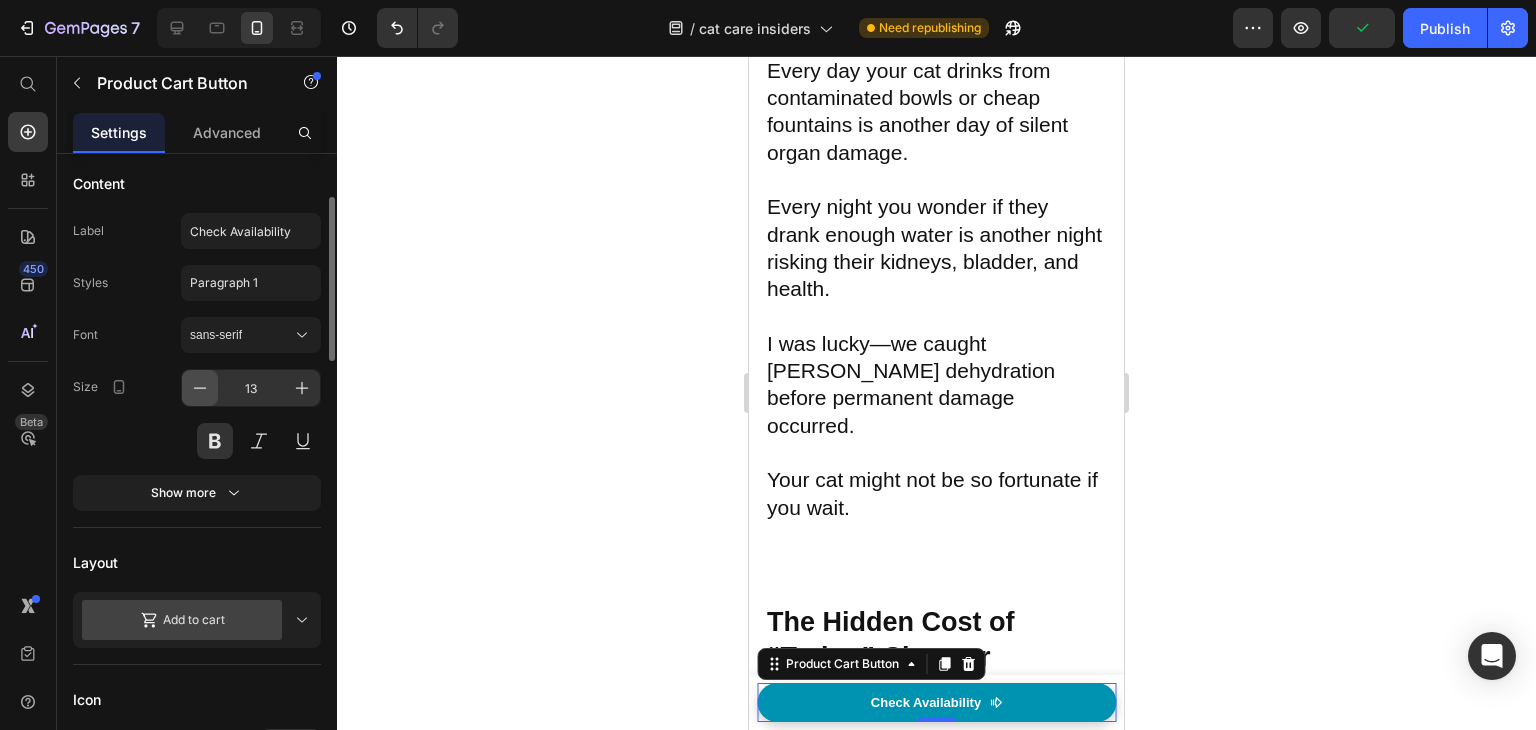 click 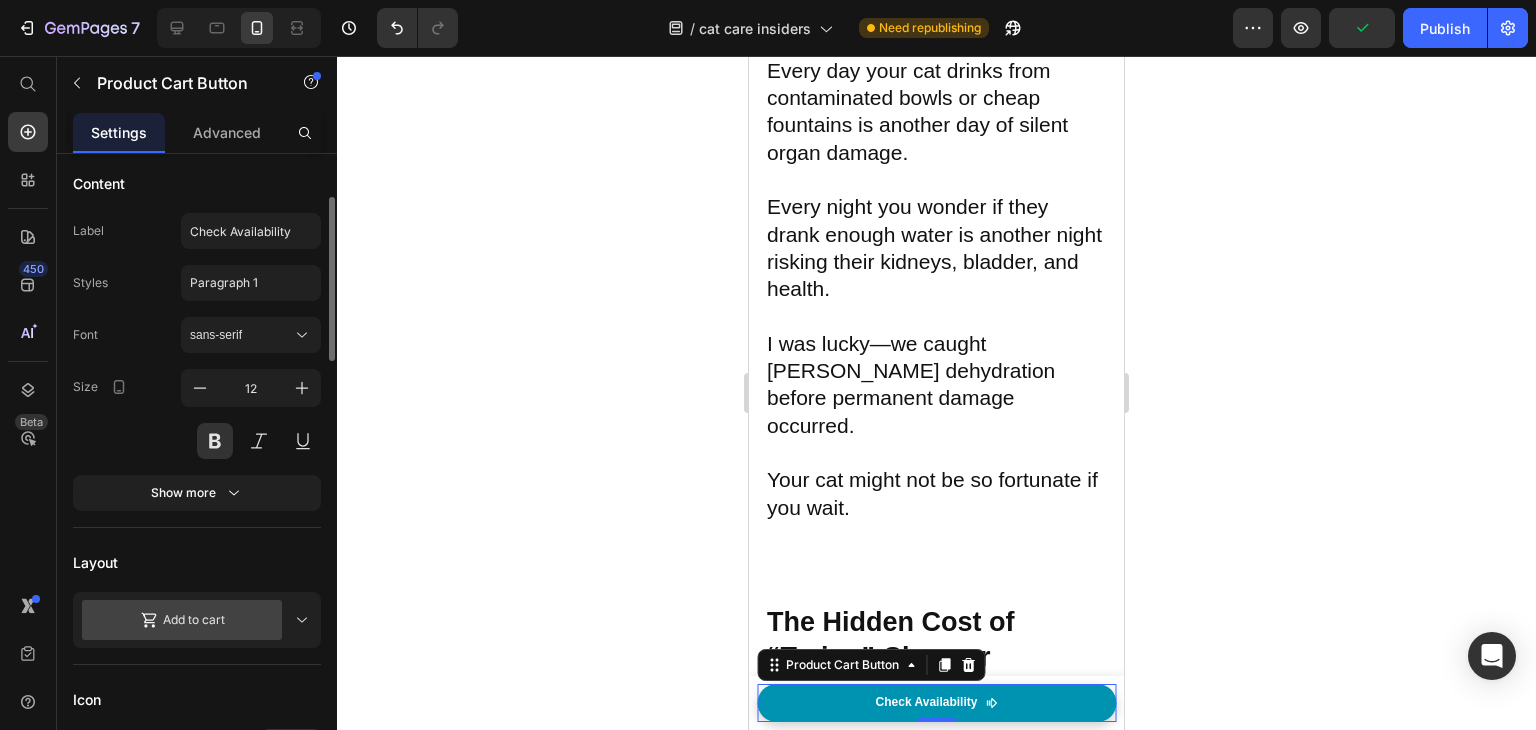 click on "Size 12" at bounding box center (197, 414) 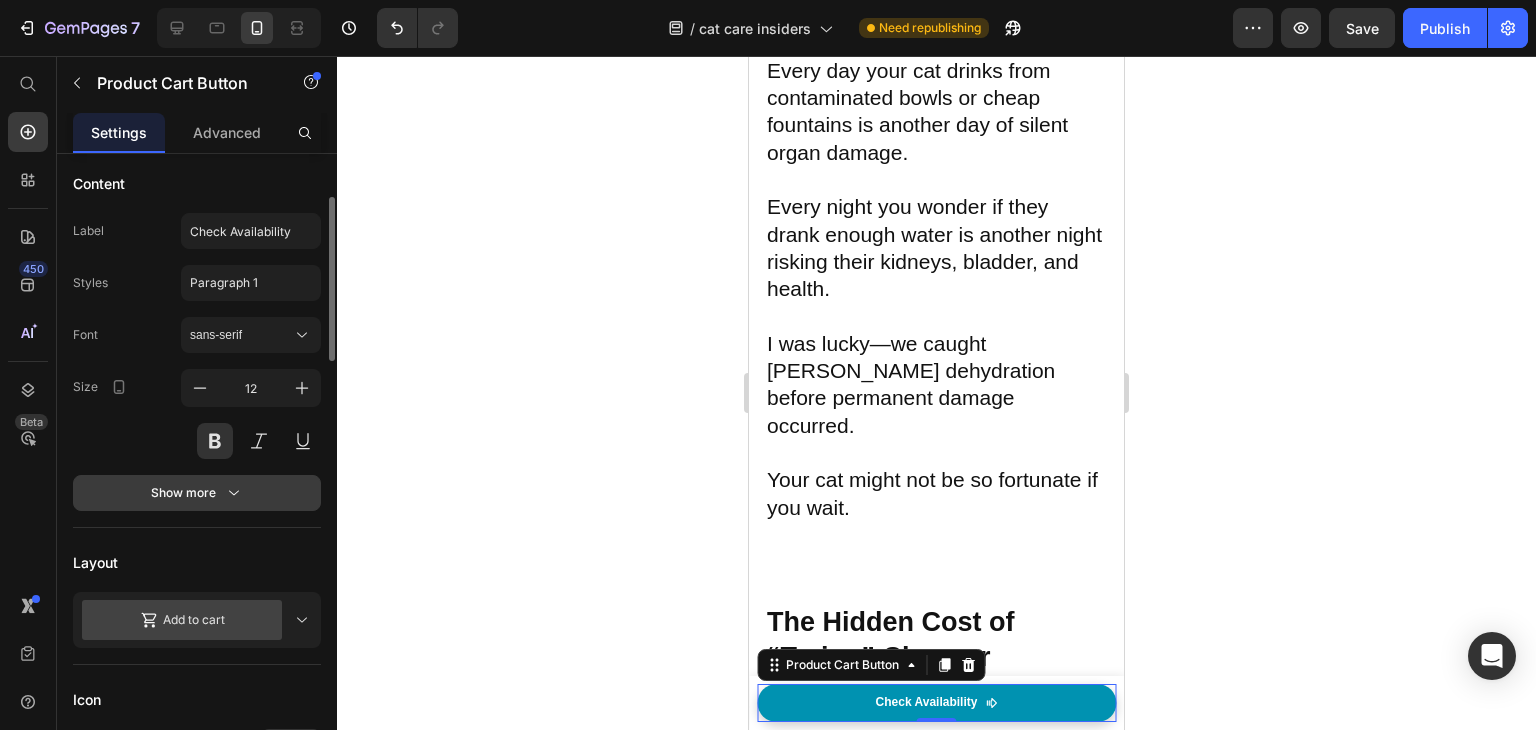 click 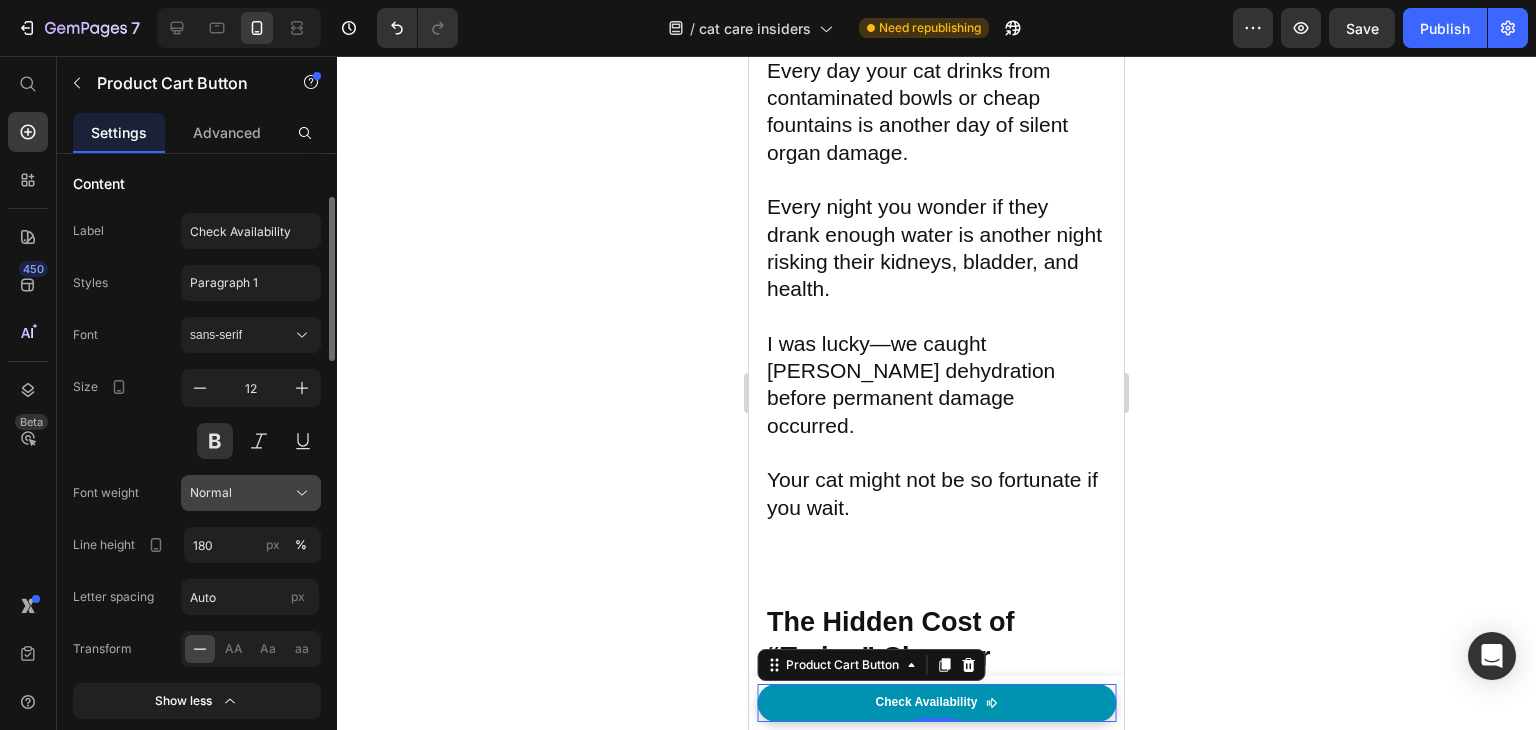 click on "Normal" 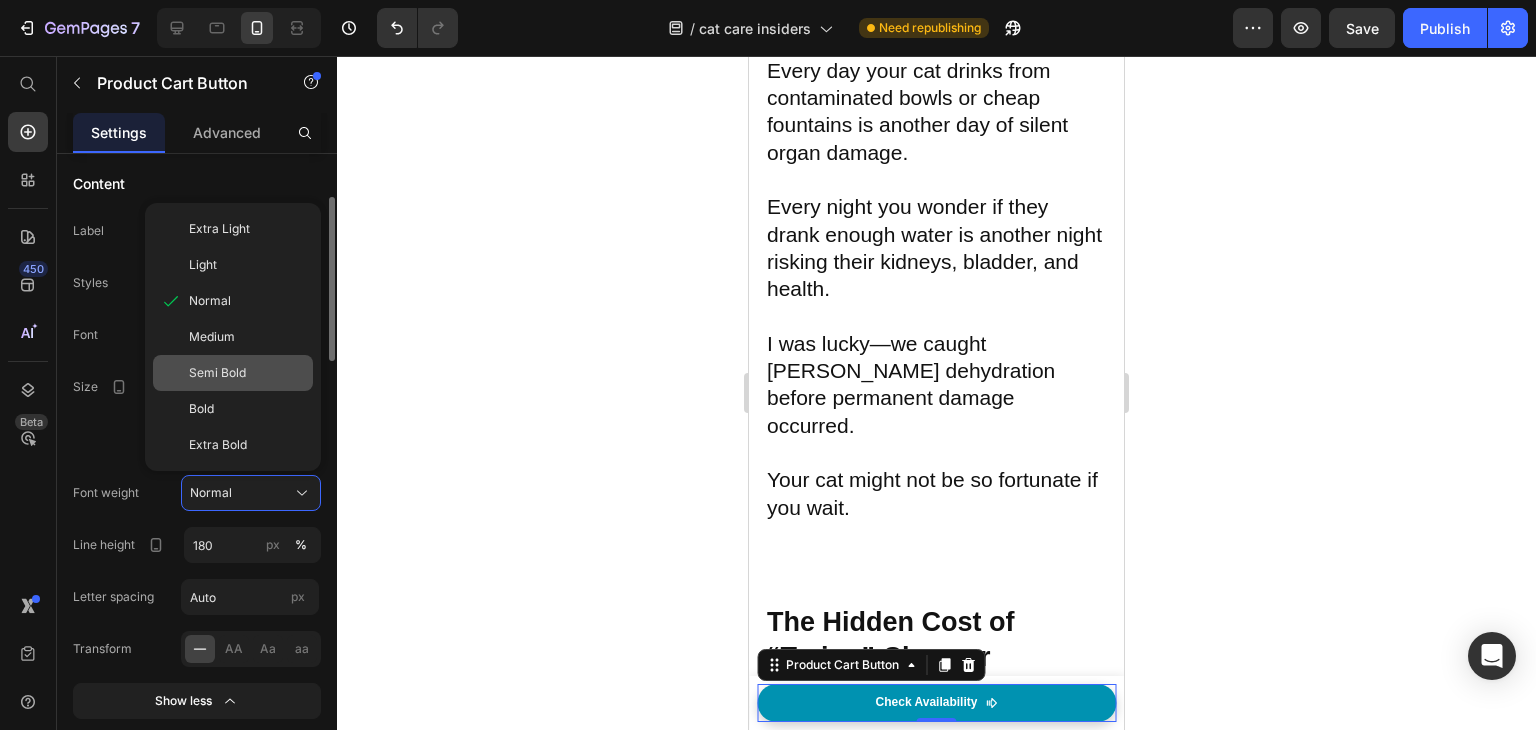 click on "Semi Bold" 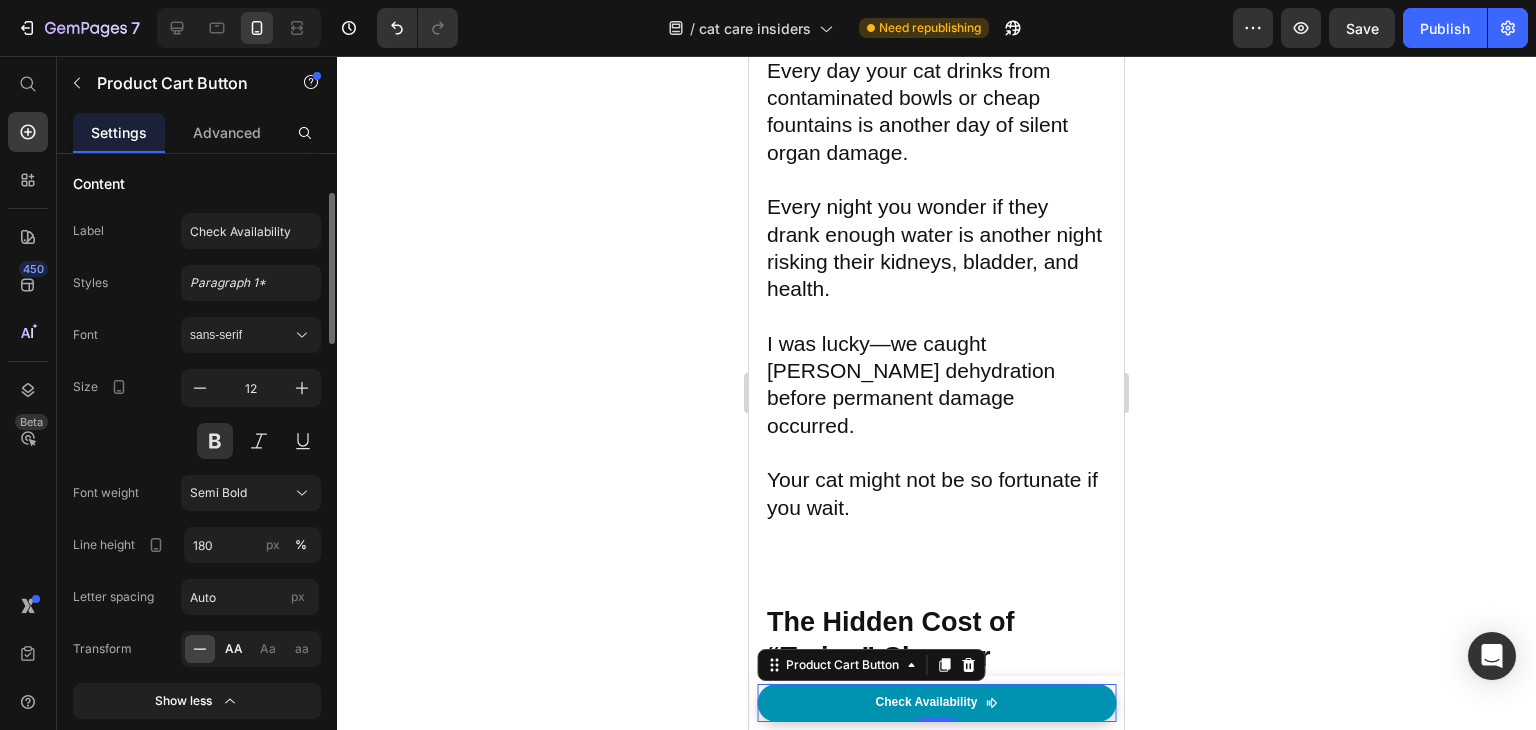 click on "AA" 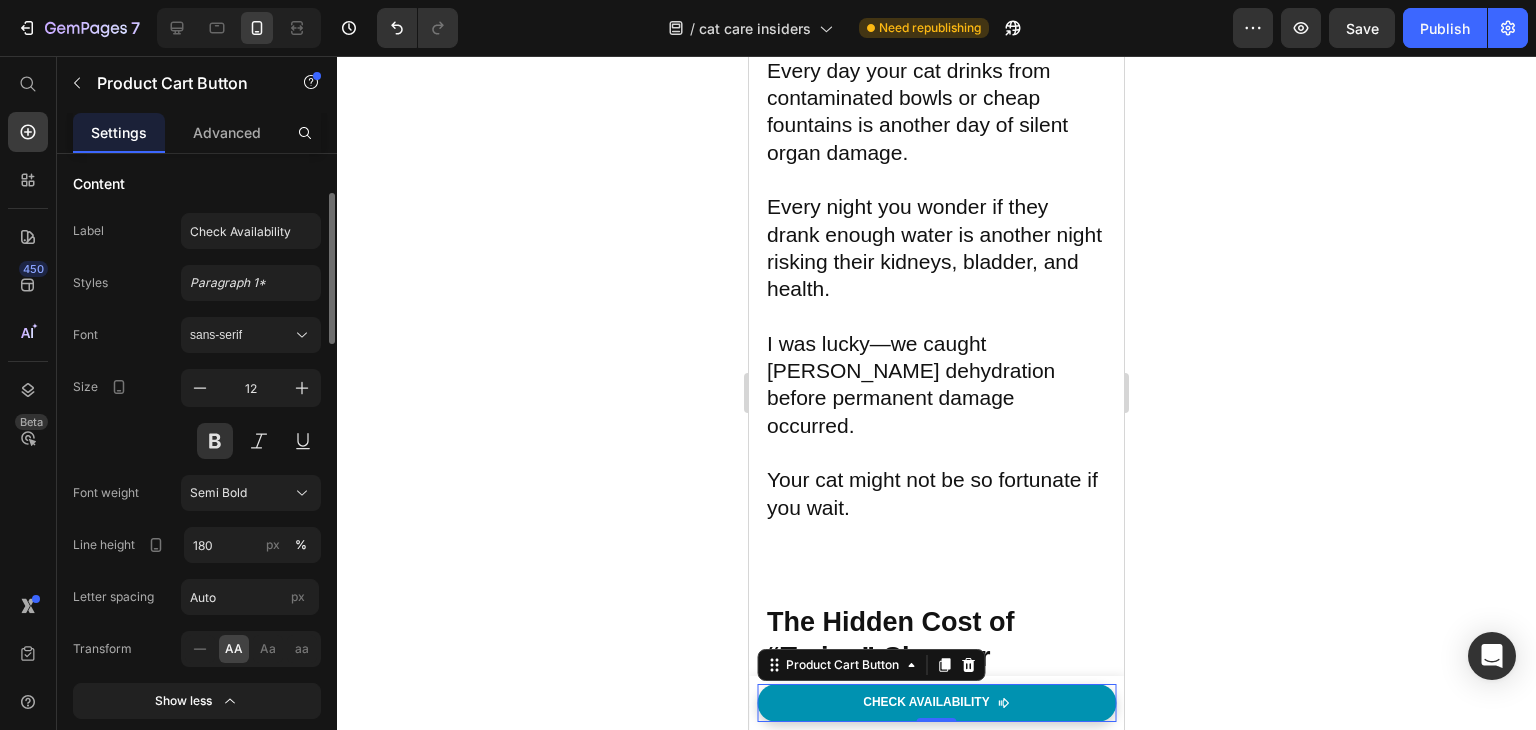 click on "Size 12" at bounding box center [197, 414] 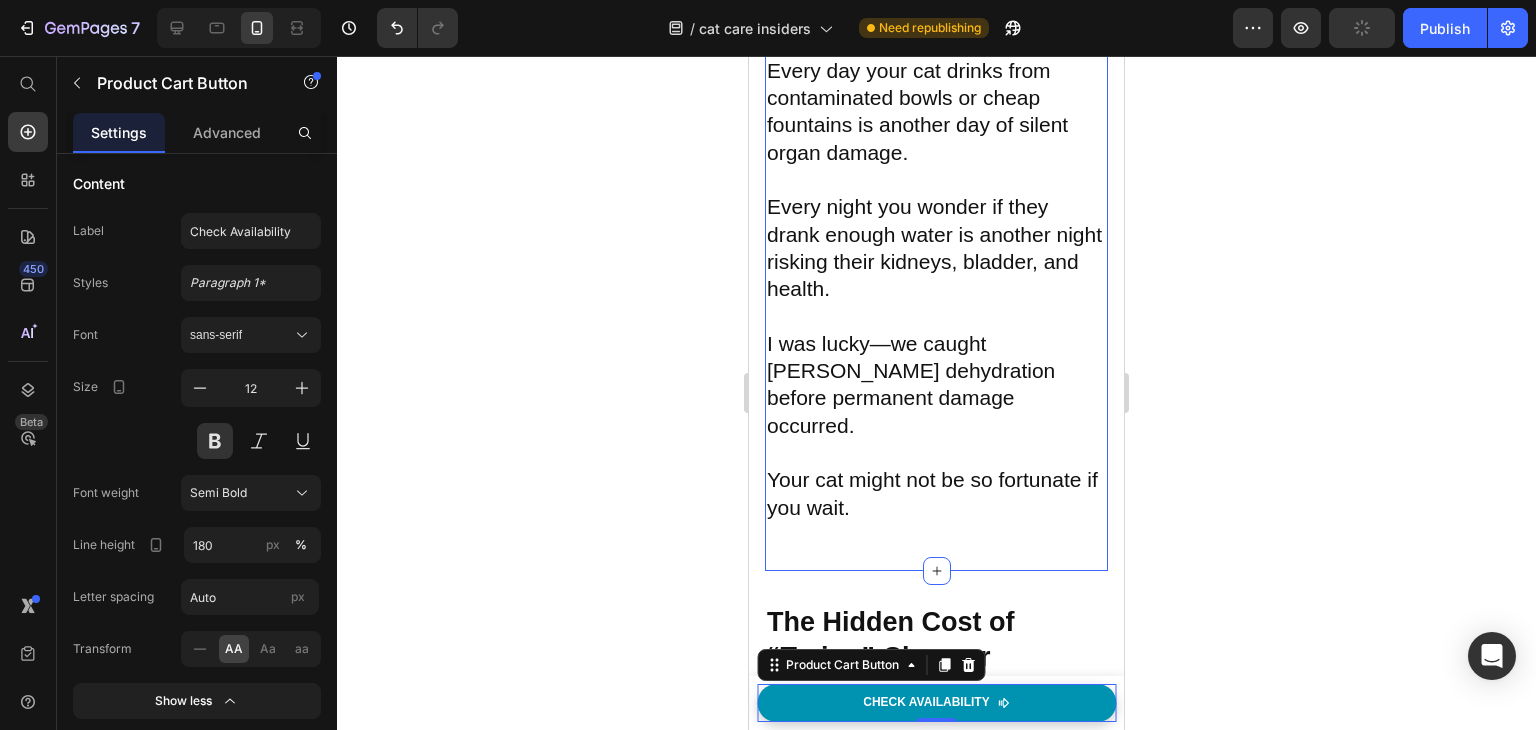 scroll, scrollTop: 15833, scrollLeft: 0, axis: vertical 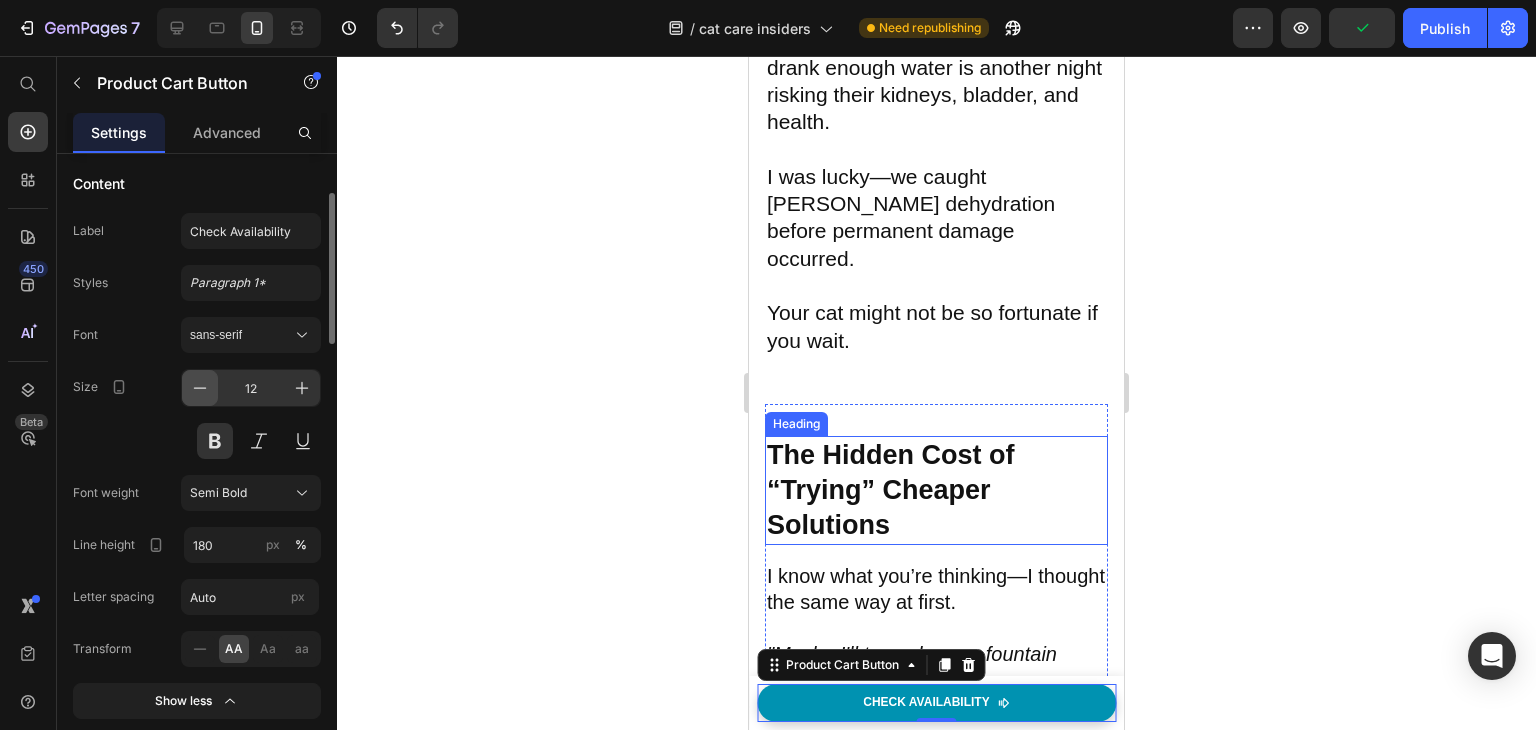 click 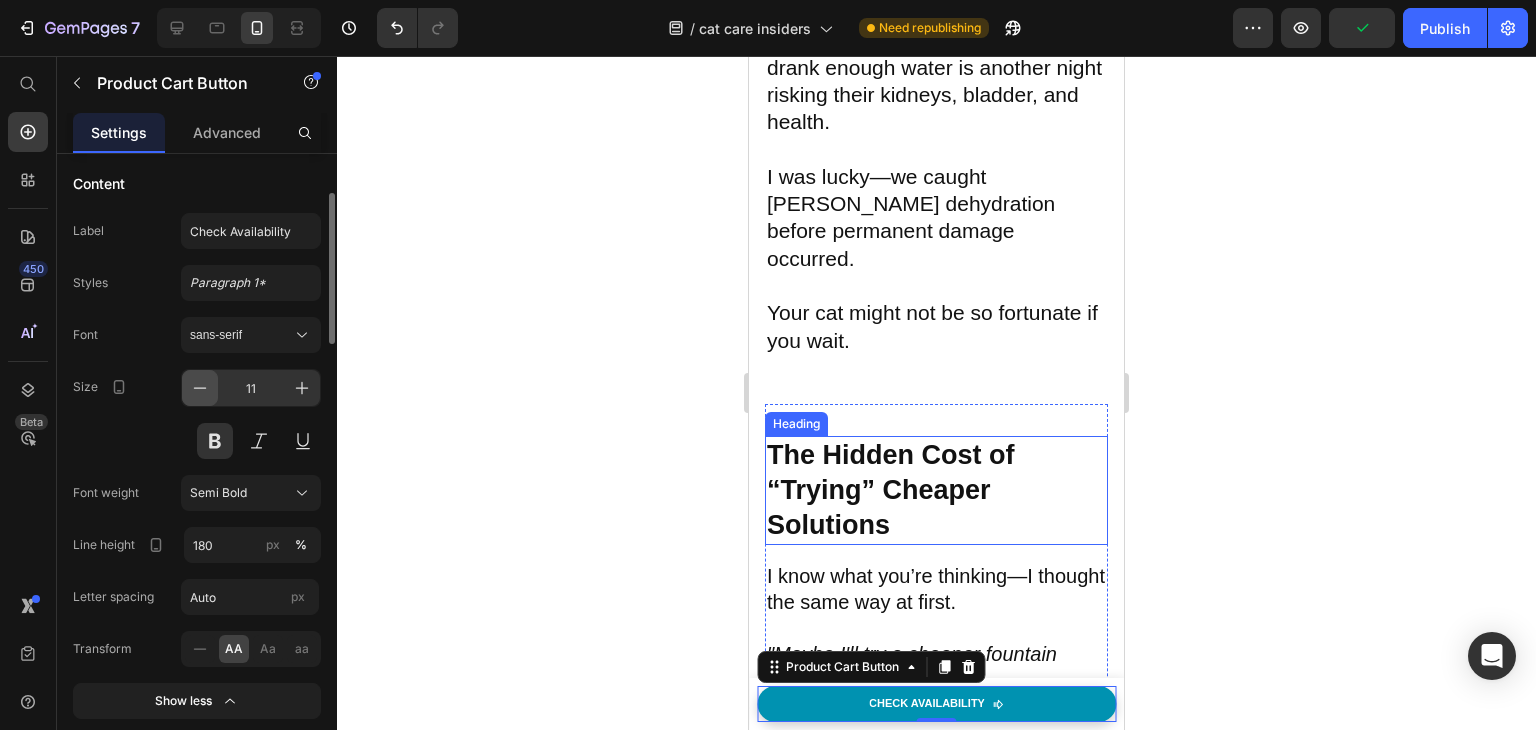 click 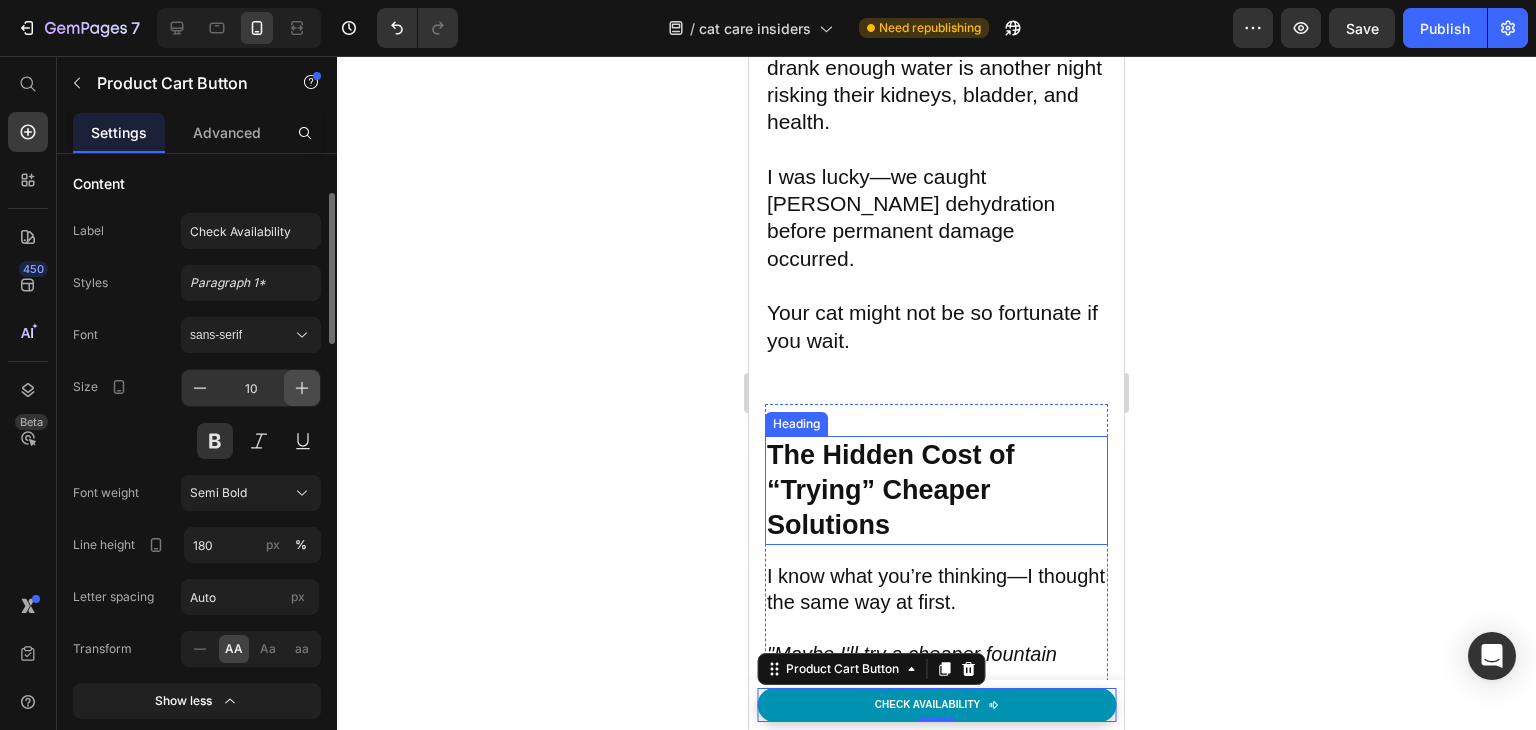 click 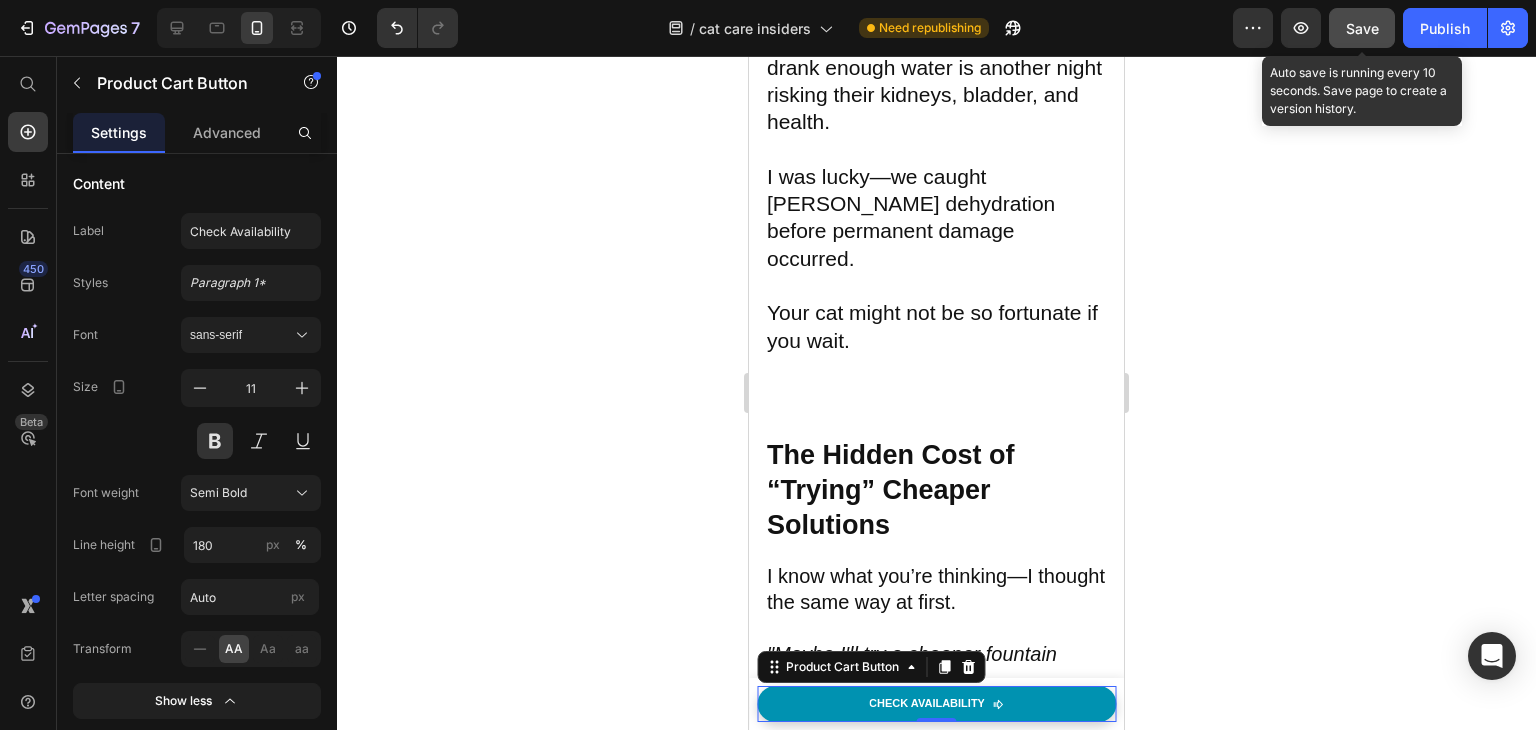 click on "Save" 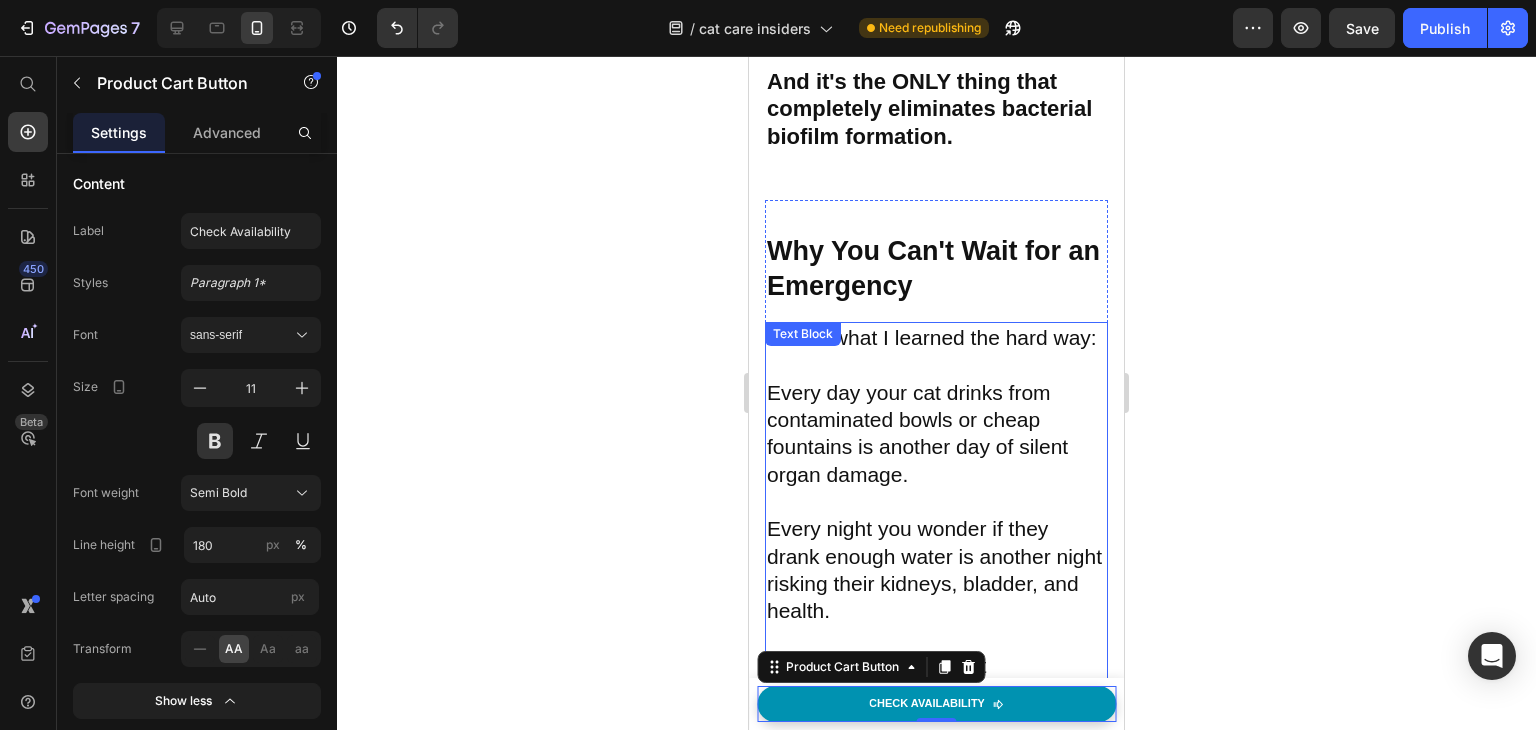 scroll, scrollTop: 15000, scrollLeft: 0, axis: vertical 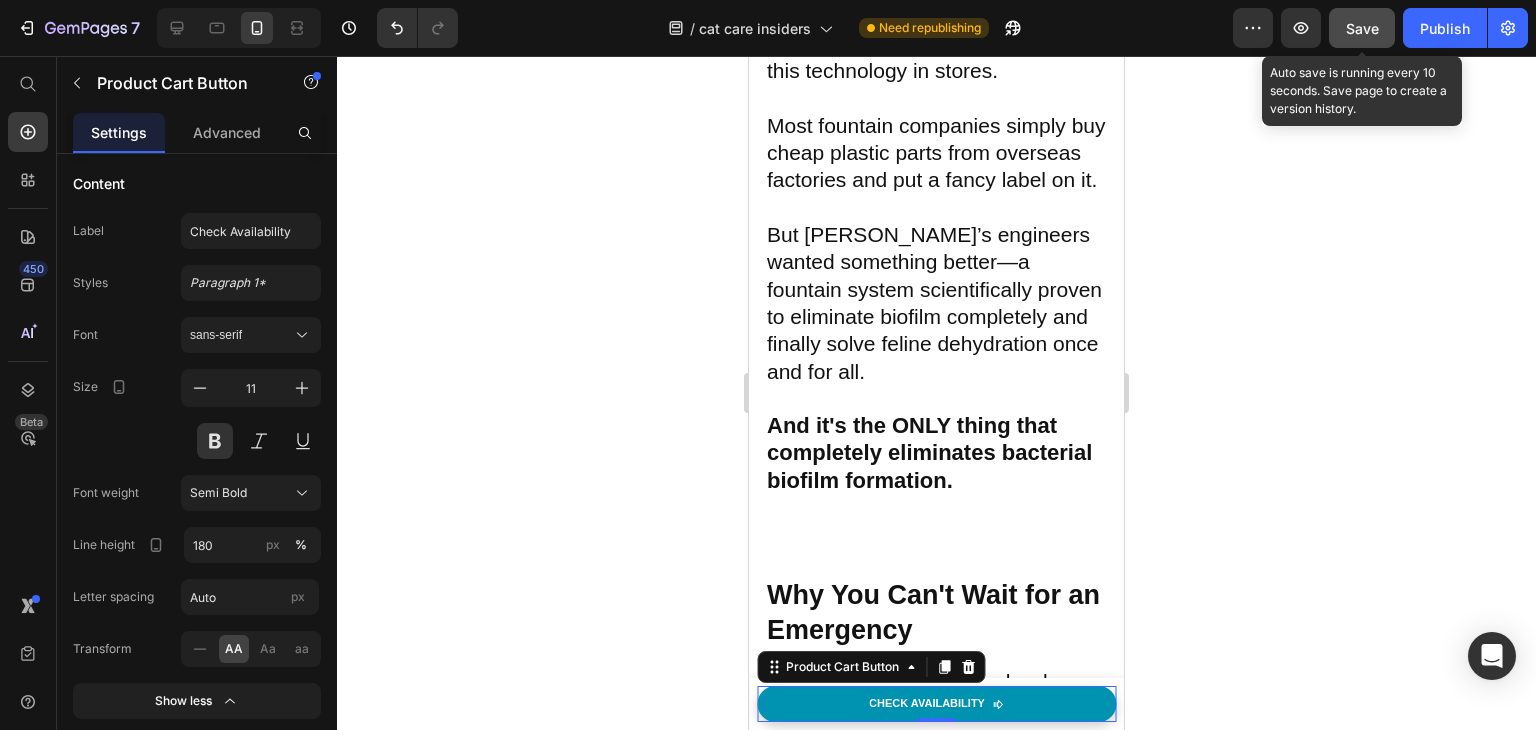 click on "Save" 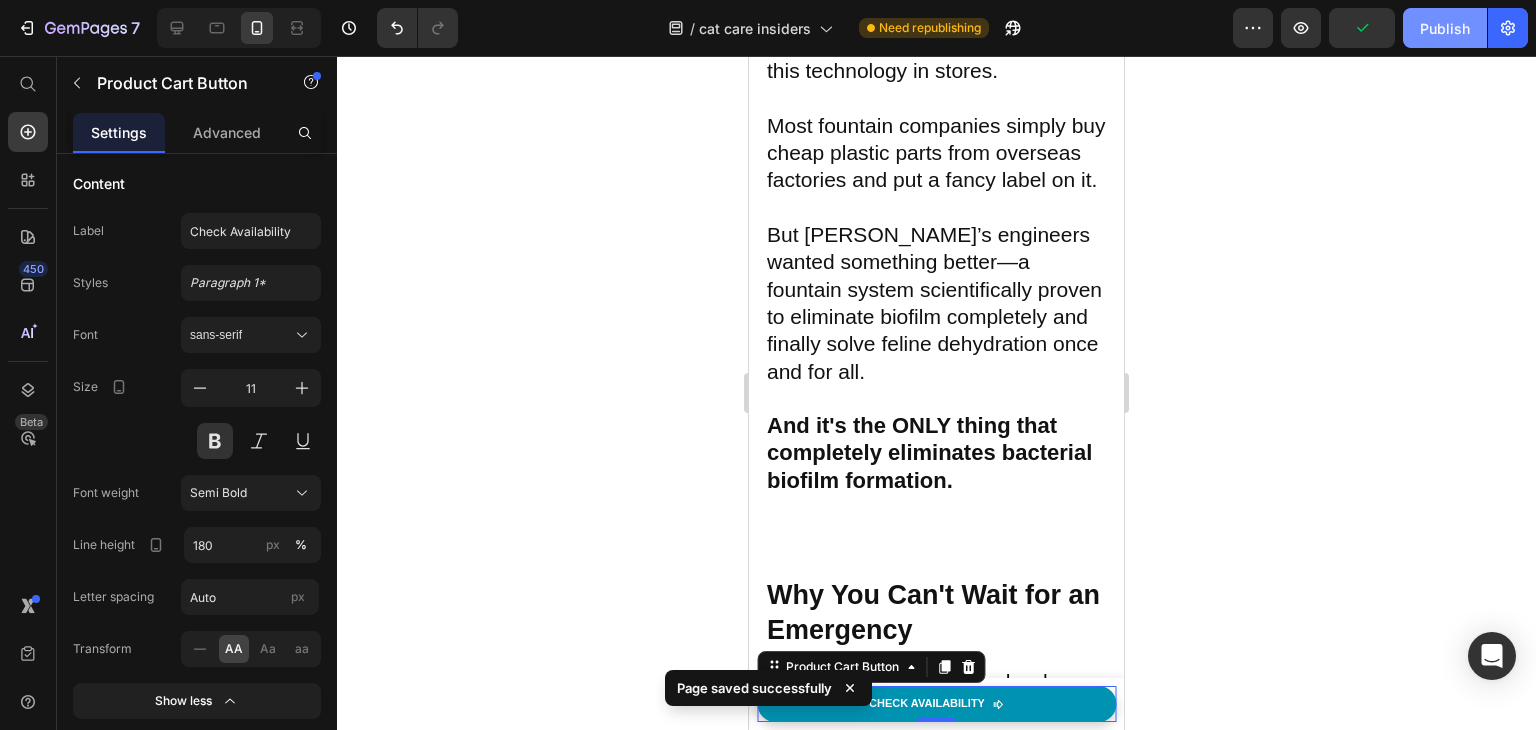 click on "Publish" 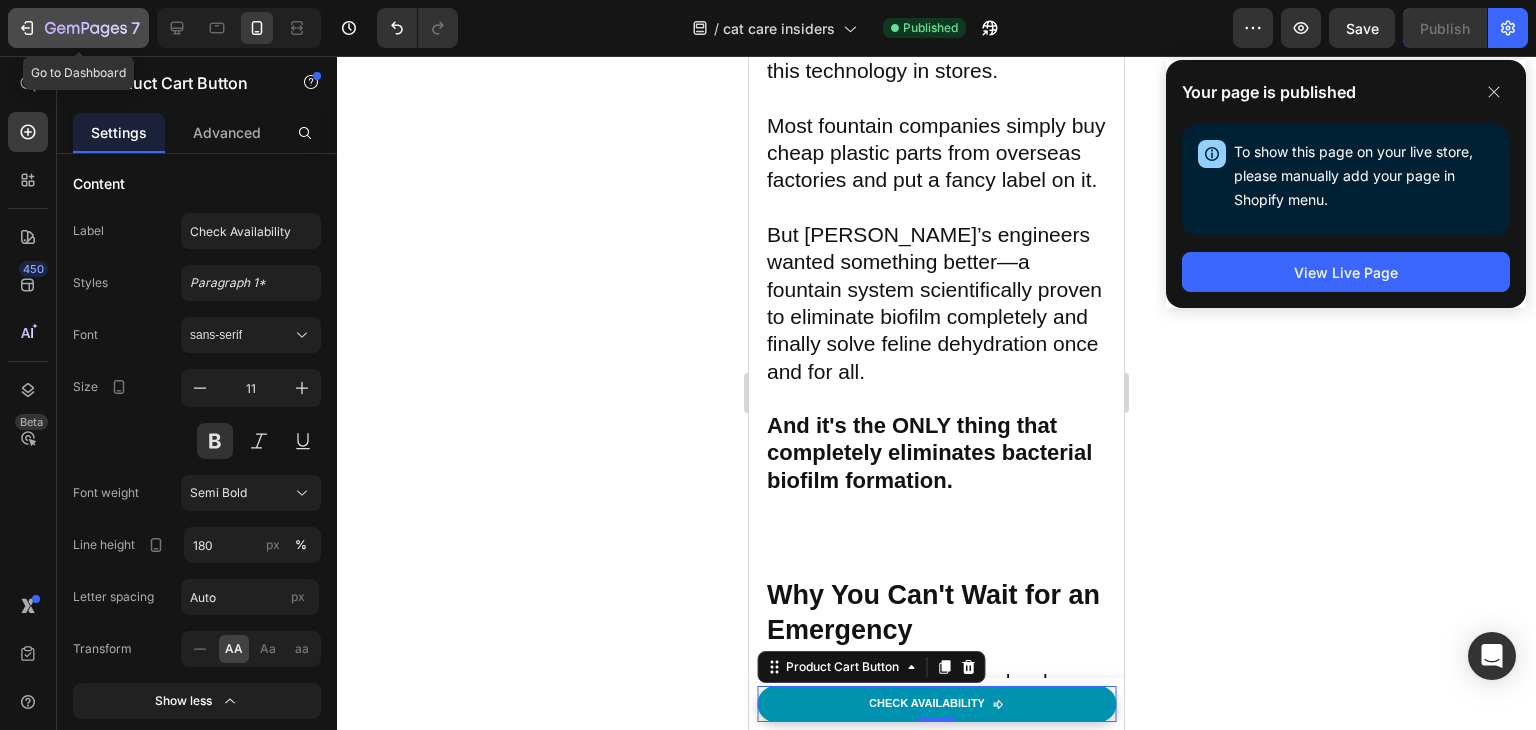 click 